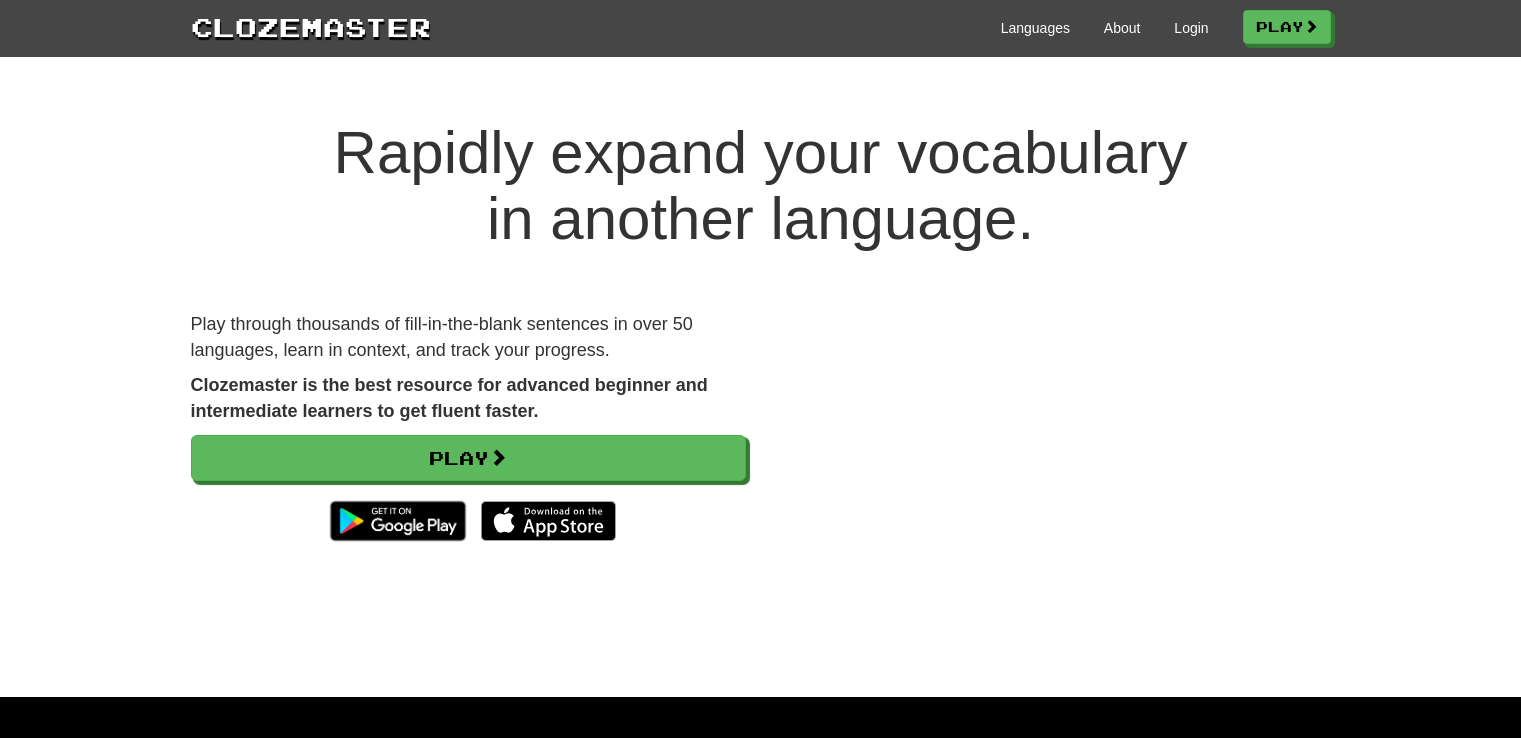 scroll, scrollTop: 0, scrollLeft: 0, axis: both 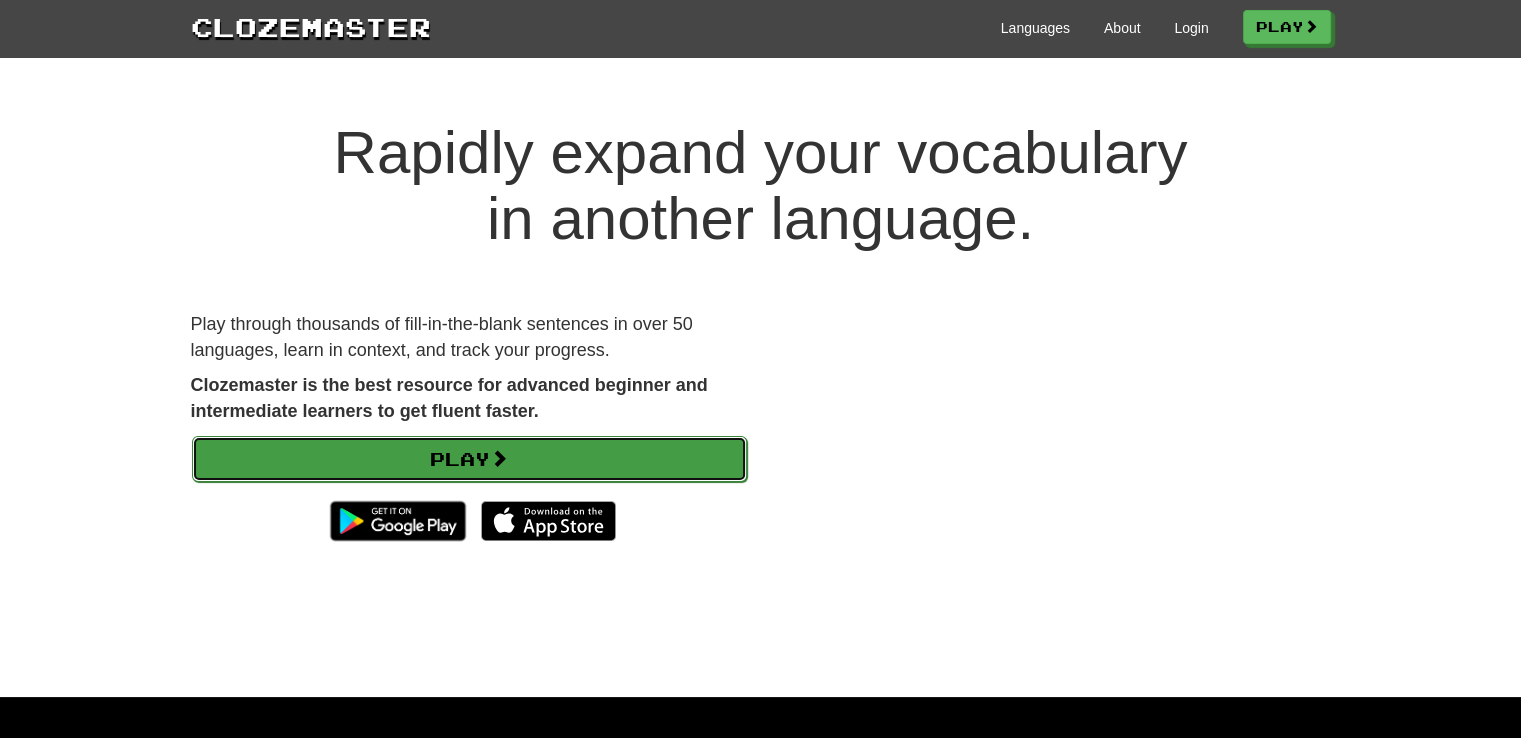 click at bounding box center [499, 458] 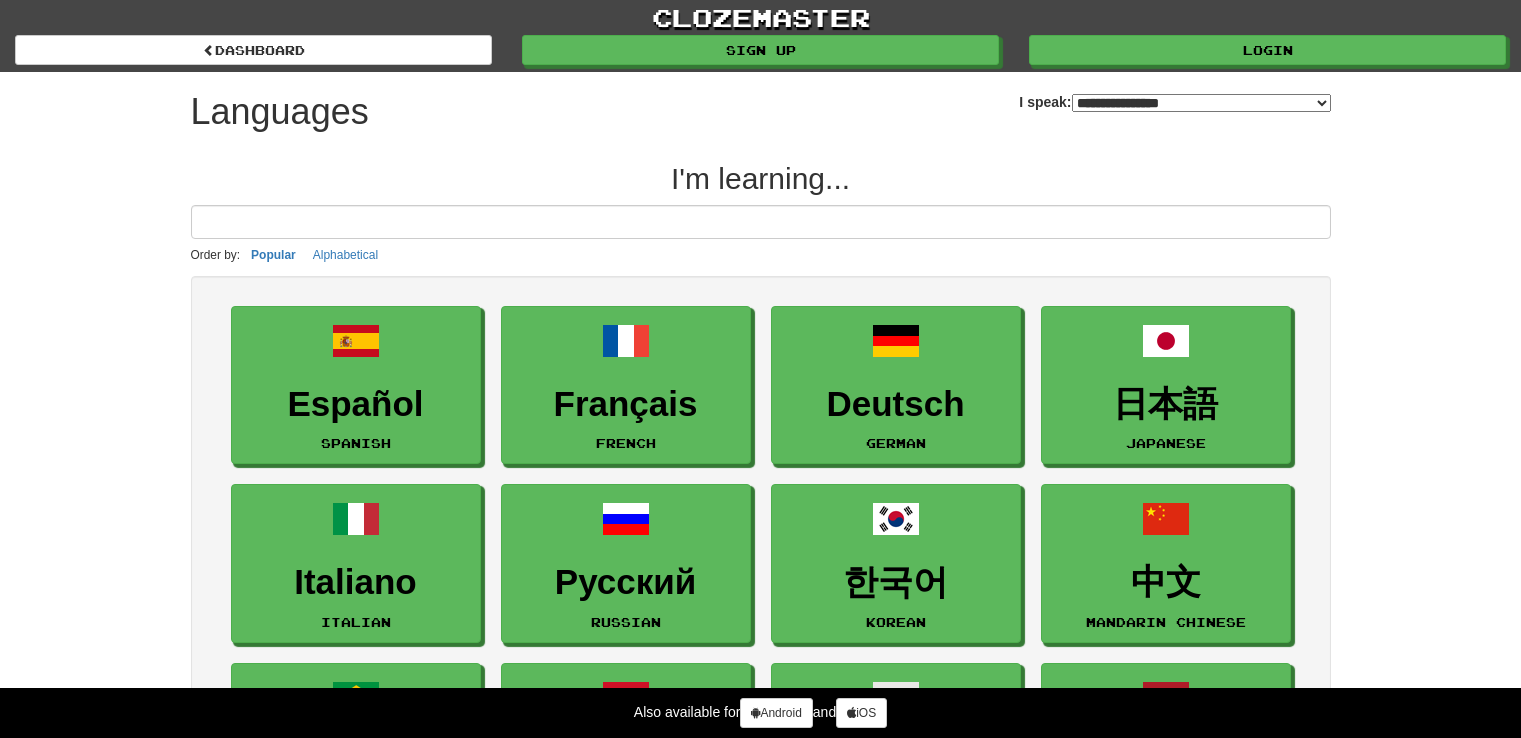 select on "*******" 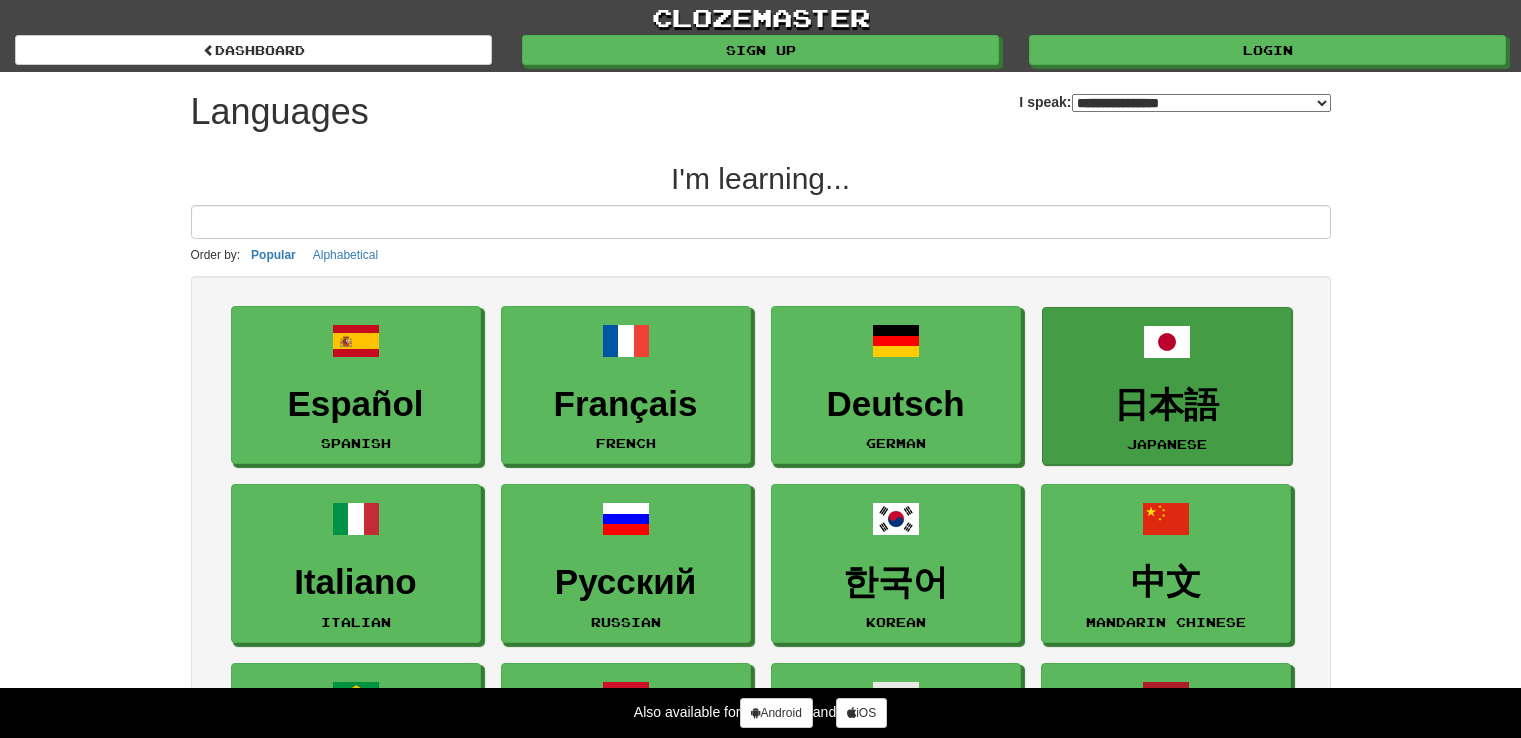 scroll, scrollTop: 0, scrollLeft: 0, axis: both 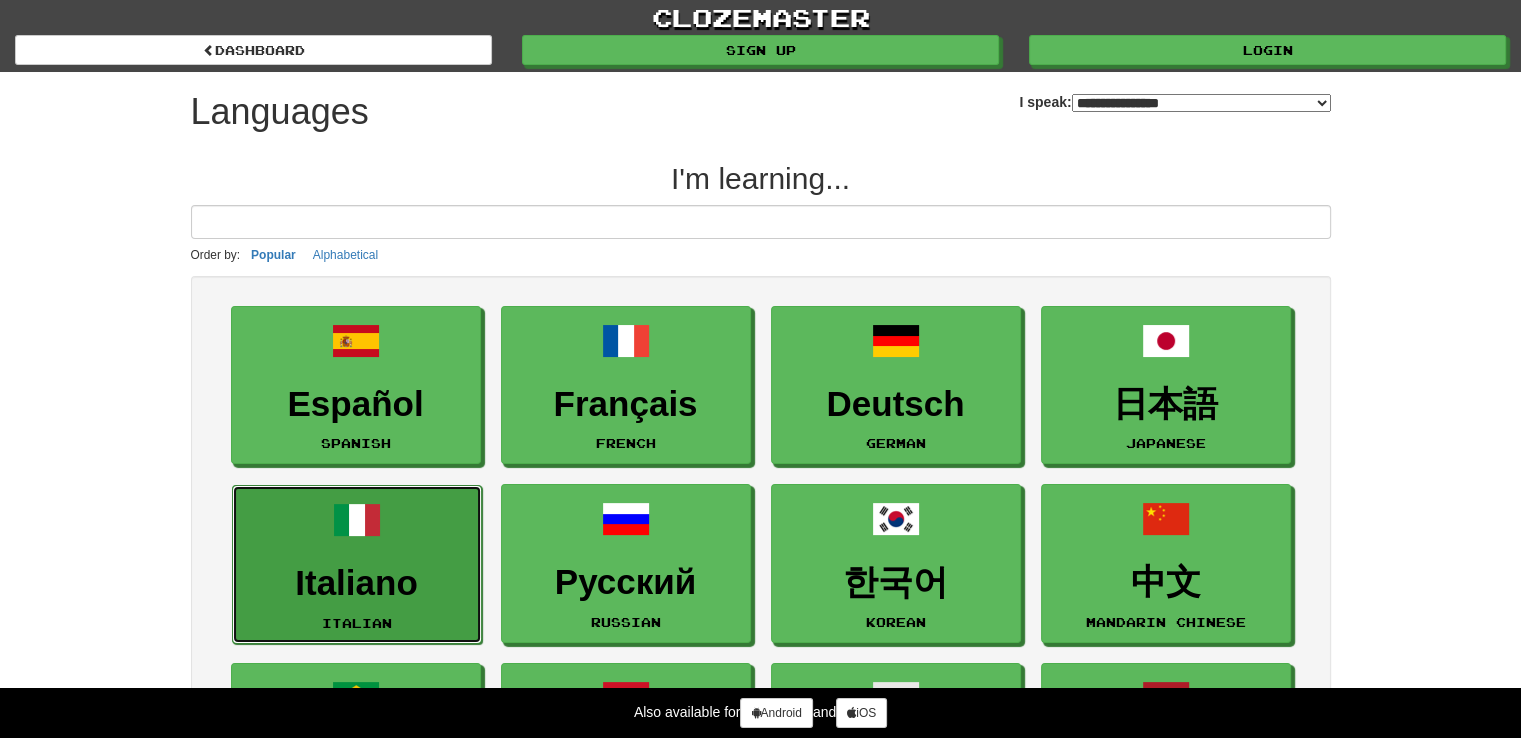 click on "Italiano Italian" at bounding box center [357, 564] 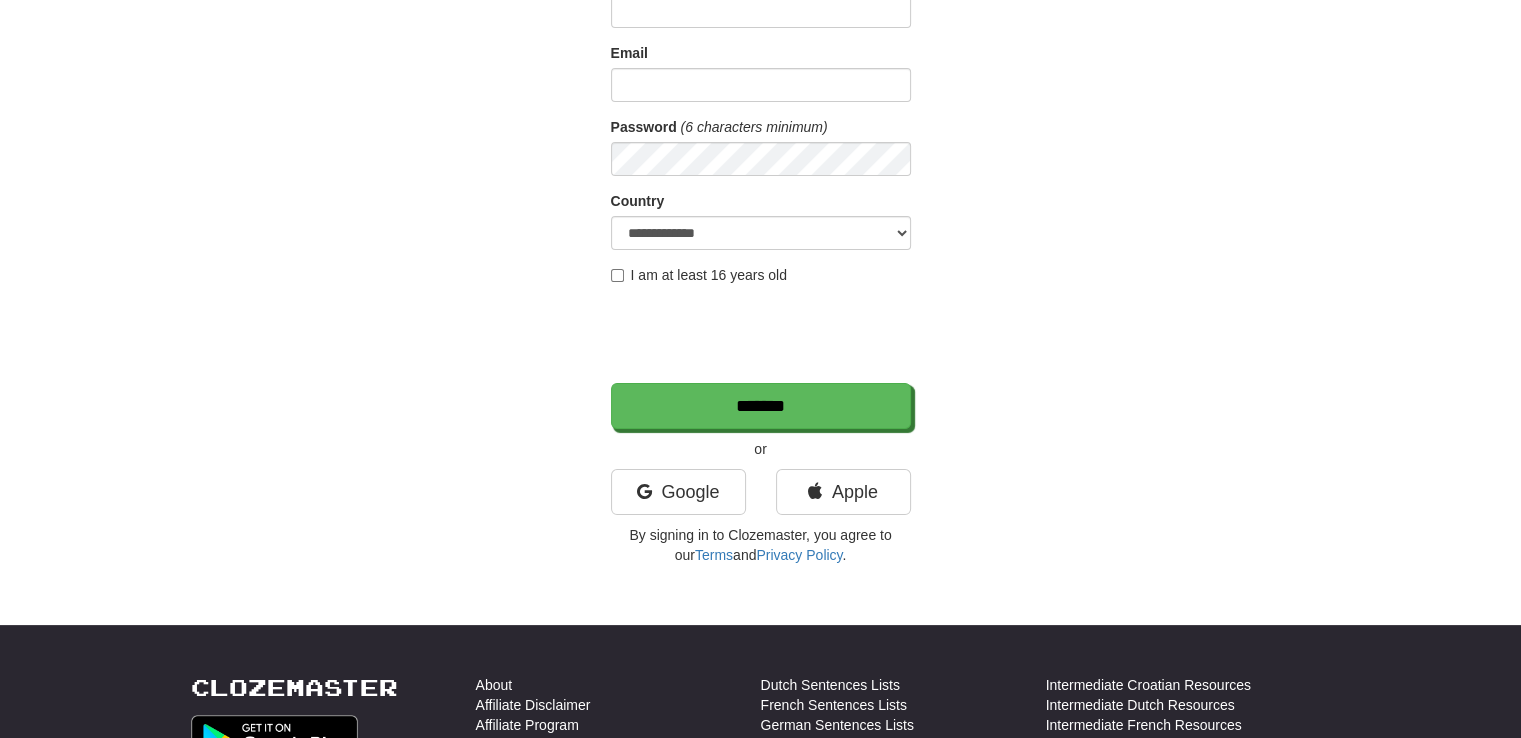 scroll, scrollTop: 200, scrollLeft: 0, axis: vertical 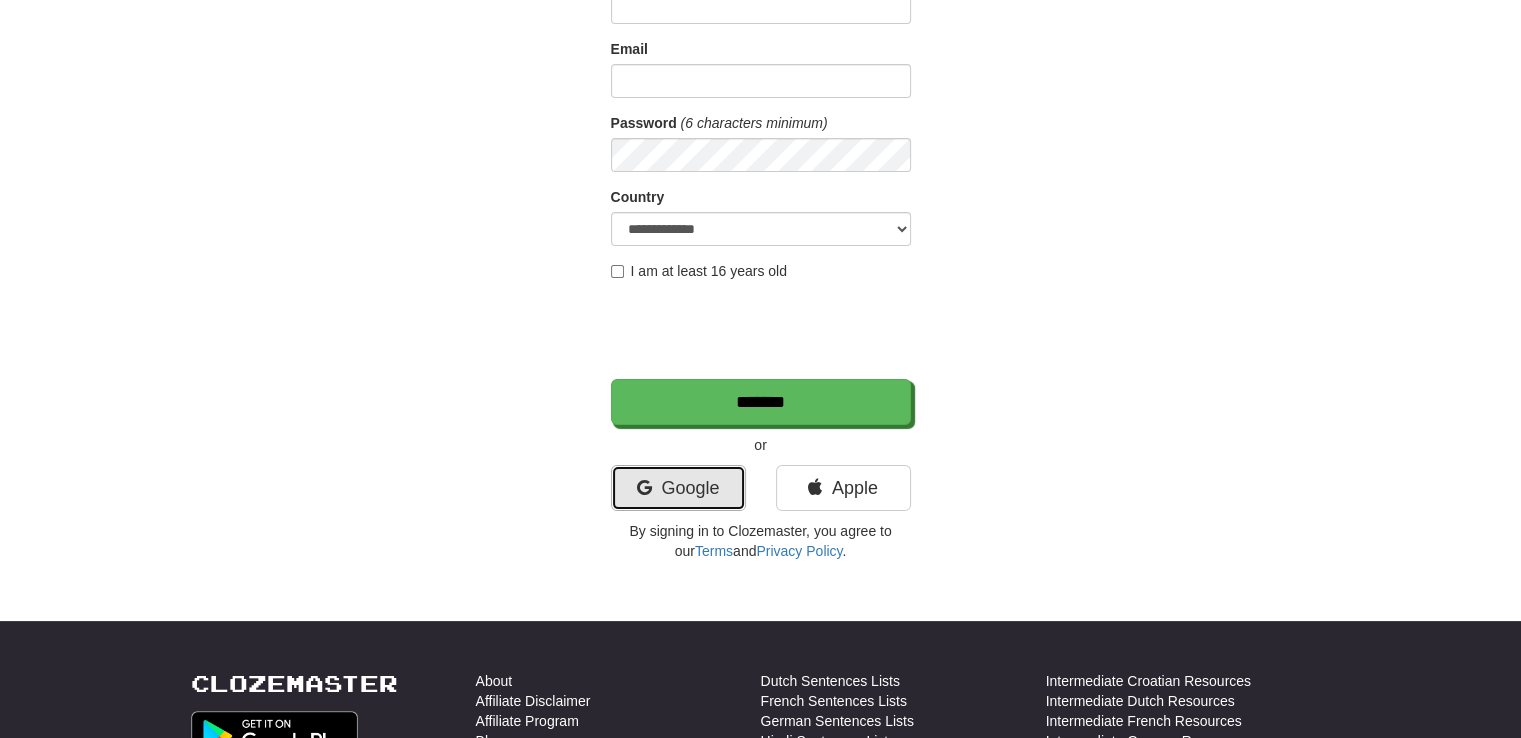 click on "Google" at bounding box center [678, 488] 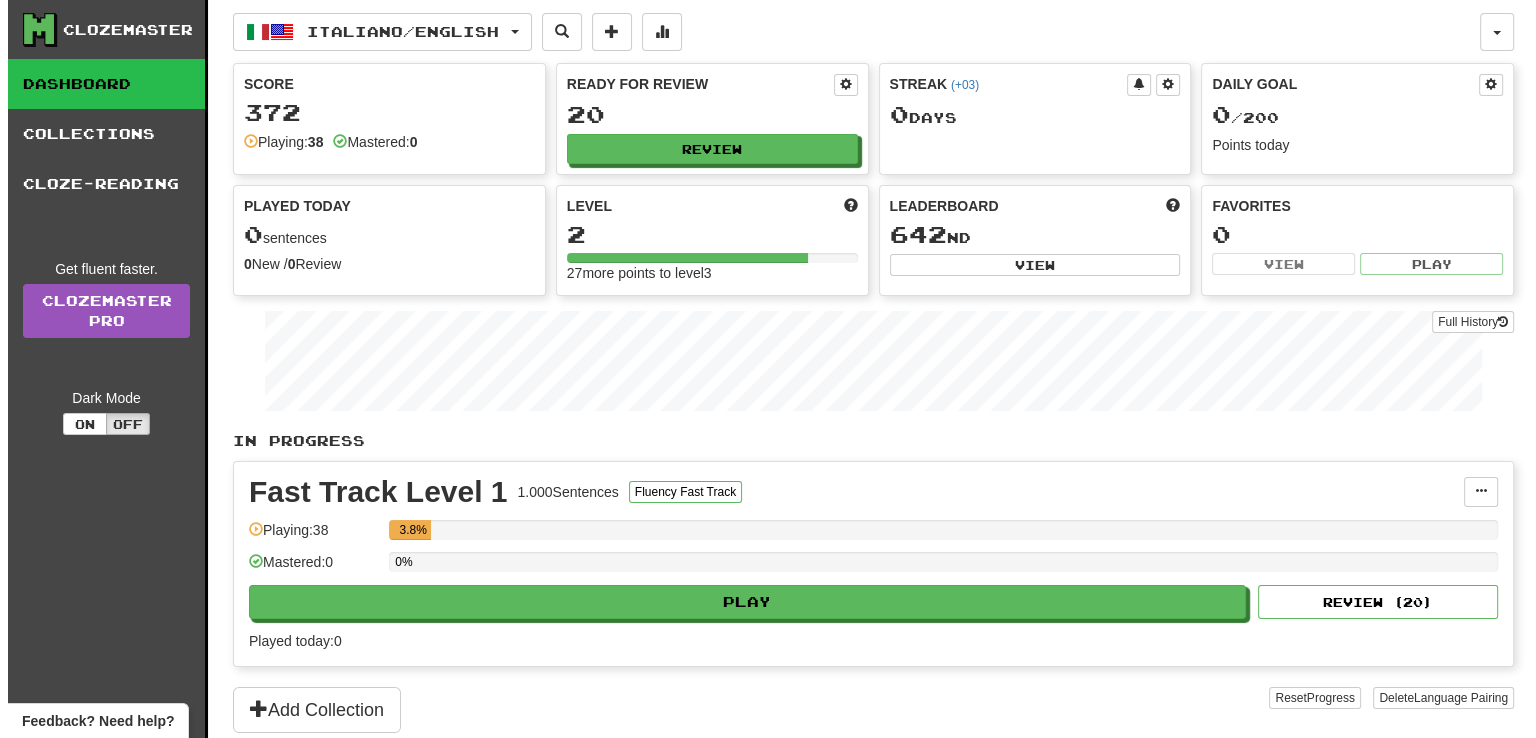 scroll, scrollTop: 300, scrollLeft: 0, axis: vertical 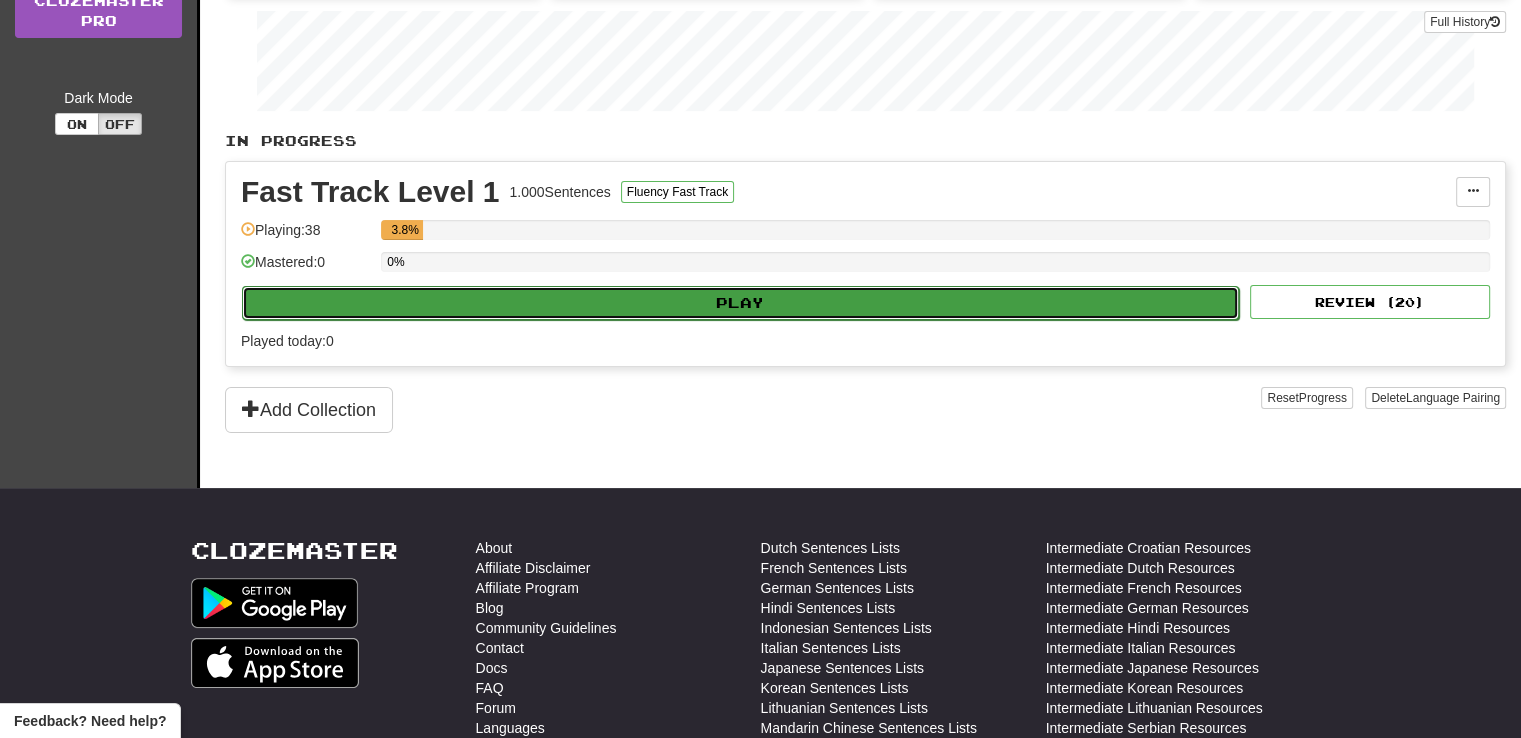 click on "Play" at bounding box center [740, 303] 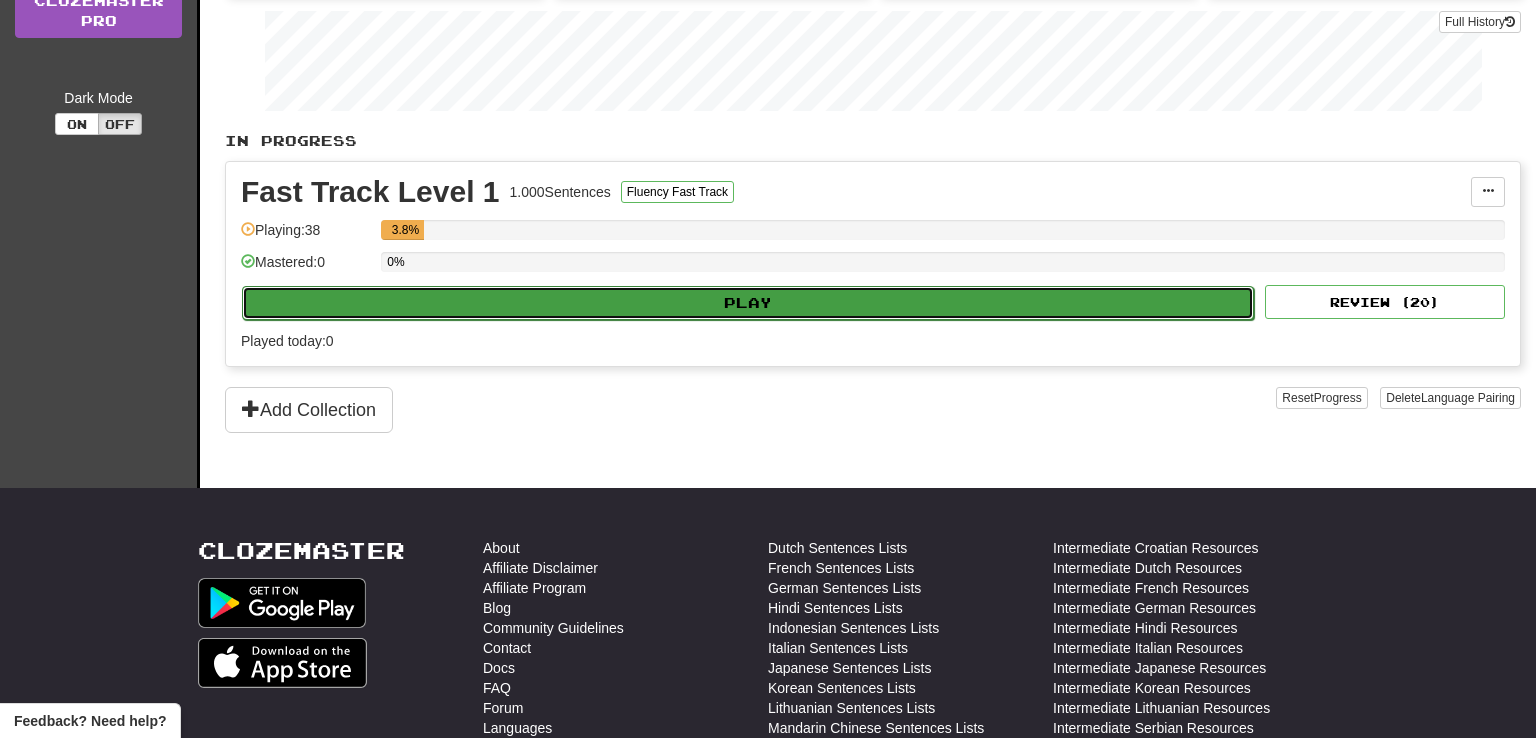 select on "**" 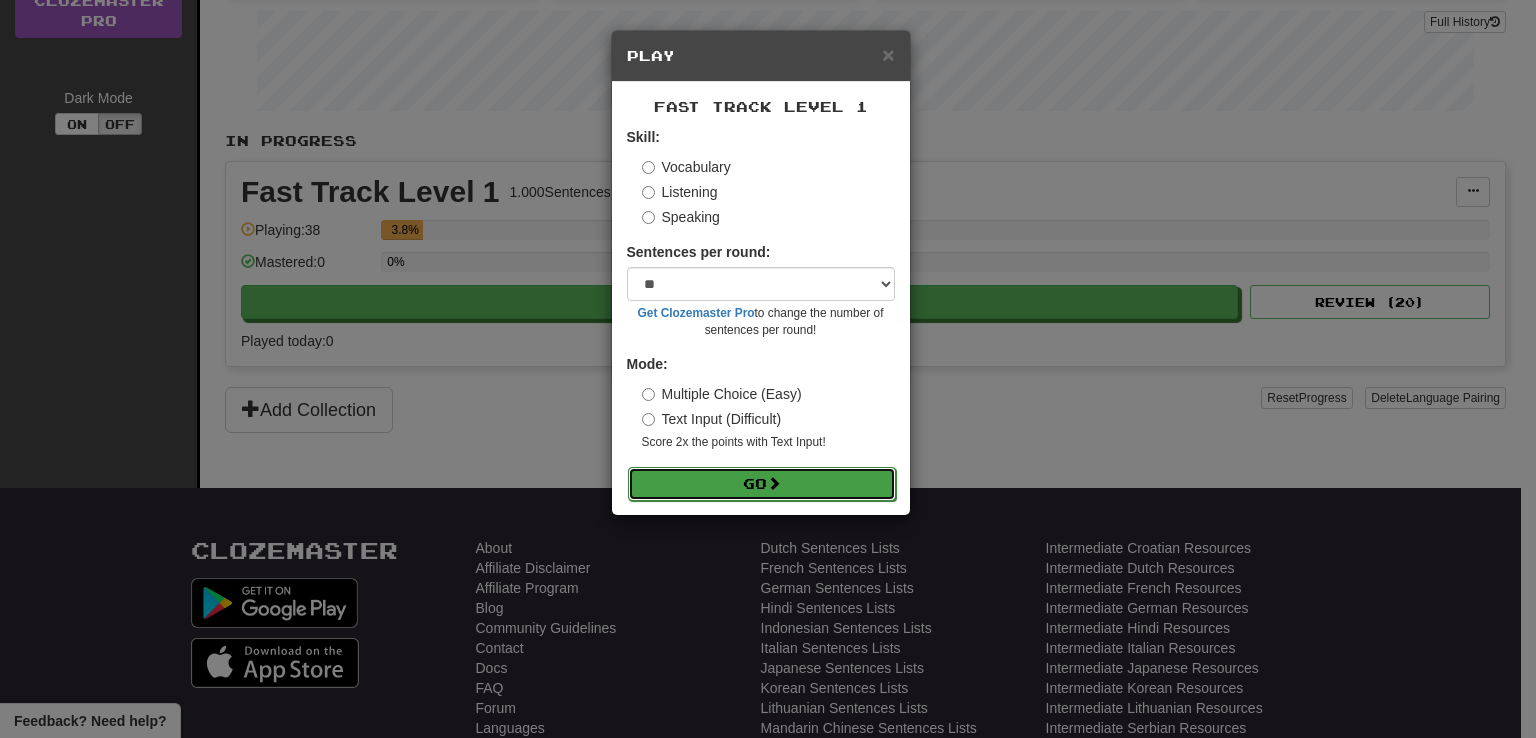 drag, startPoint x: 776, startPoint y: 484, endPoint x: 784, endPoint y: 477, distance: 10.630146 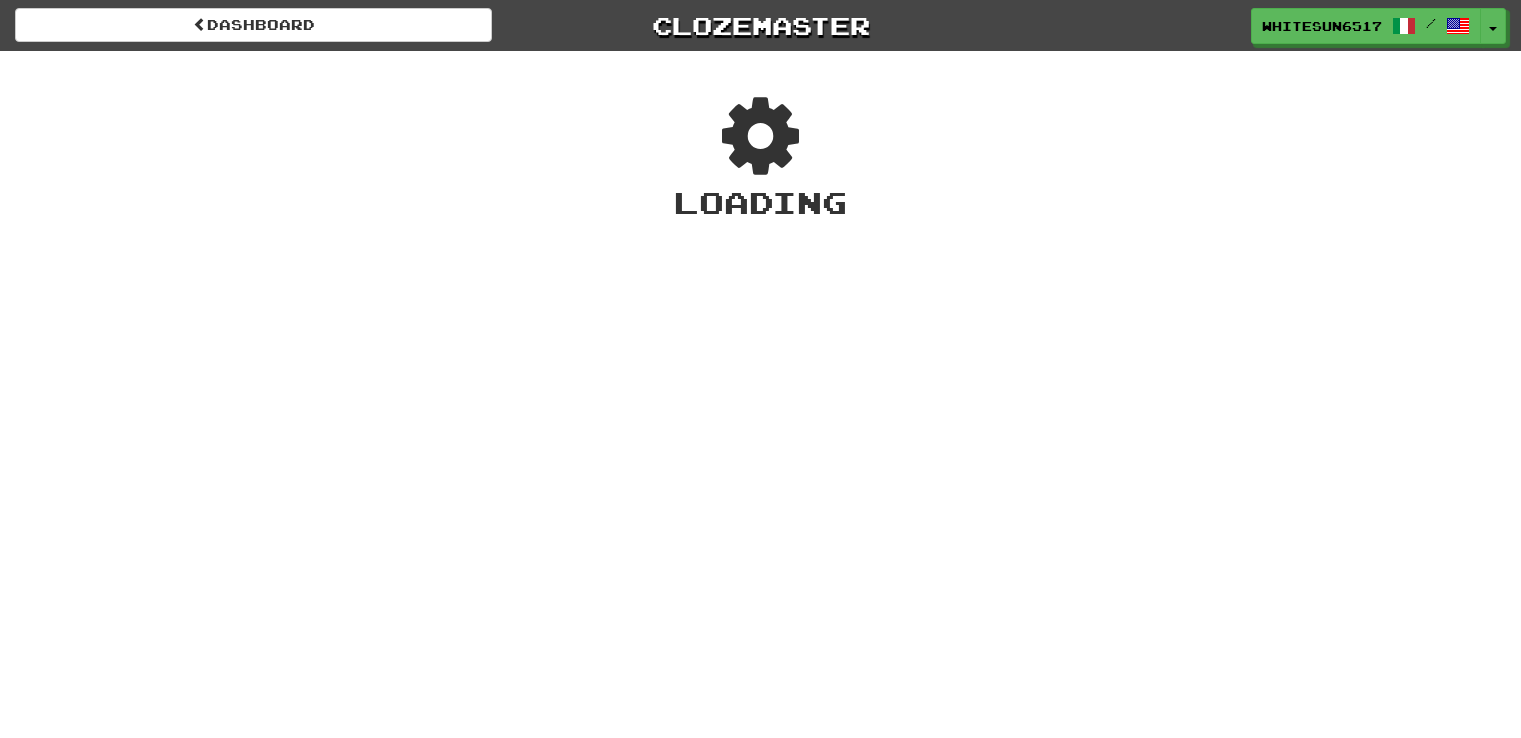 scroll, scrollTop: 0, scrollLeft: 0, axis: both 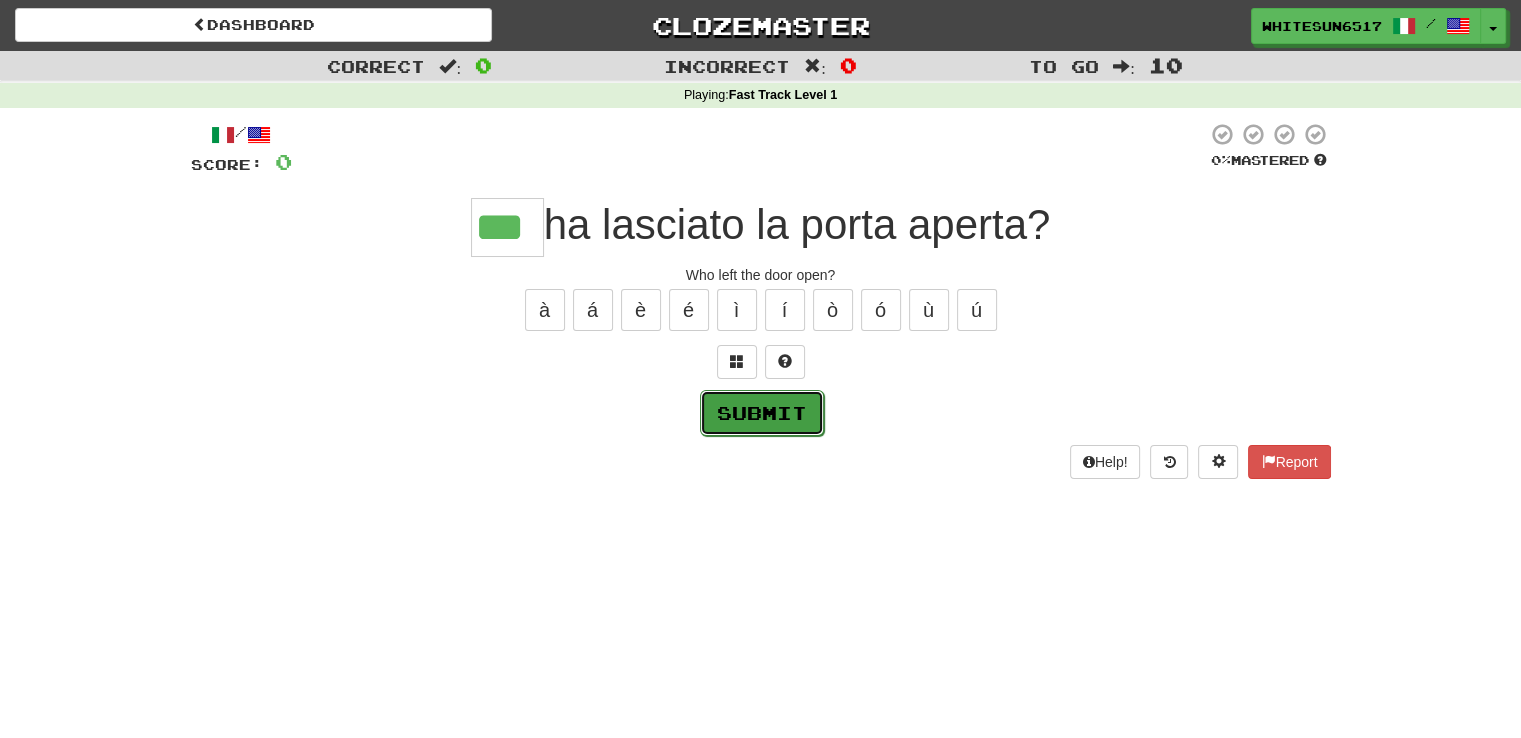 click on "Submit" at bounding box center (762, 413) 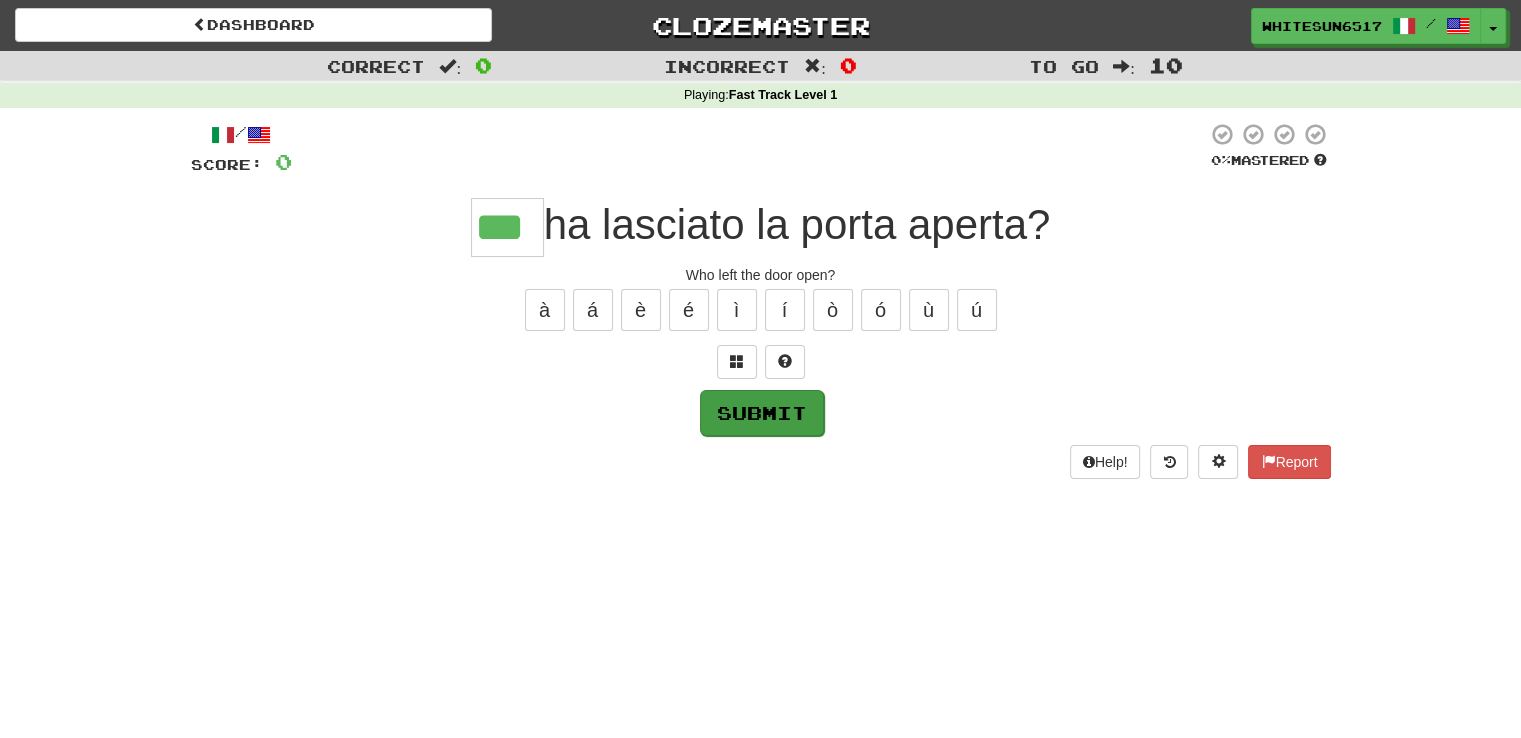 type on "***" 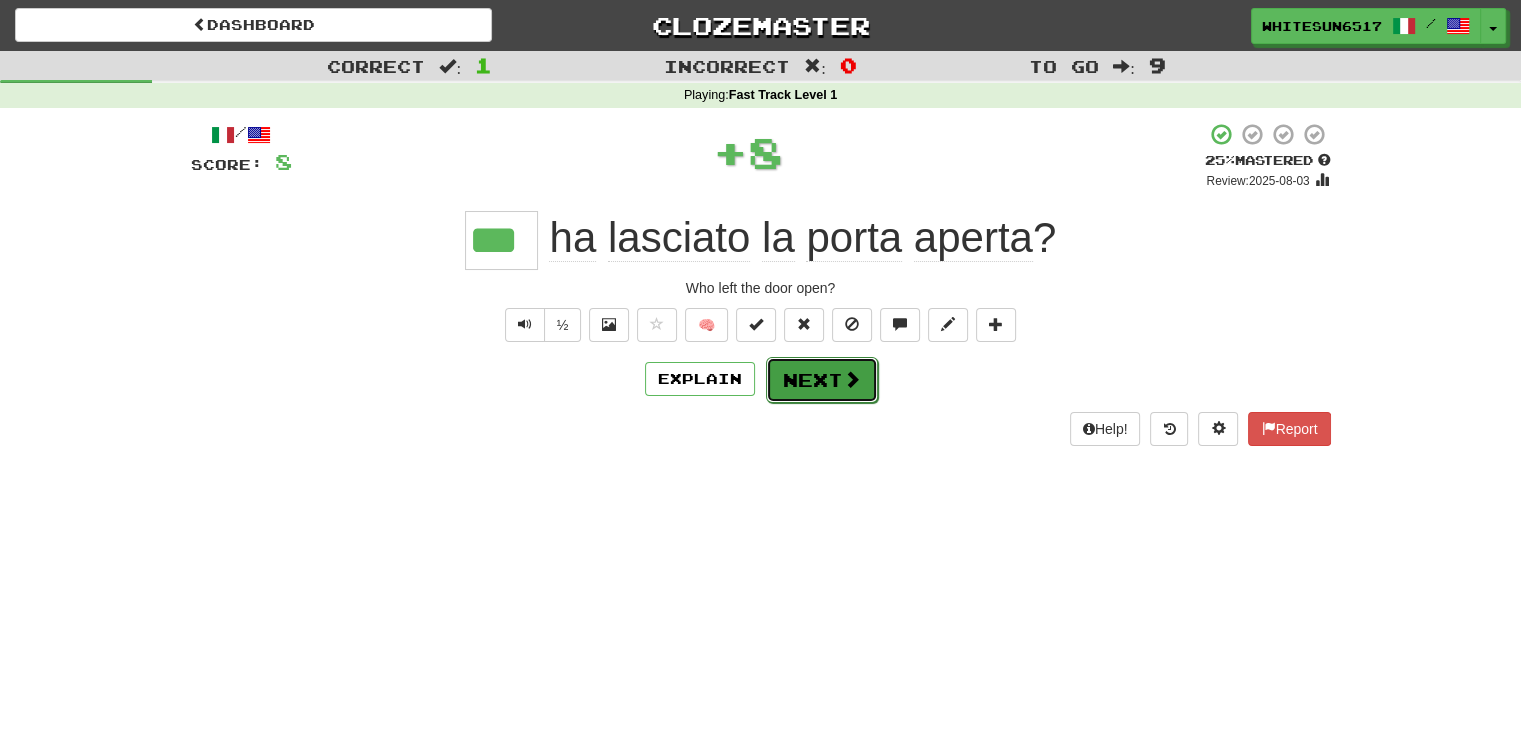 click on "Next" at bounding box center (822, 380) 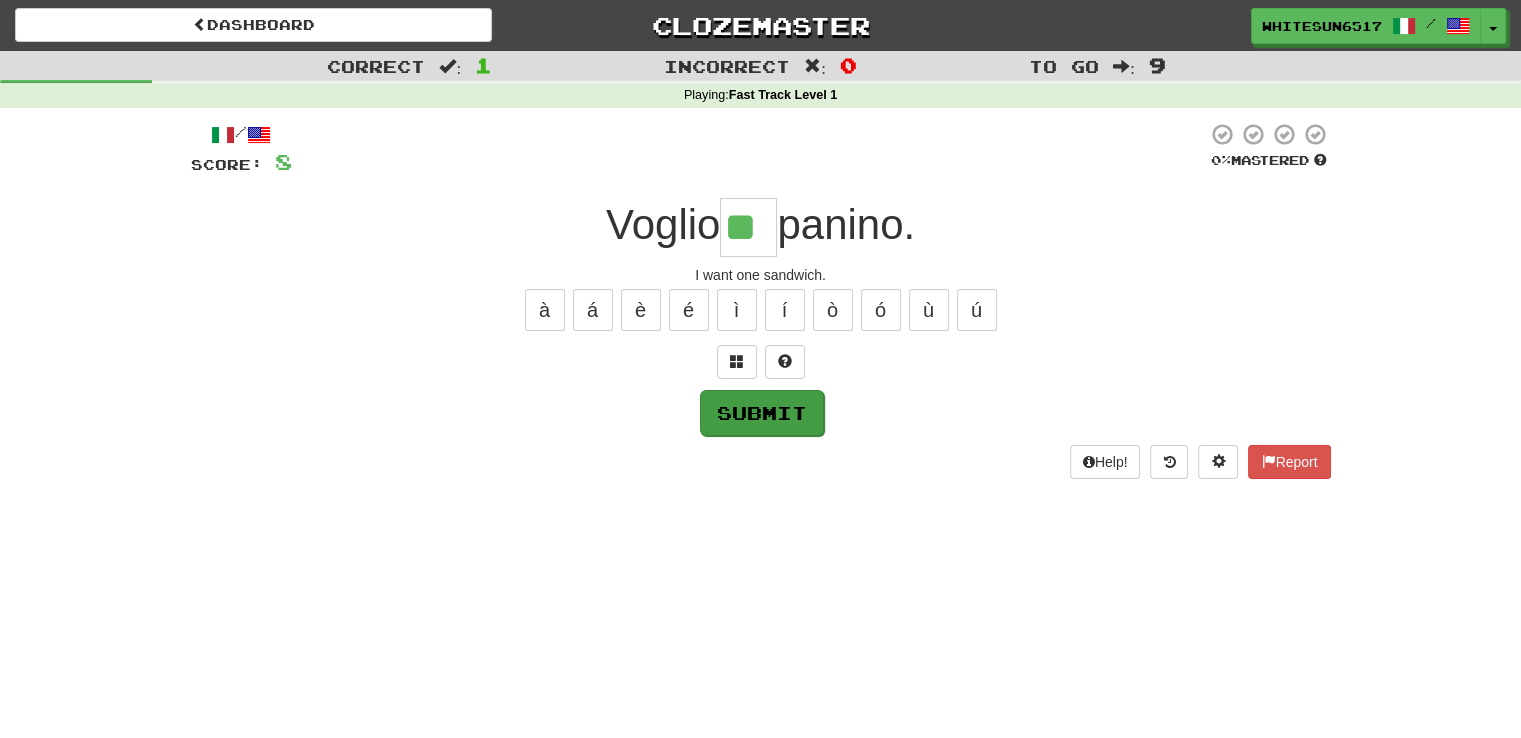 type on "**" 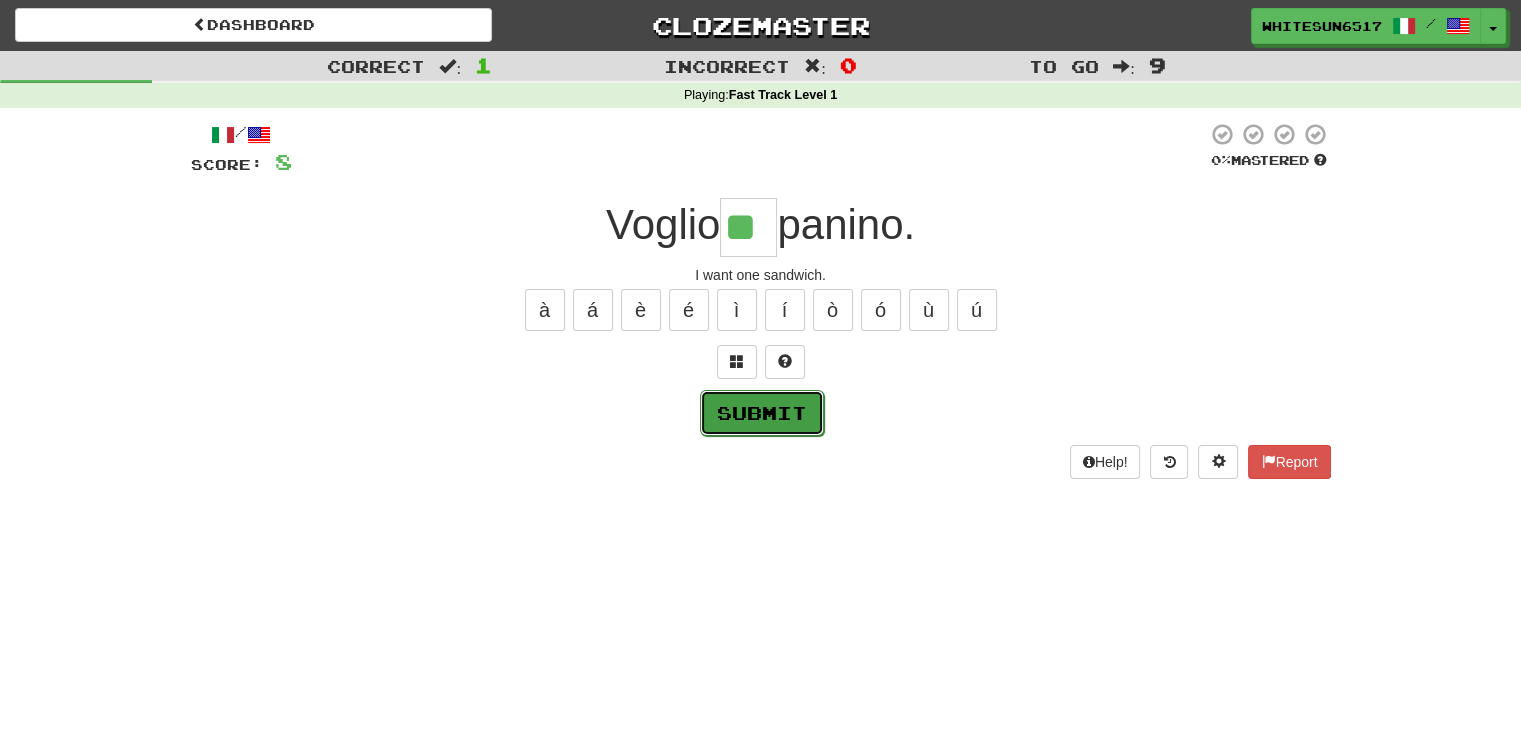 click on "Submit" at bounding box center (762, 413) 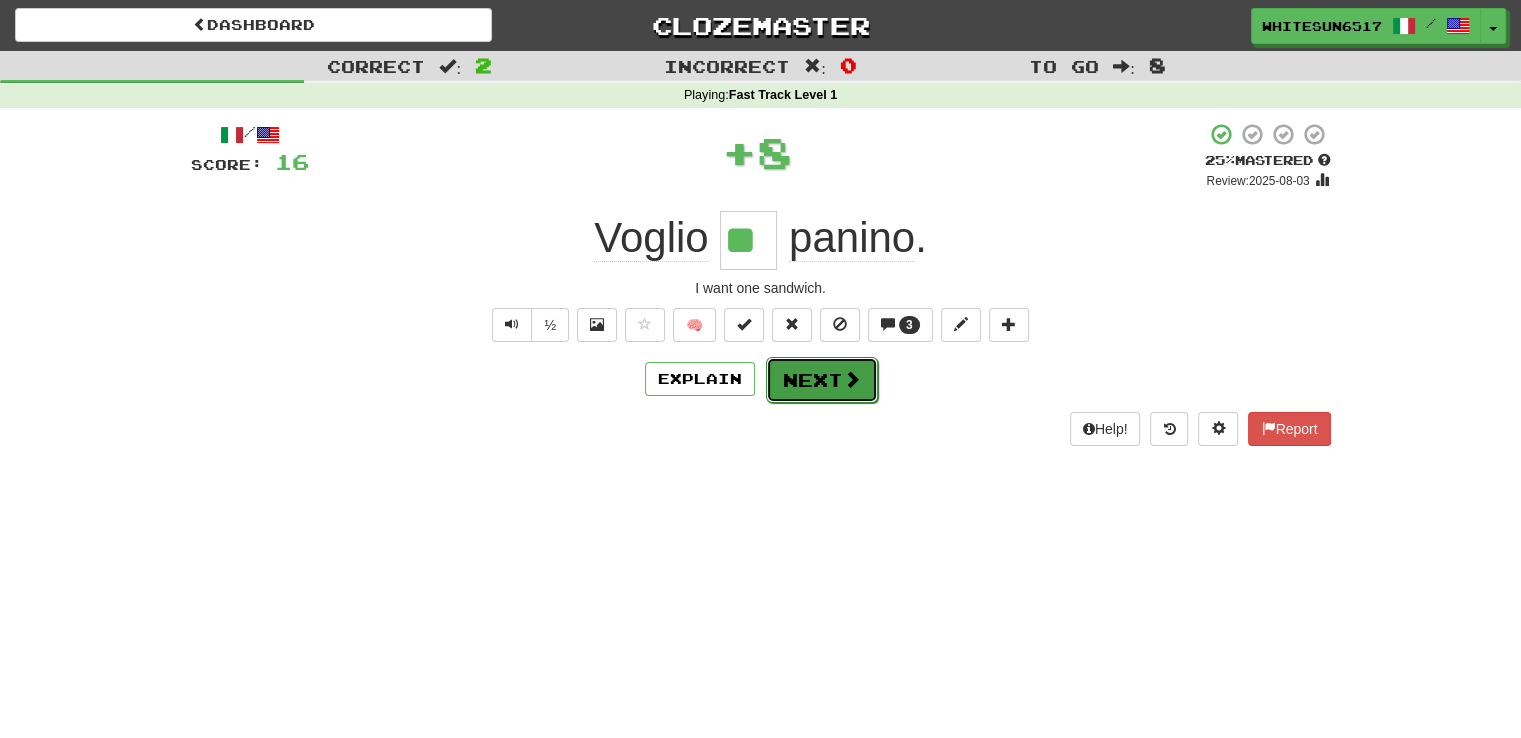 click on "Next" at bounding box center [822, 380] 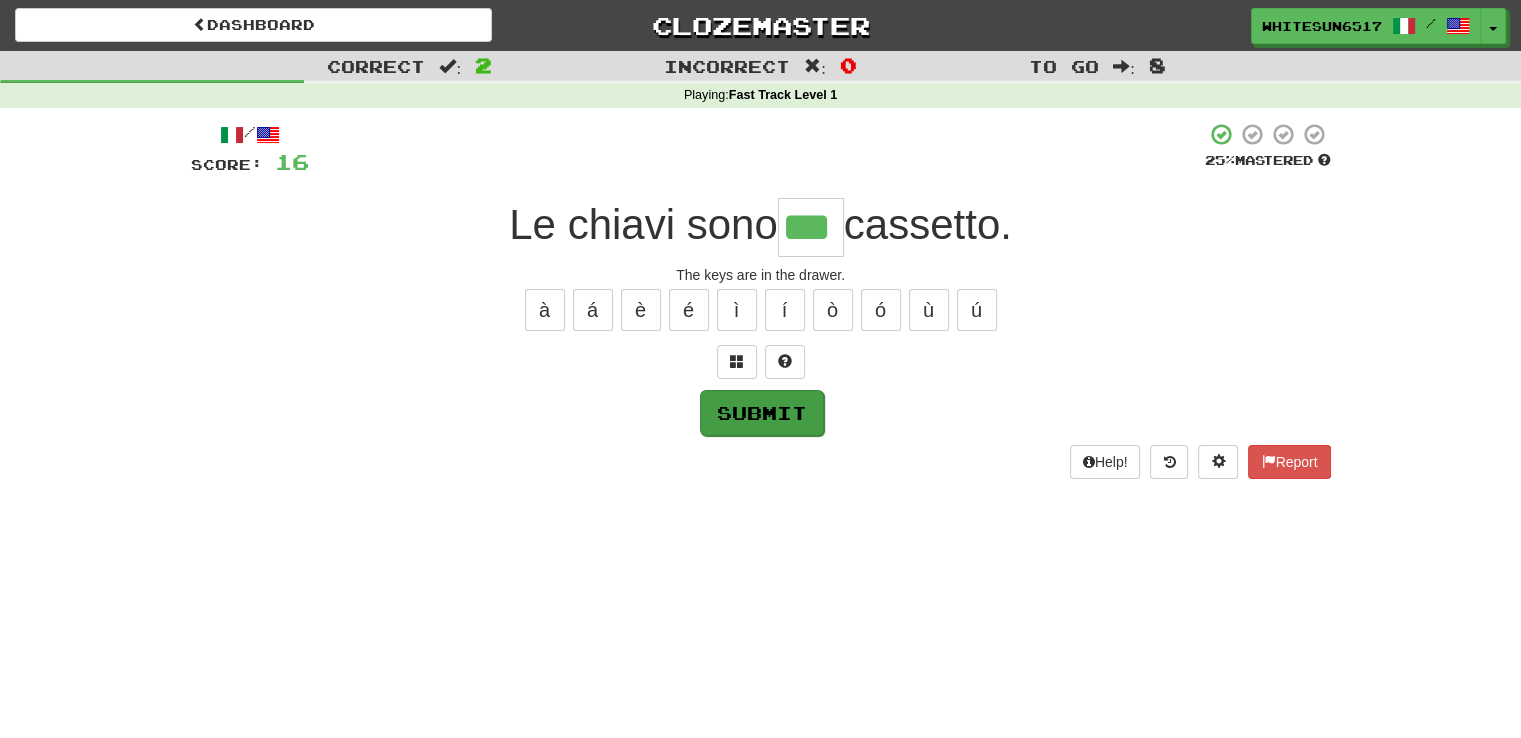 type on "***" 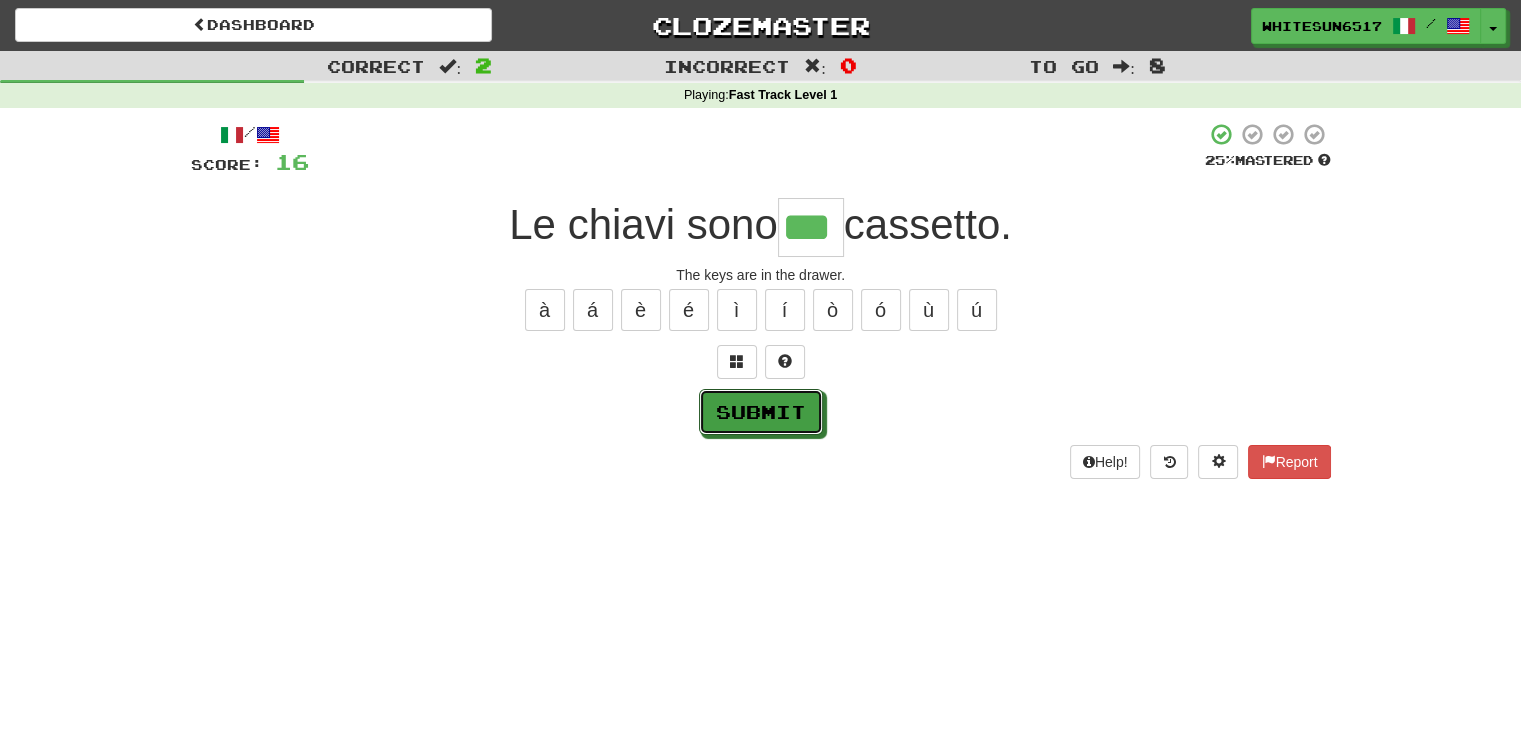 click on "Submit" at bounding box center [761, 412] 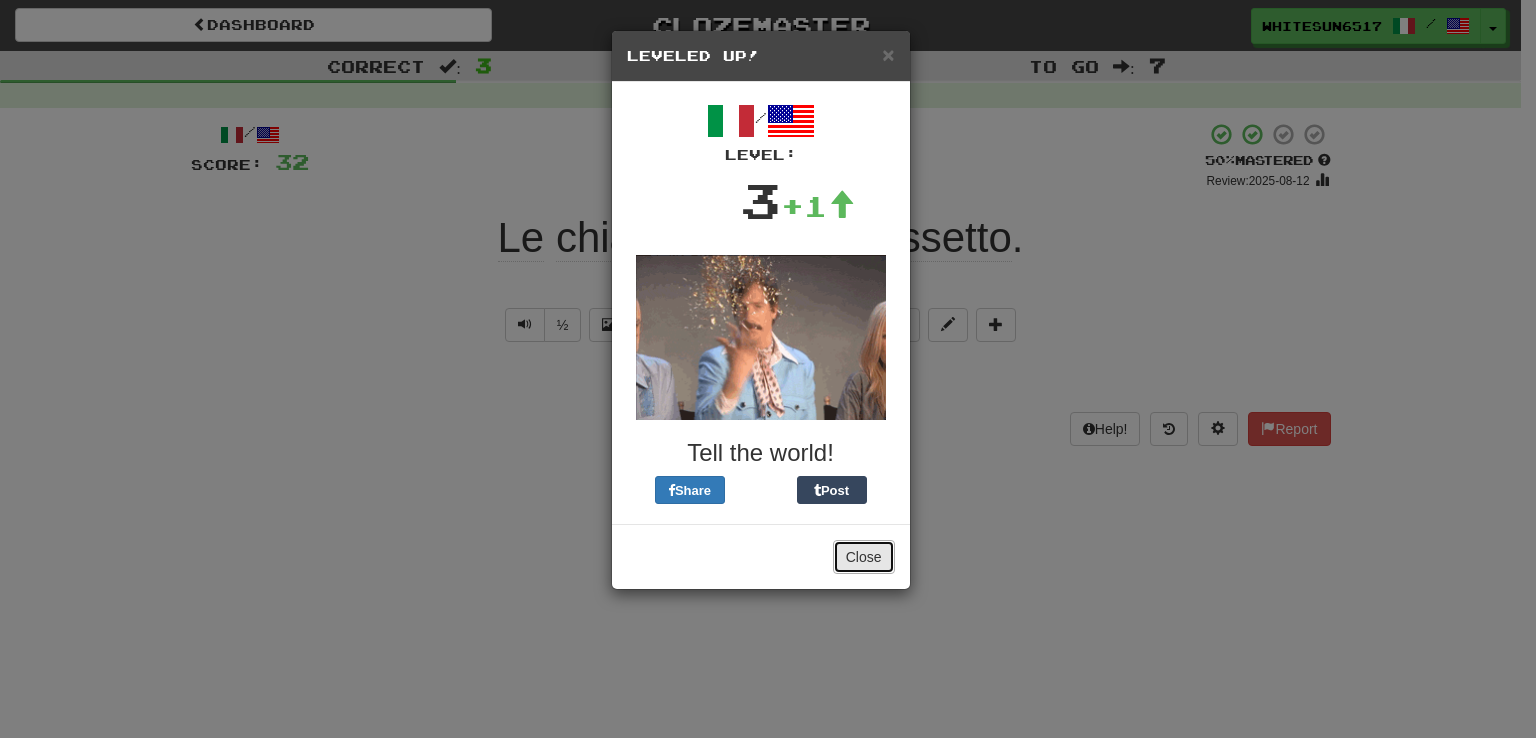 click on "Close" at bounding box center [864, 557] 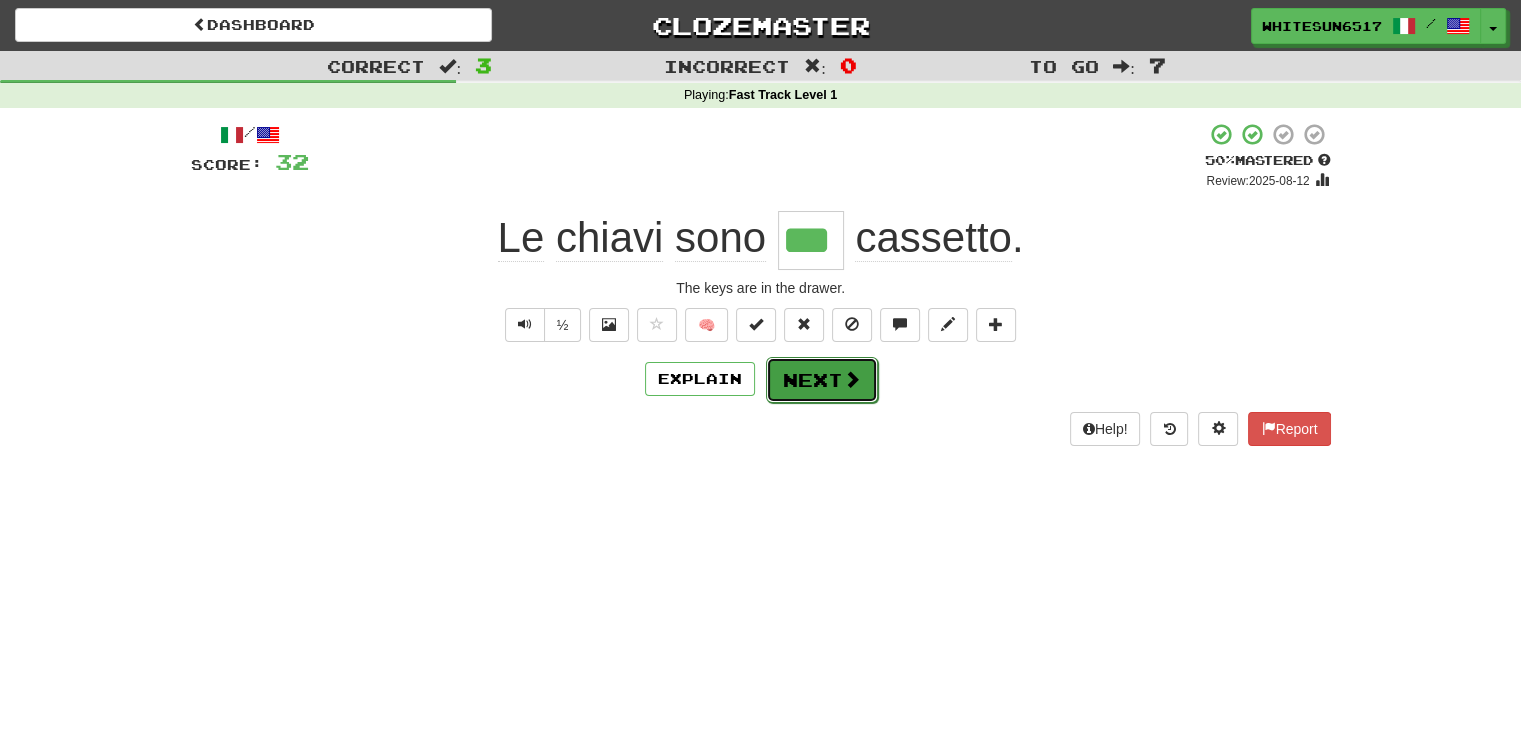 click on "Next" at bounding box center [822, 380] 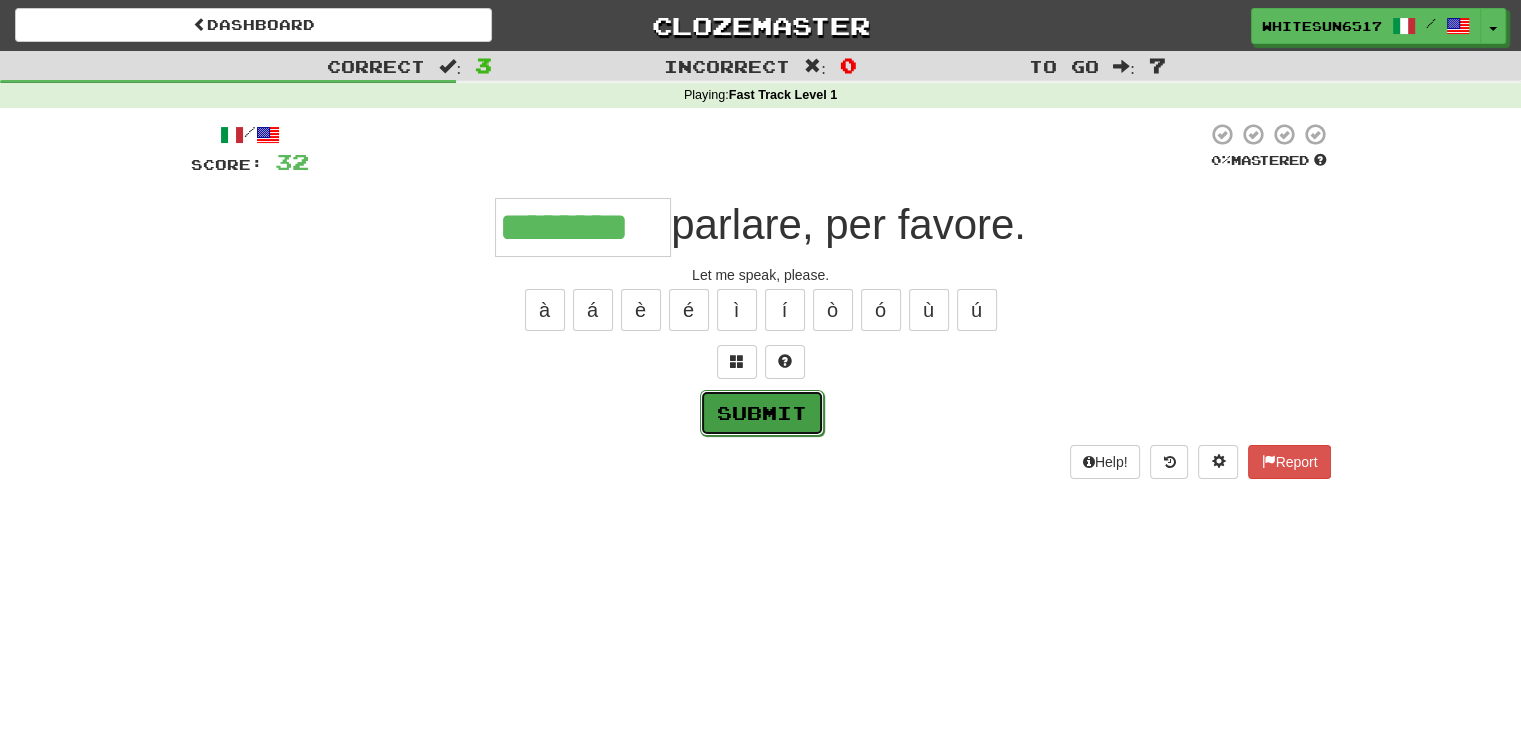 click on "Submit" at bounding box center [762, 413] 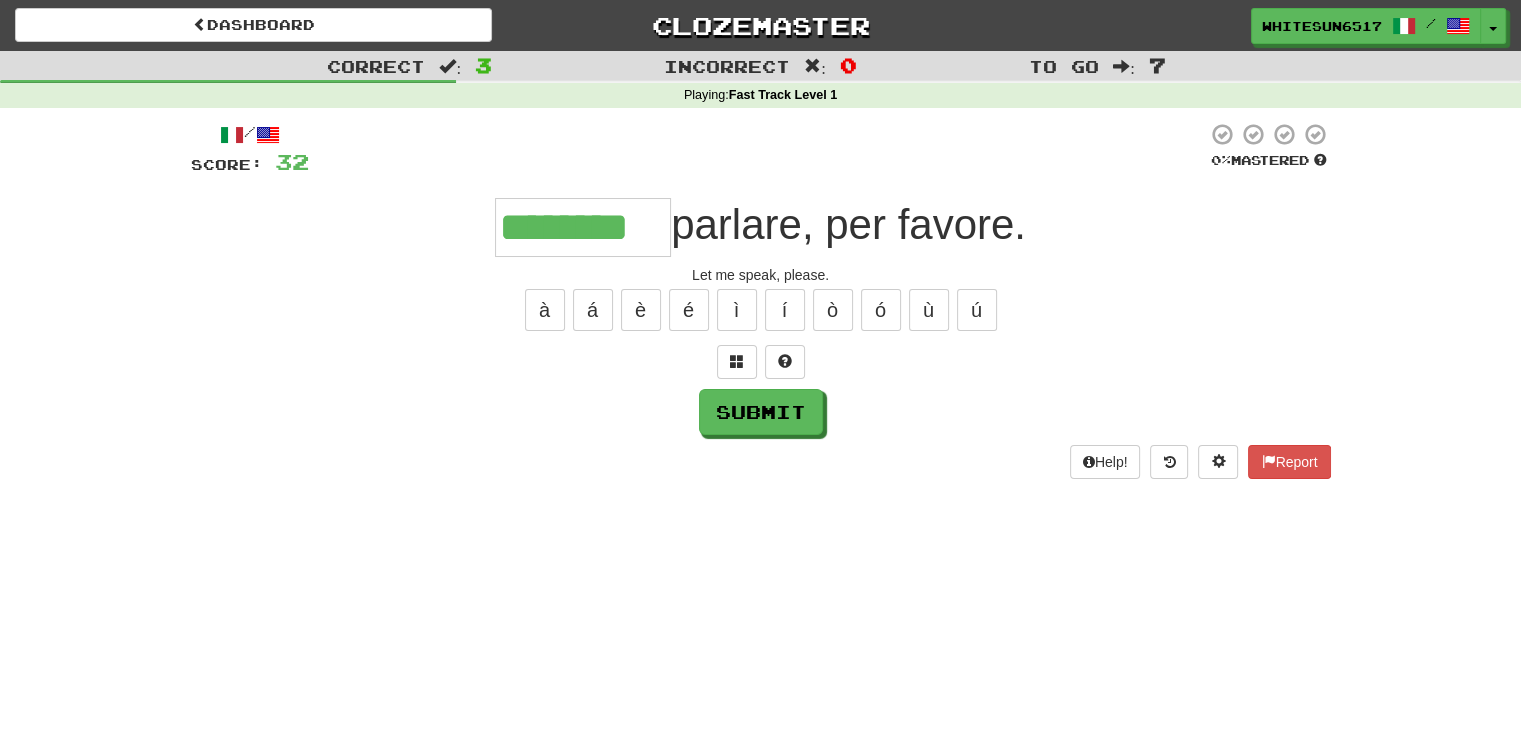 type on "********" 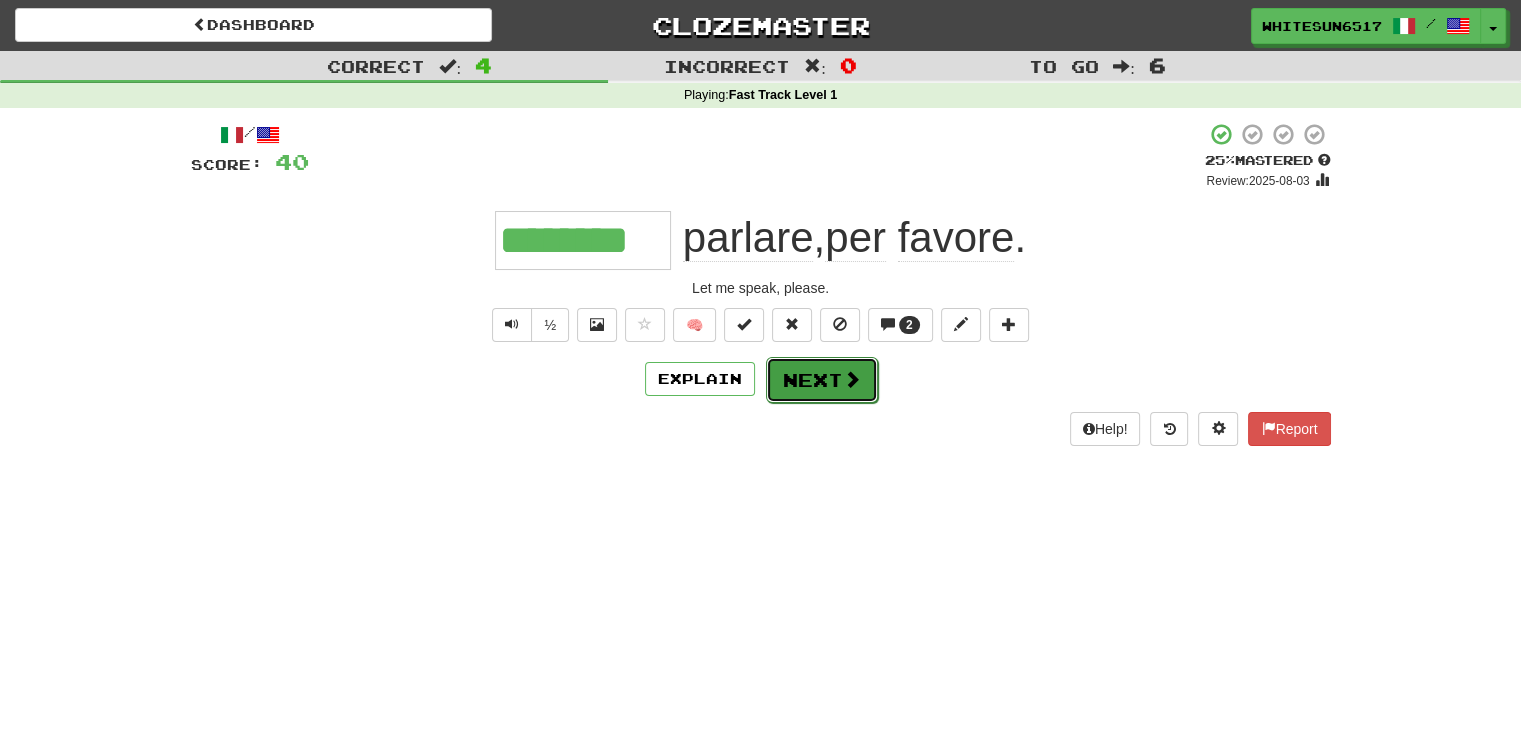 click at bounding box center [852, 379] 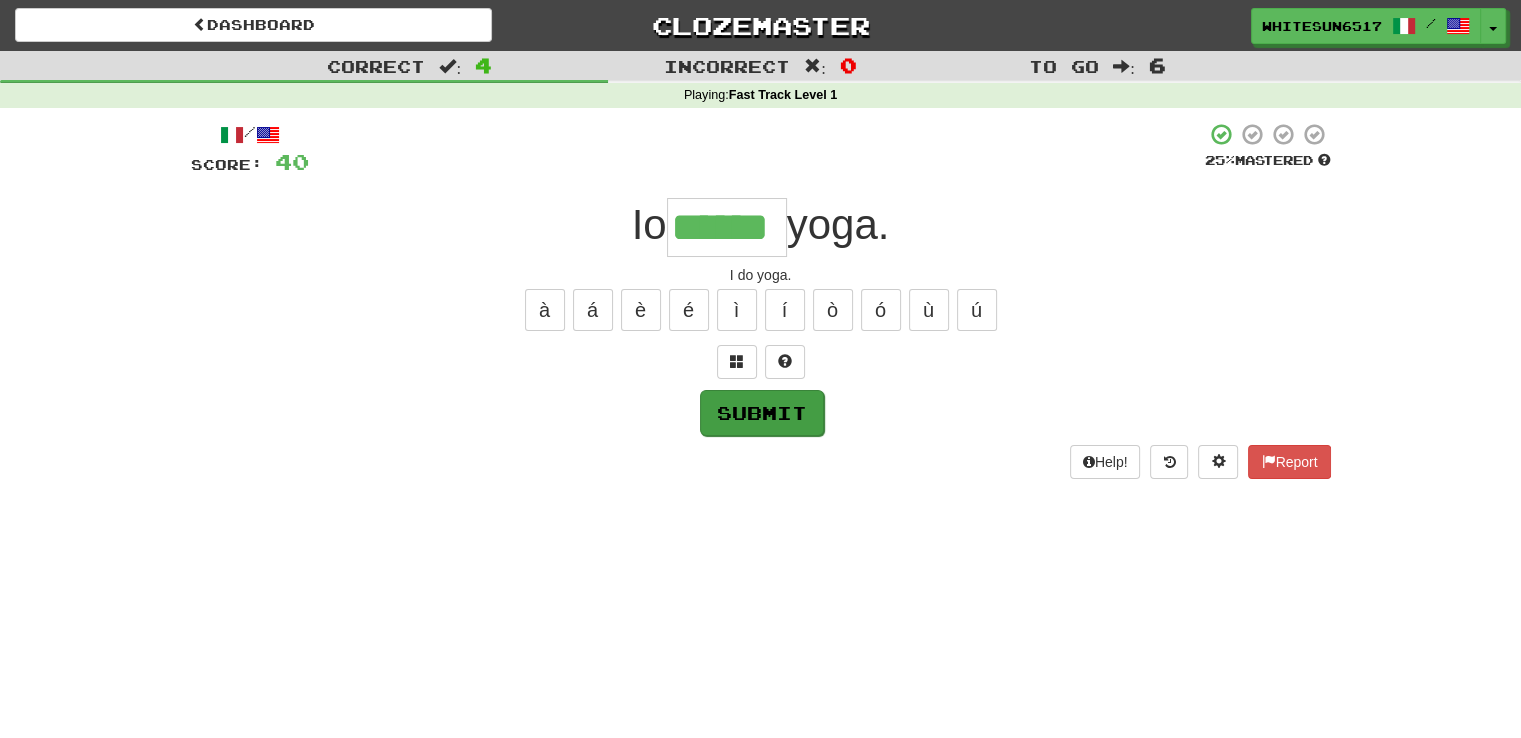 type on "******" 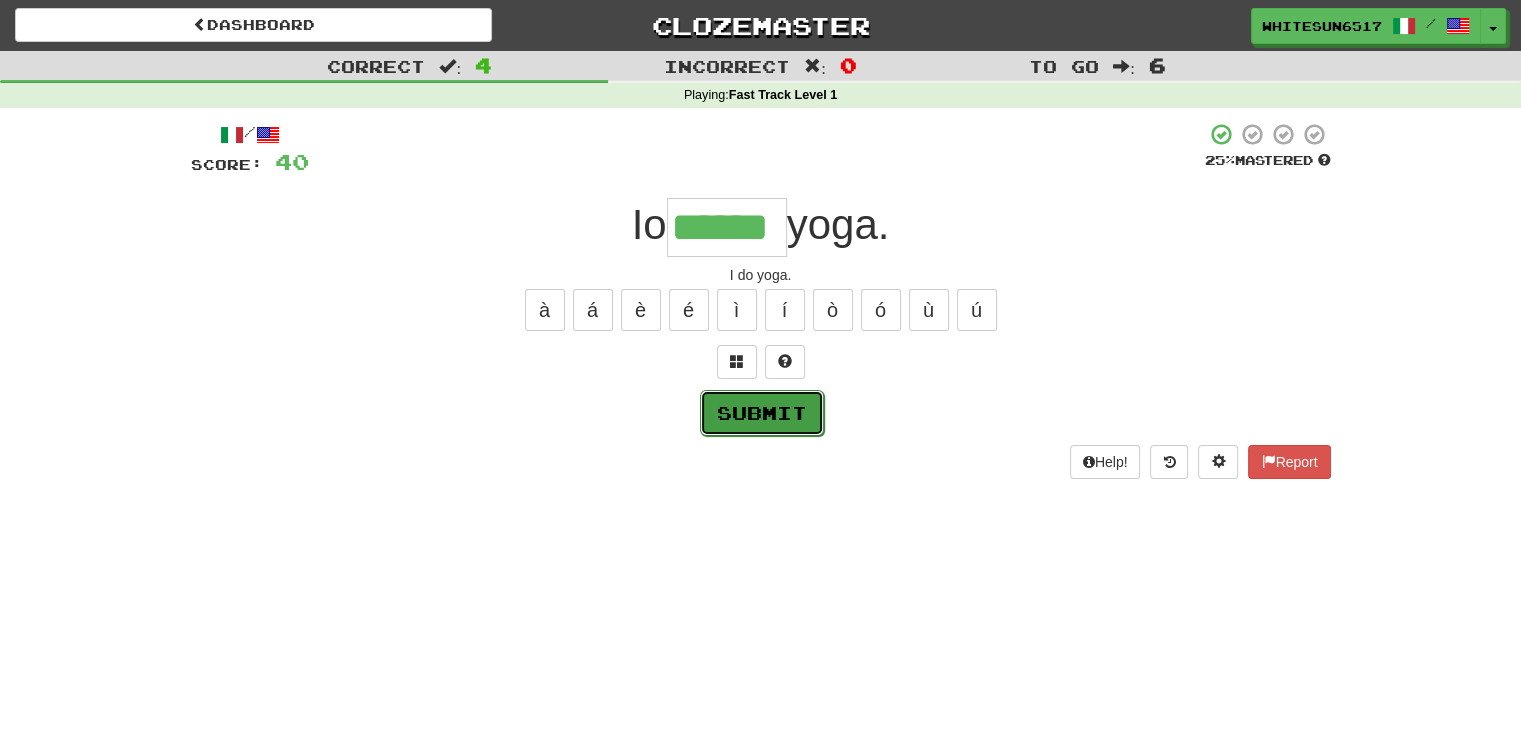 click on "Submit" at bounding box center [762, 413] 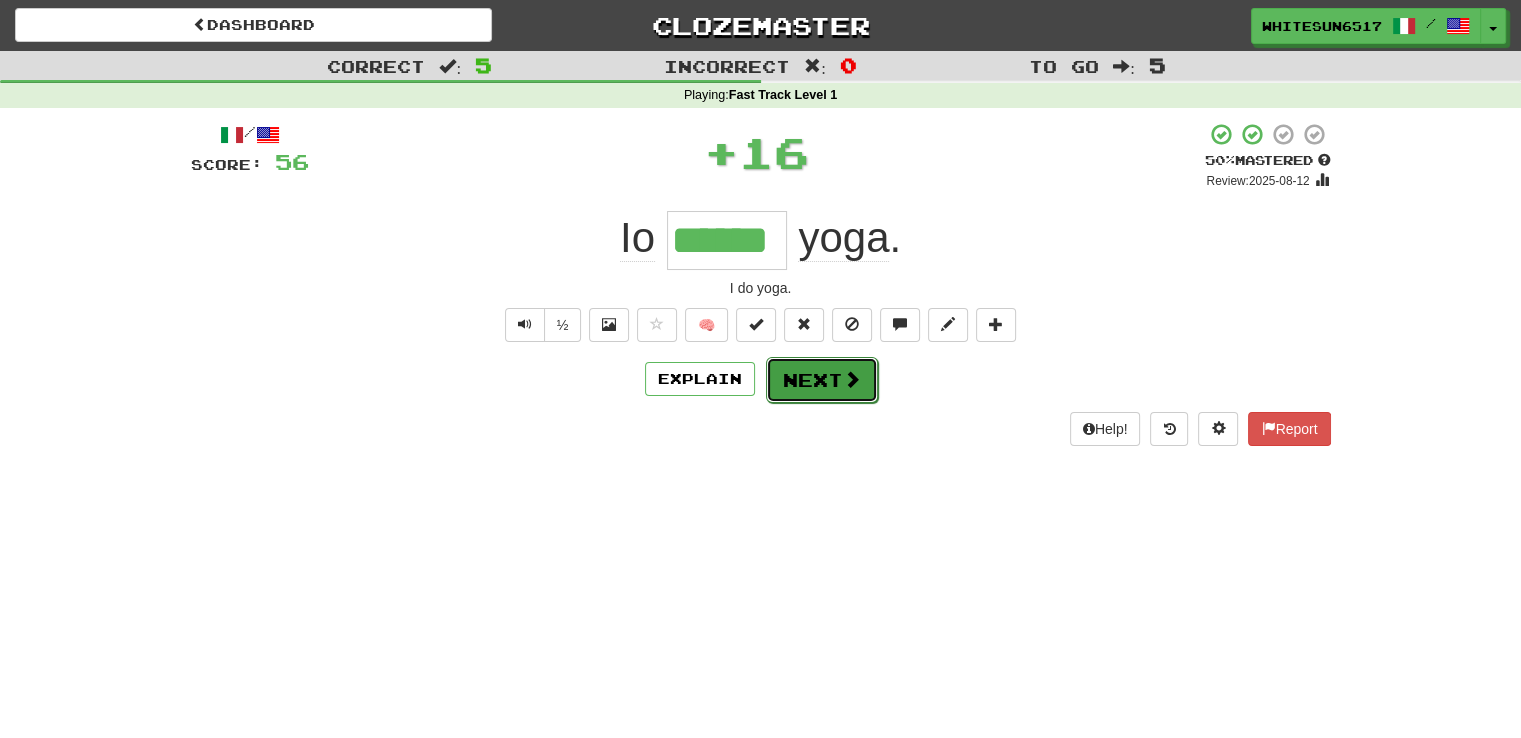 click on "Next" at bounding box center [822, 380] 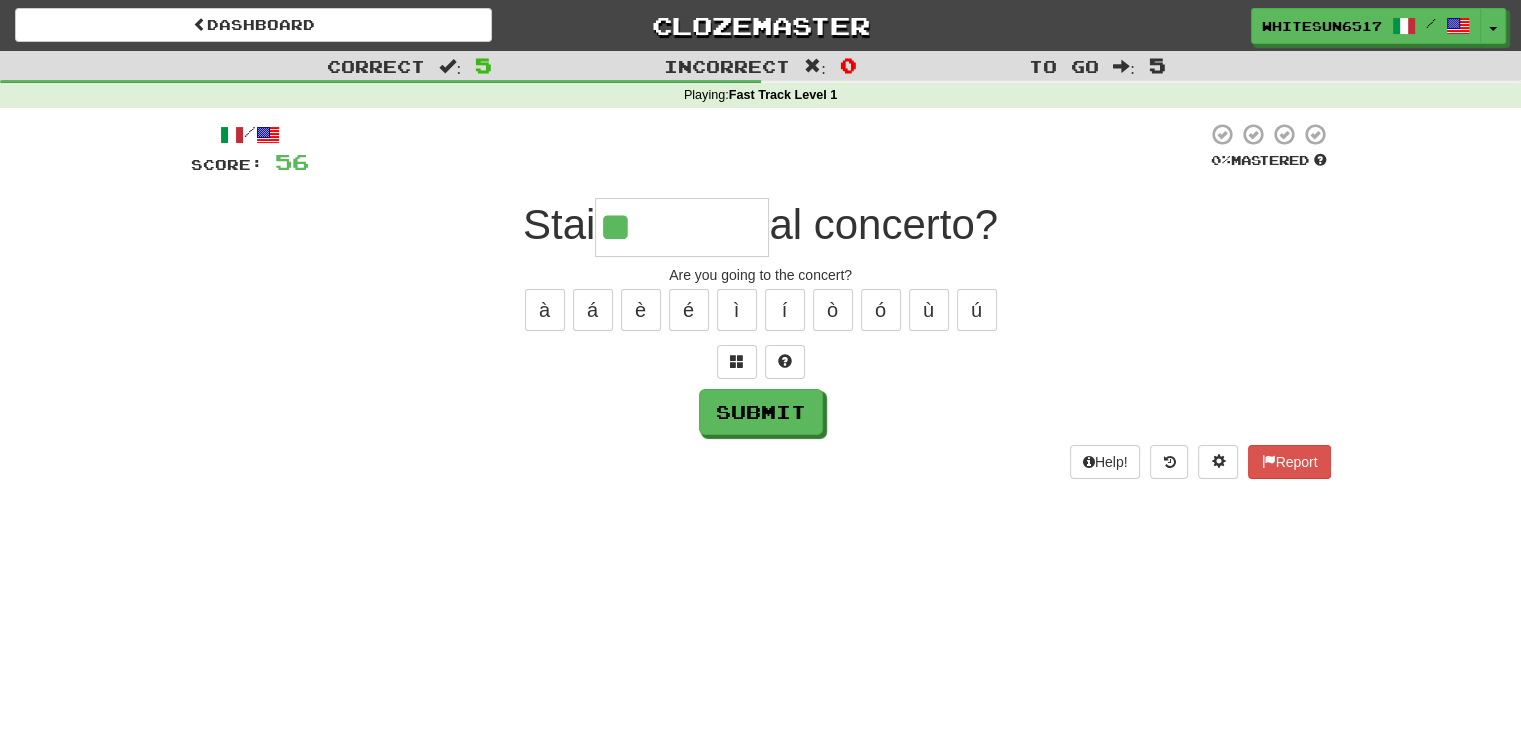 type on "*" 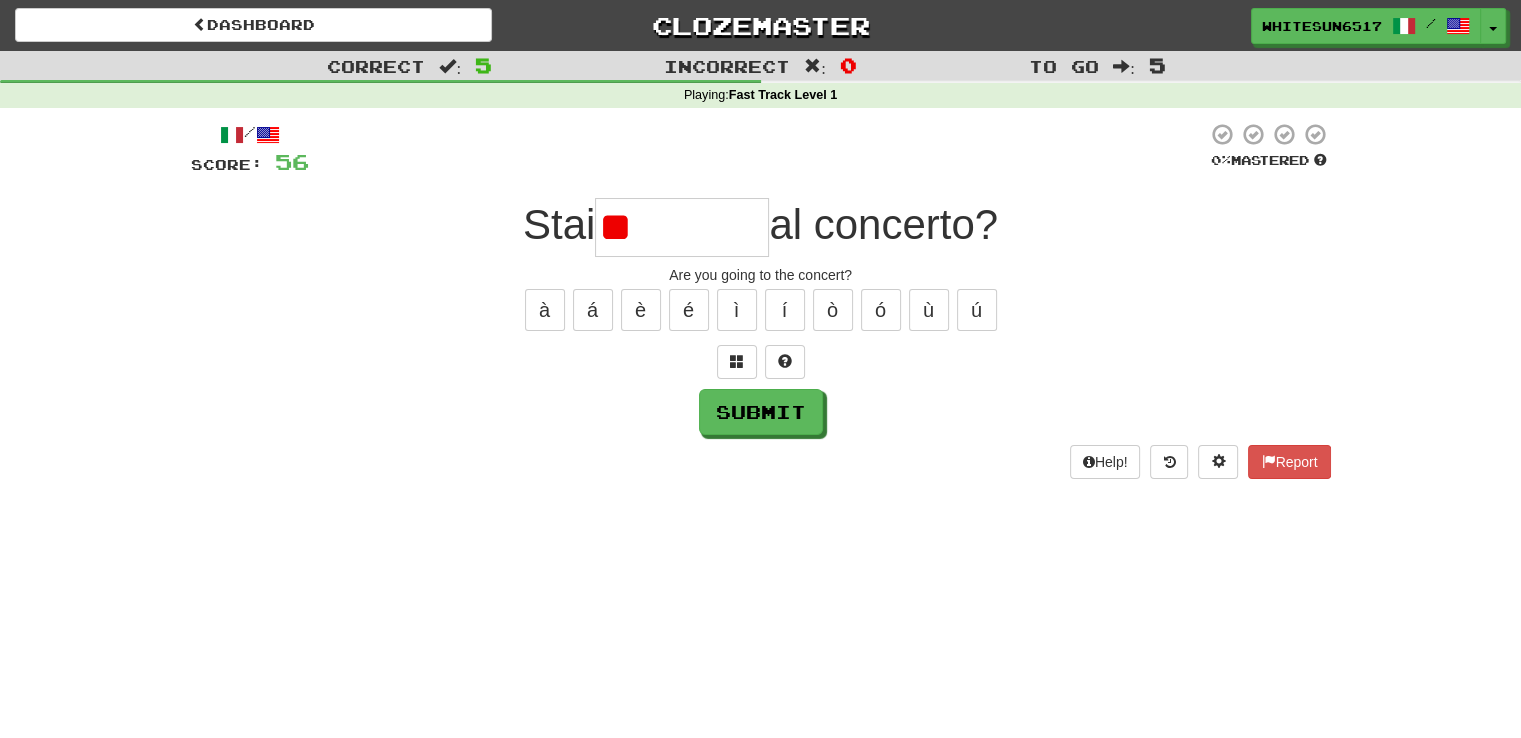 type on "*" 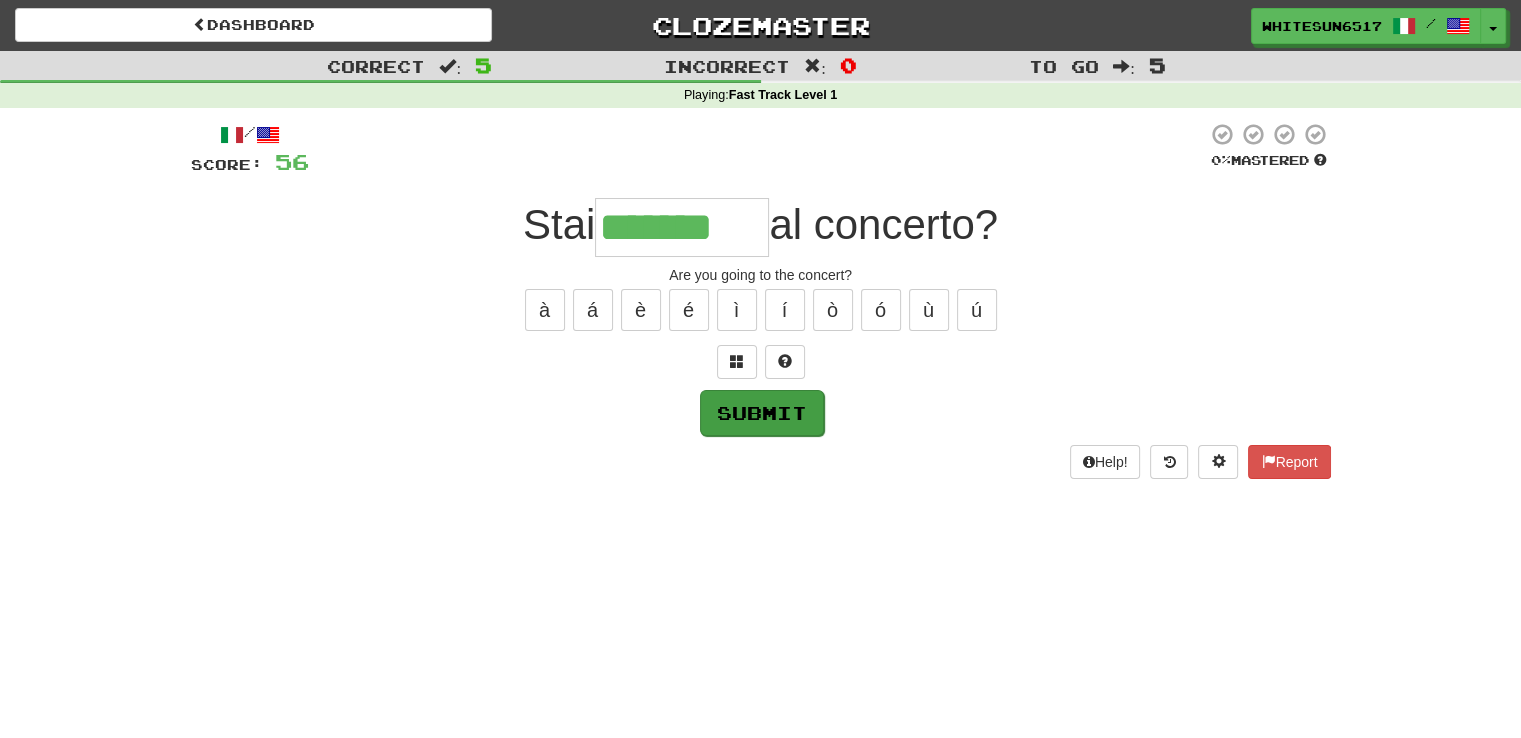 type on "*******" 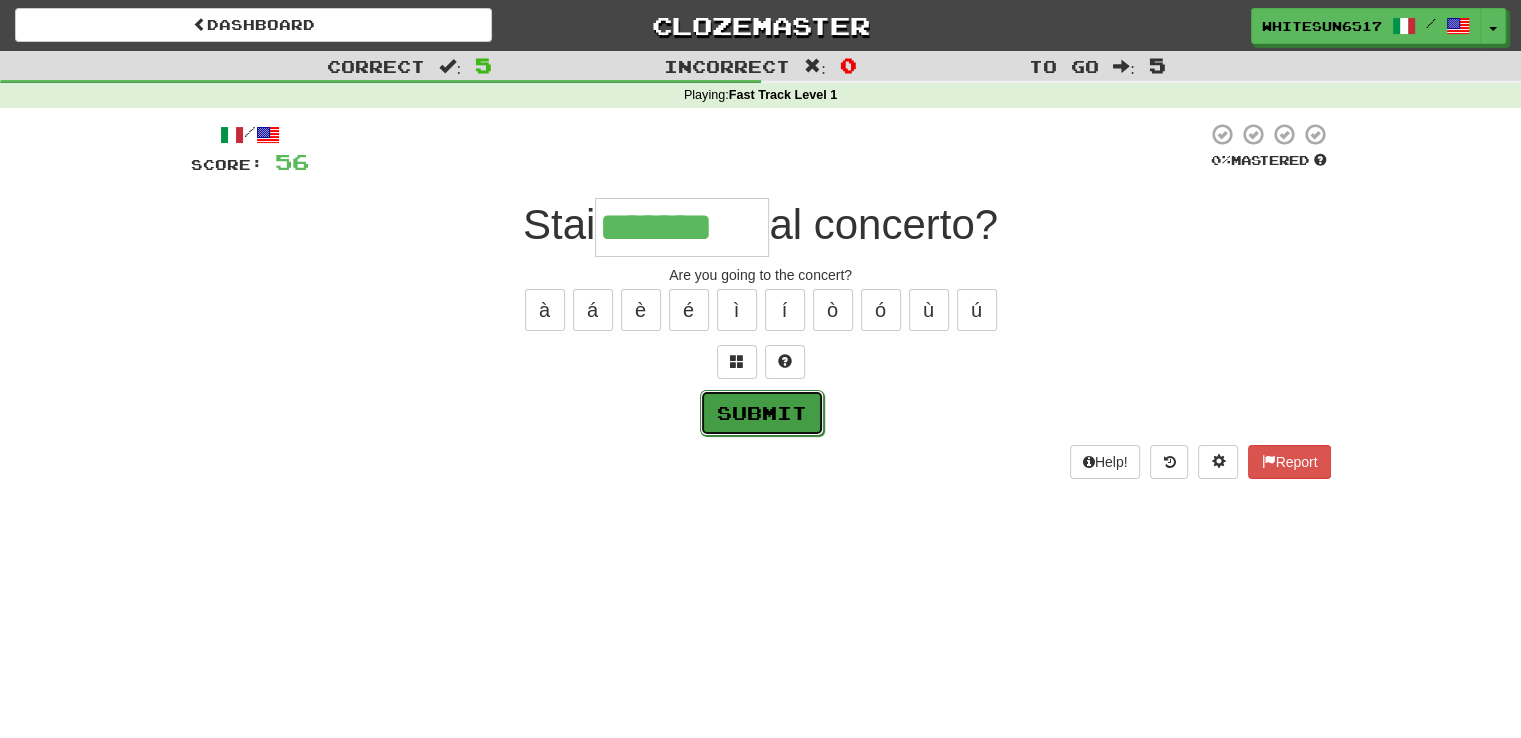 click on "Submit" at bounding box center [762, 413] 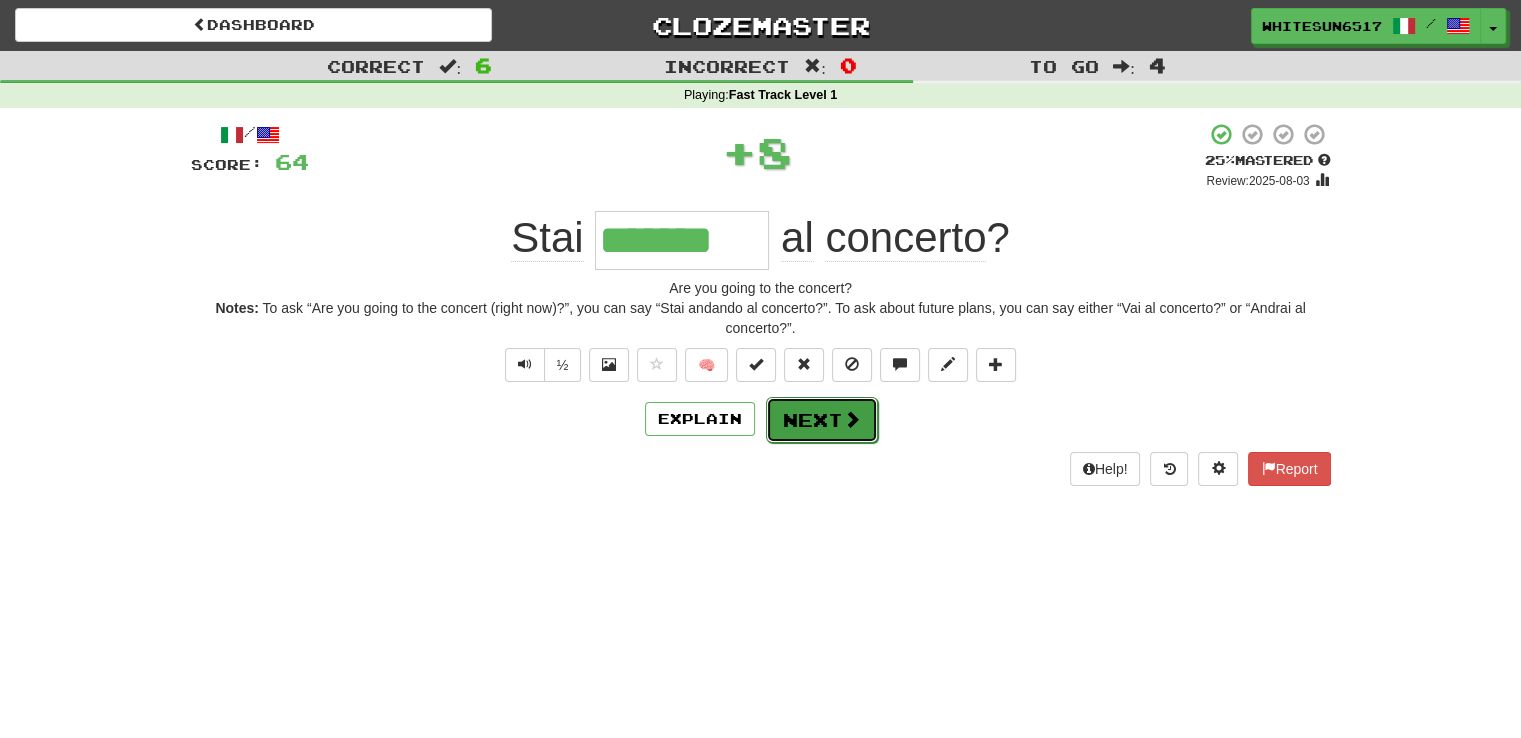 click on "Next" at bounding box center [822, 420] 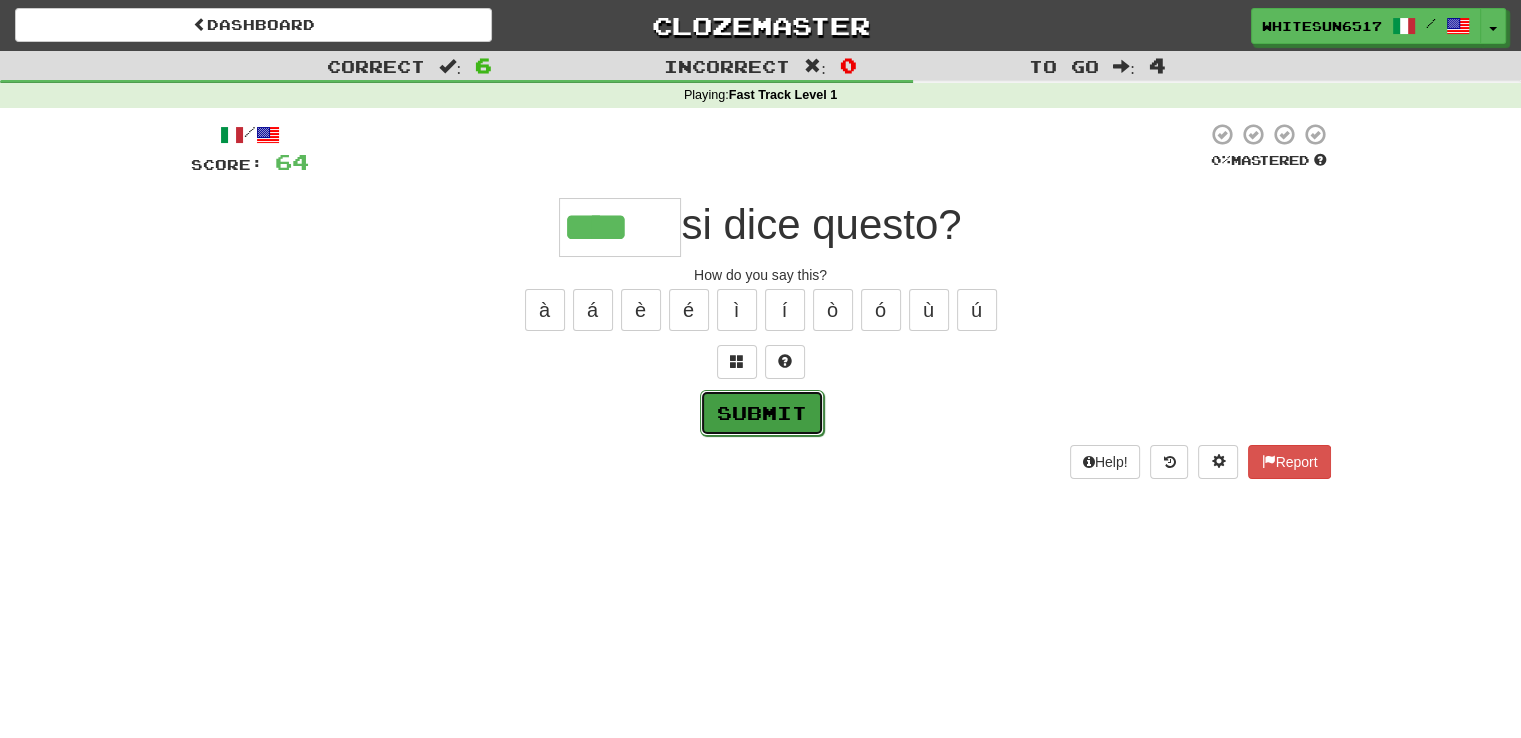 click on "Submit" at bounding box center [762, 413] 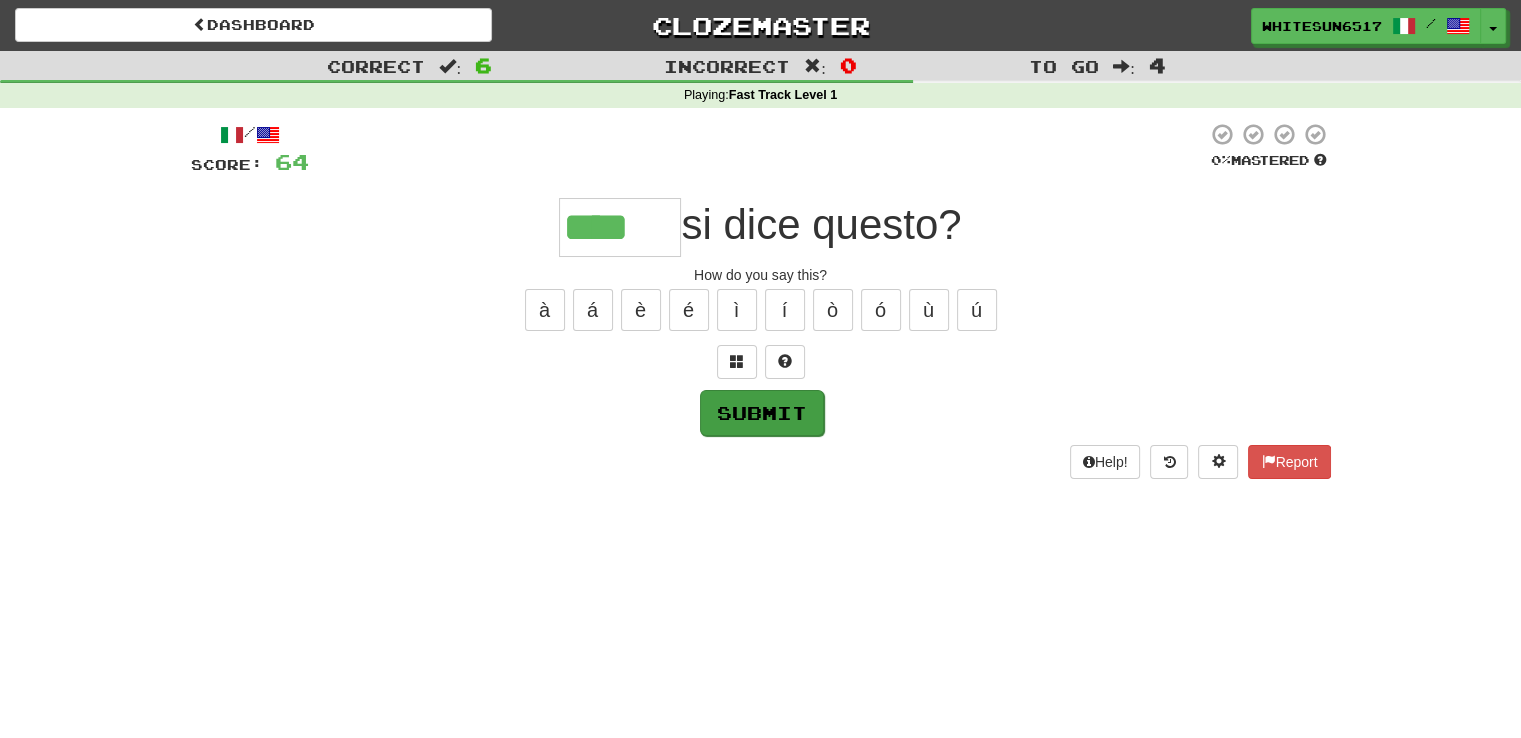 type on "****" 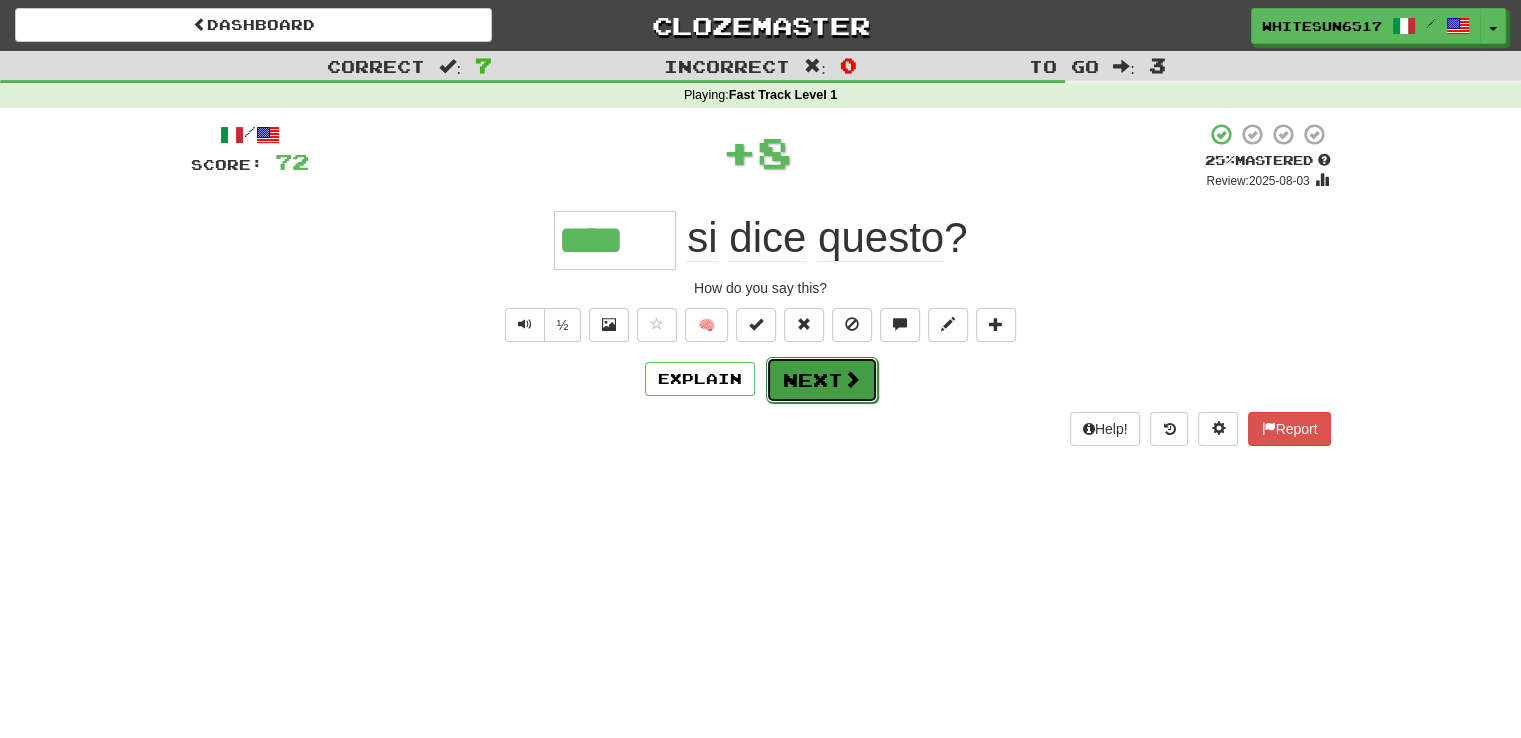 click at bounding box center [852, 379] 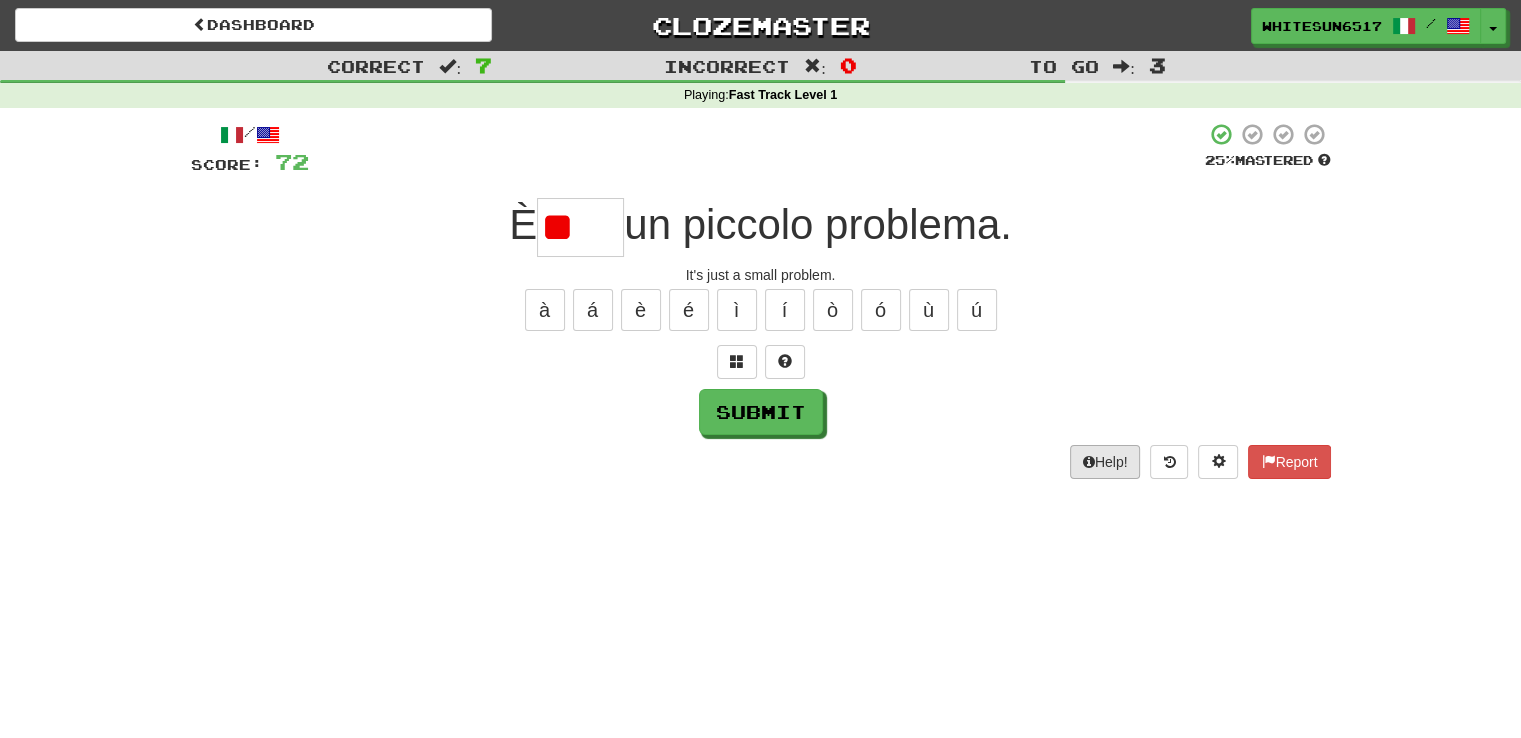 type on "*" 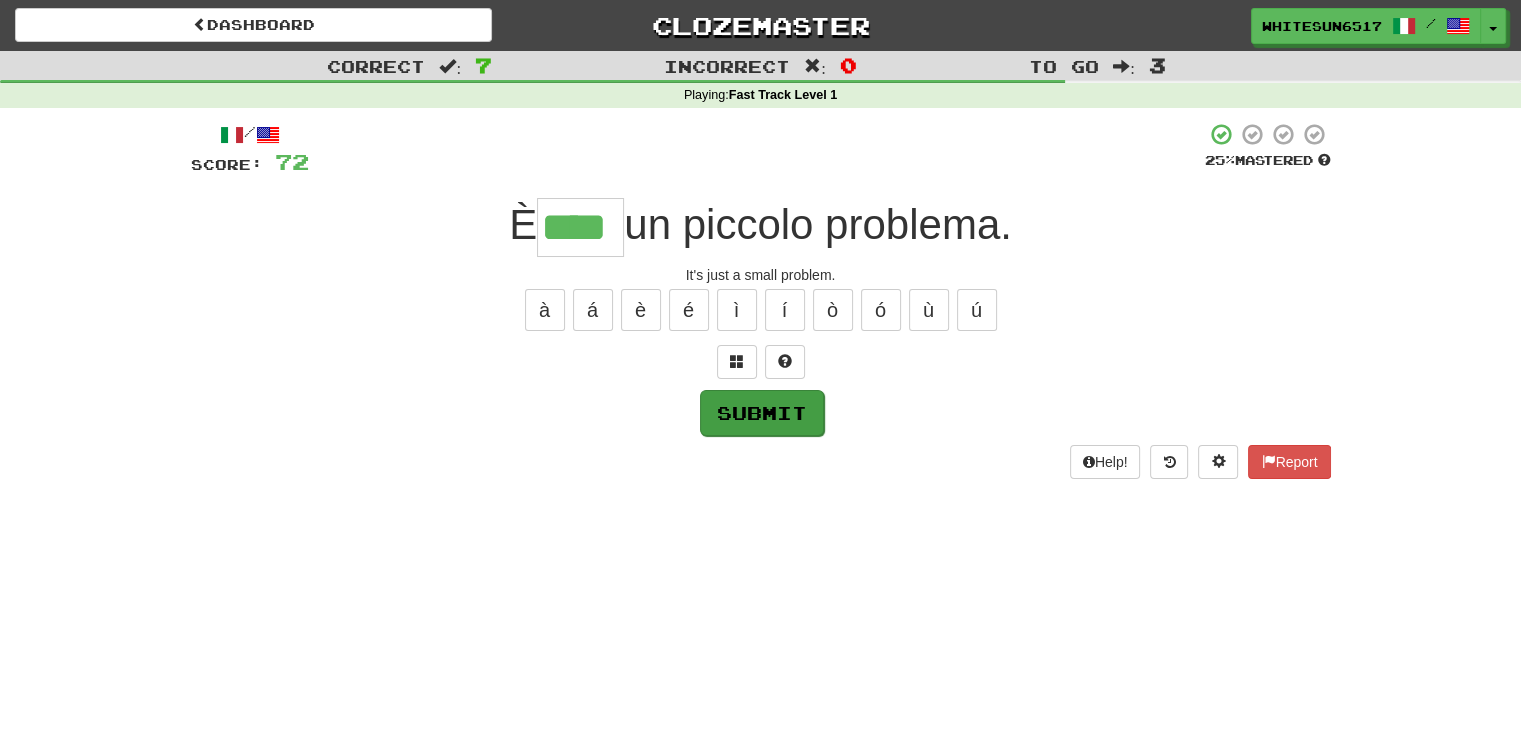 type on "****" 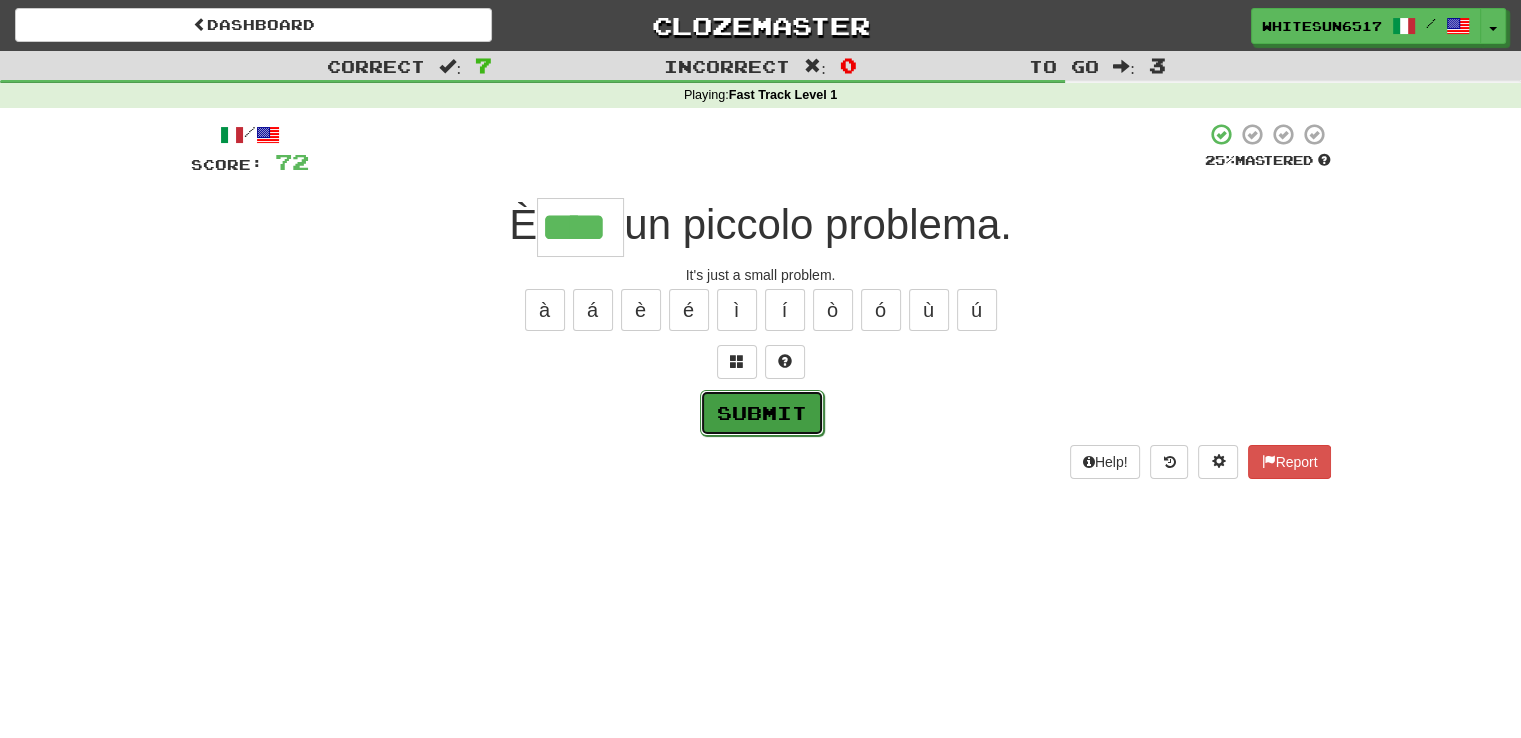 click on "Submit" at bounding box center (762, 413) 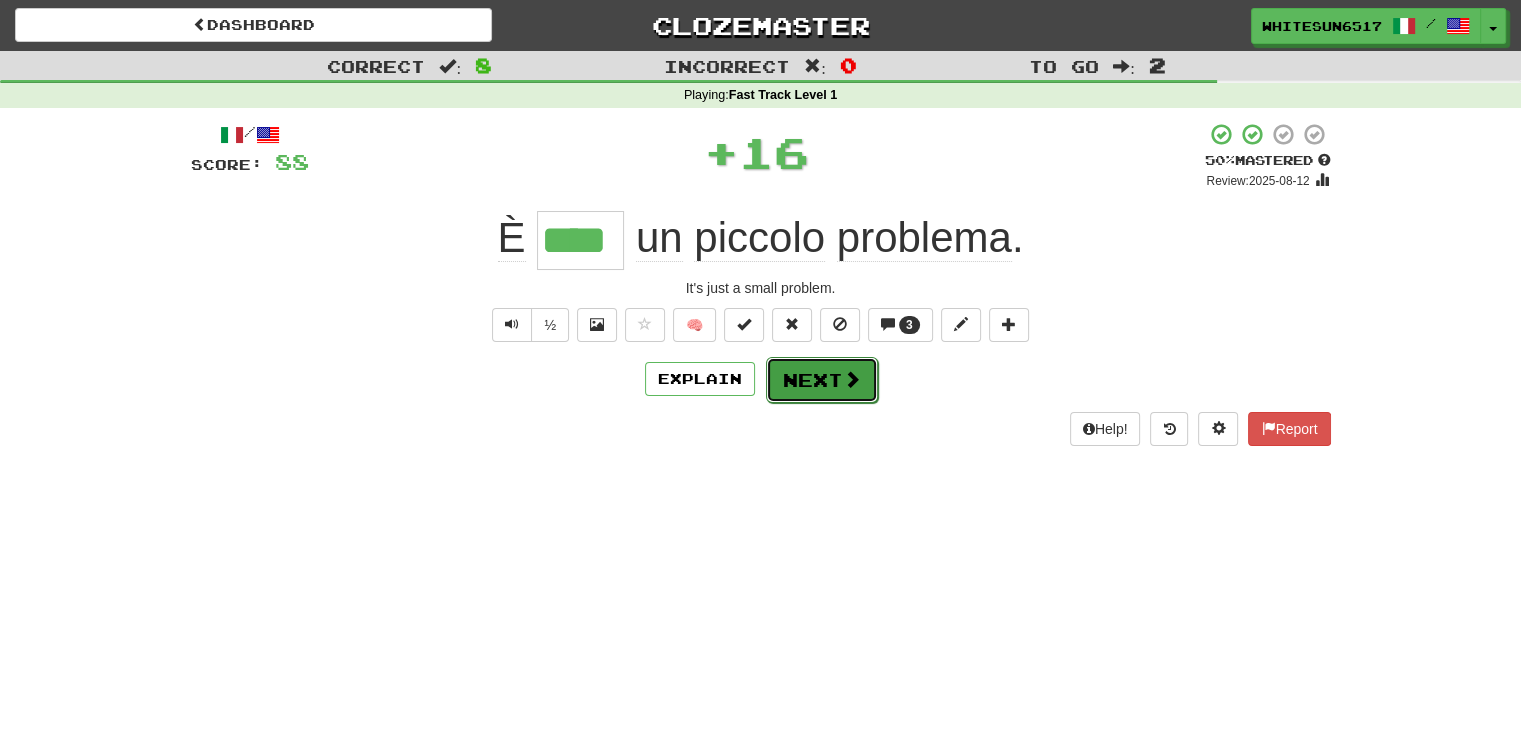 click on "Next" at bounding box center [822, 380] 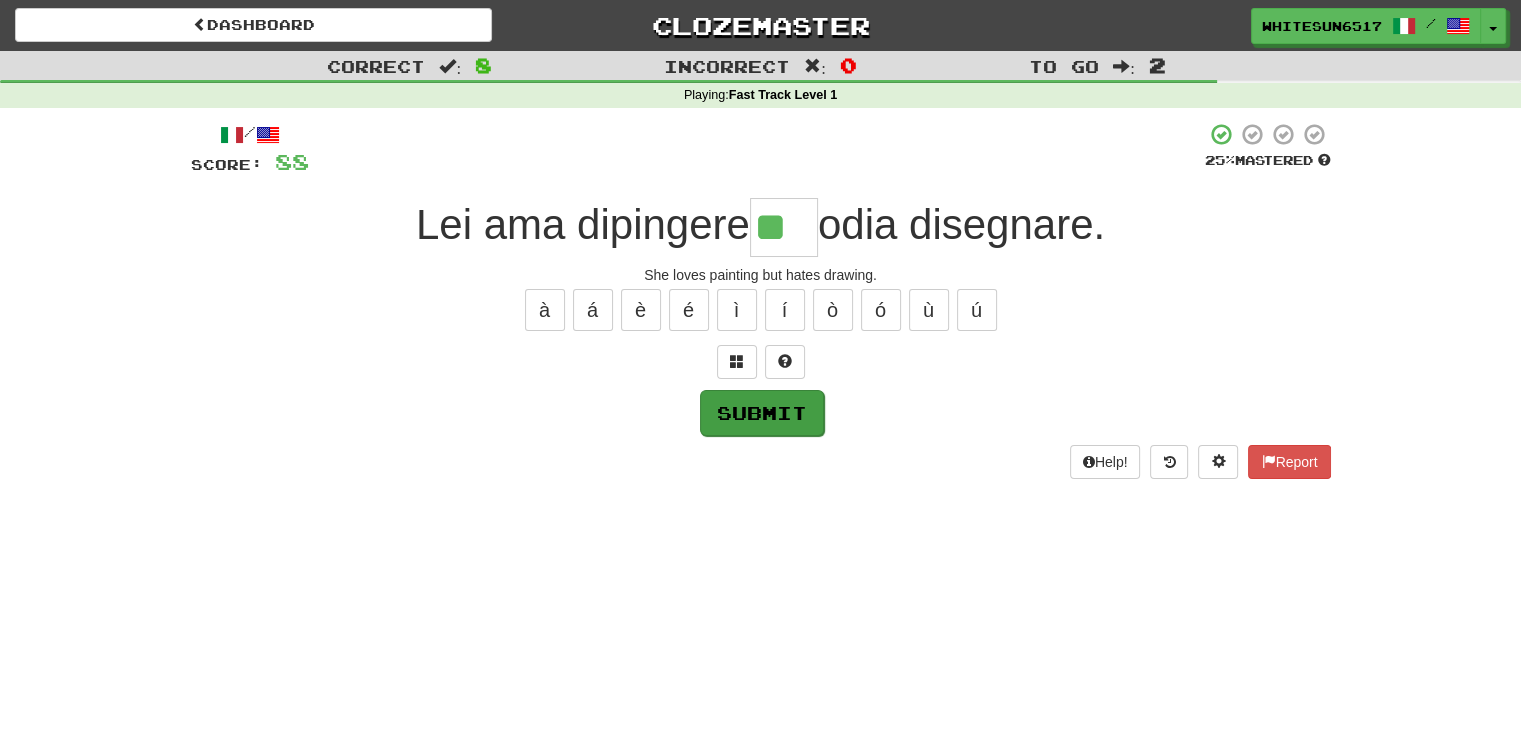 type on "**" 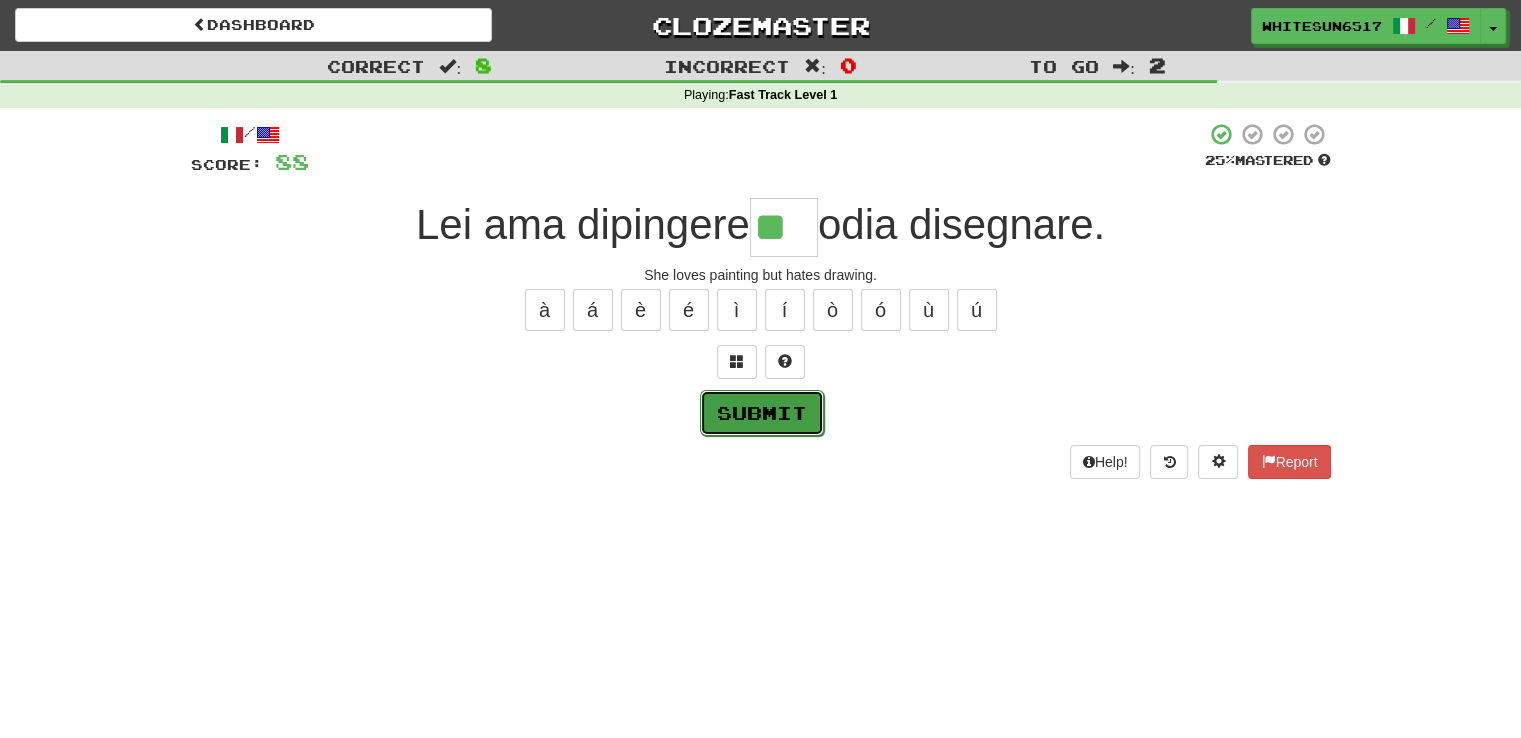 click on "Submit" at bounding box center [762, 413] 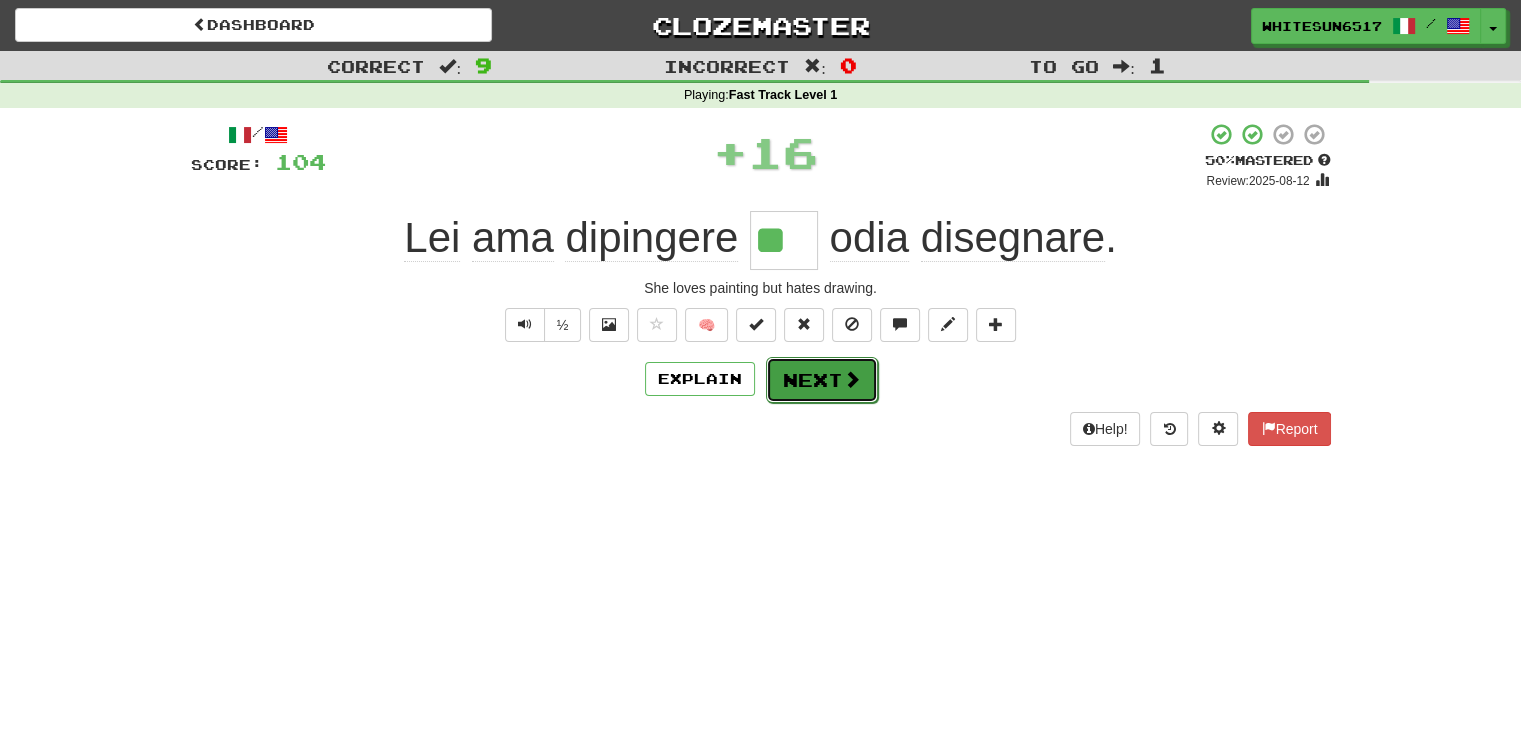 click at bounding box center (852, 379) 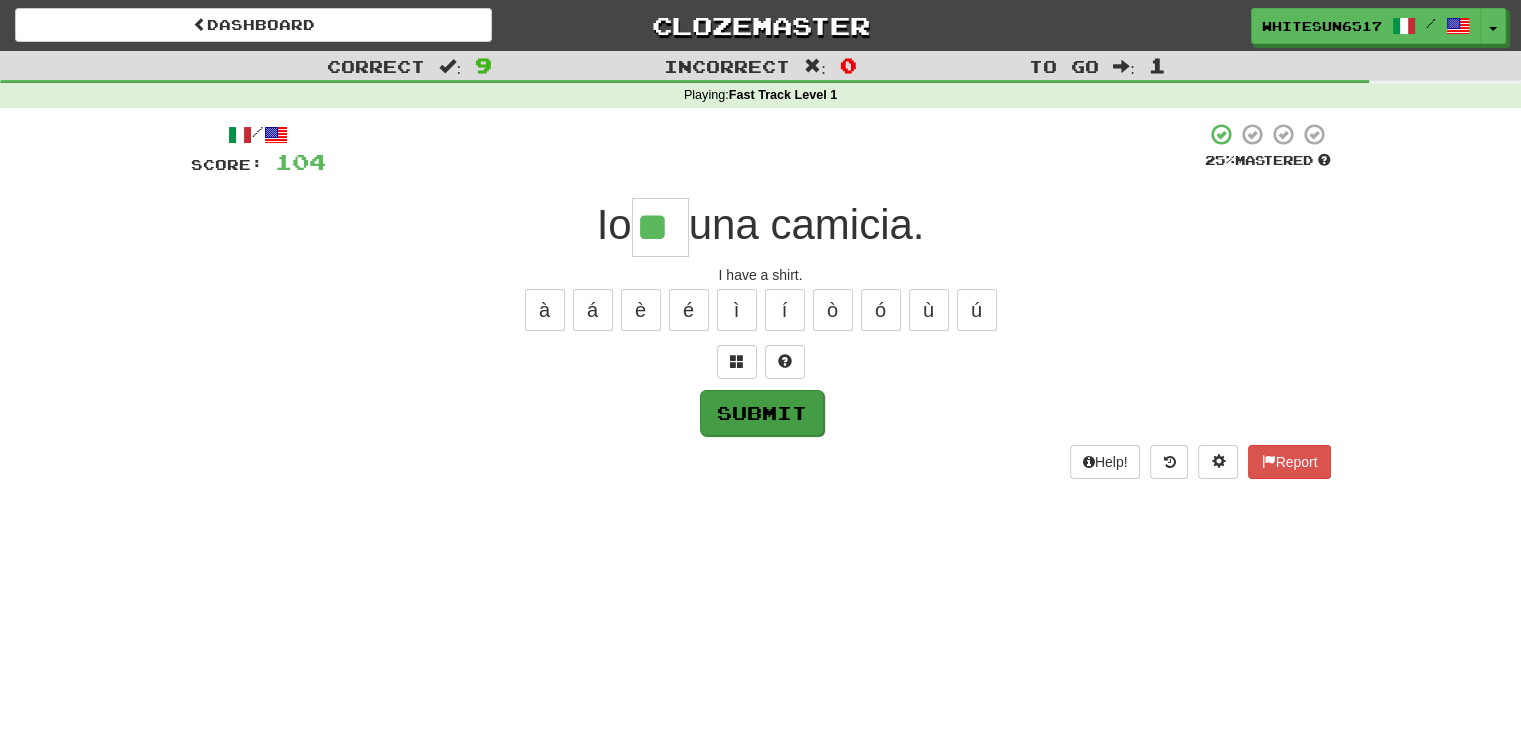 type on "**" 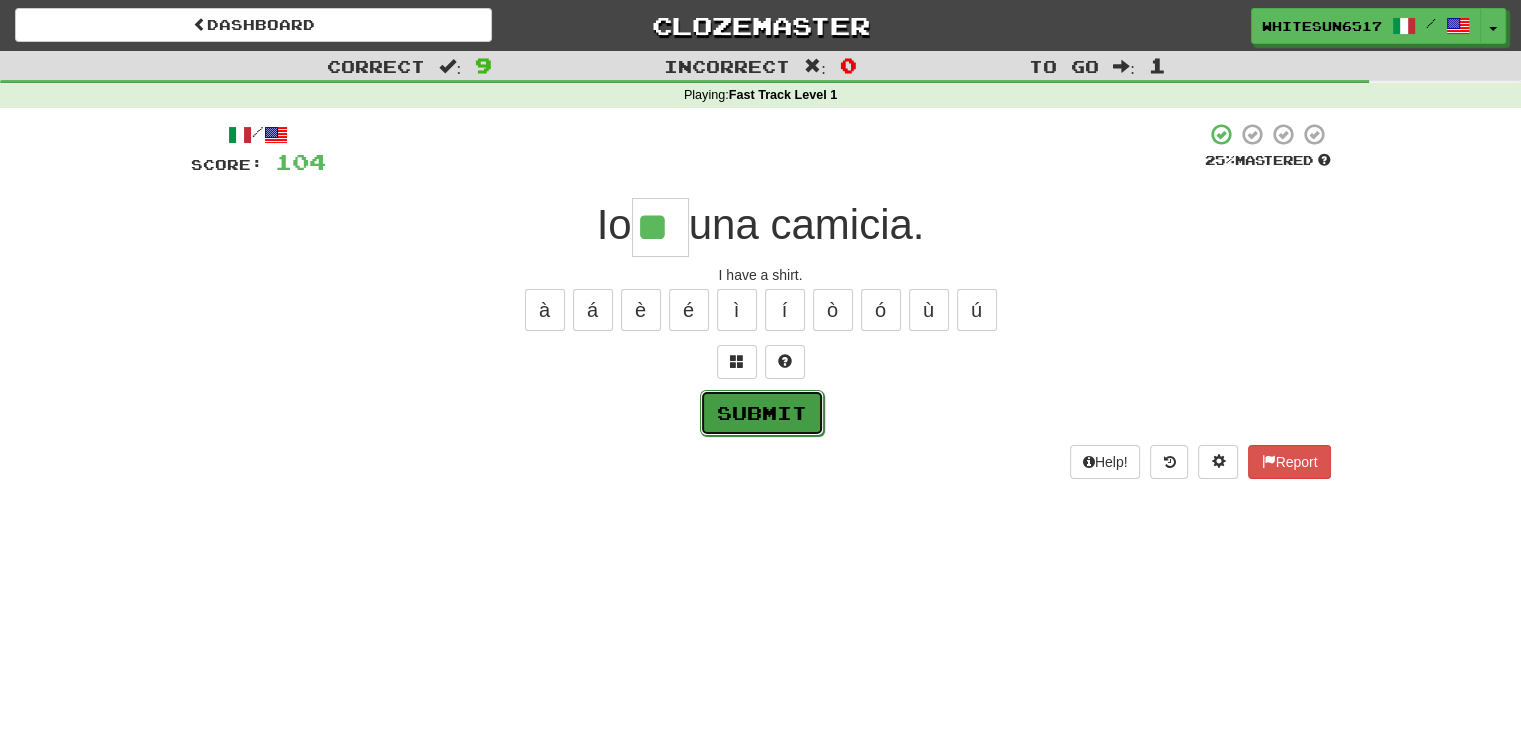 click on "Submit" at bounding box center [762, 413] 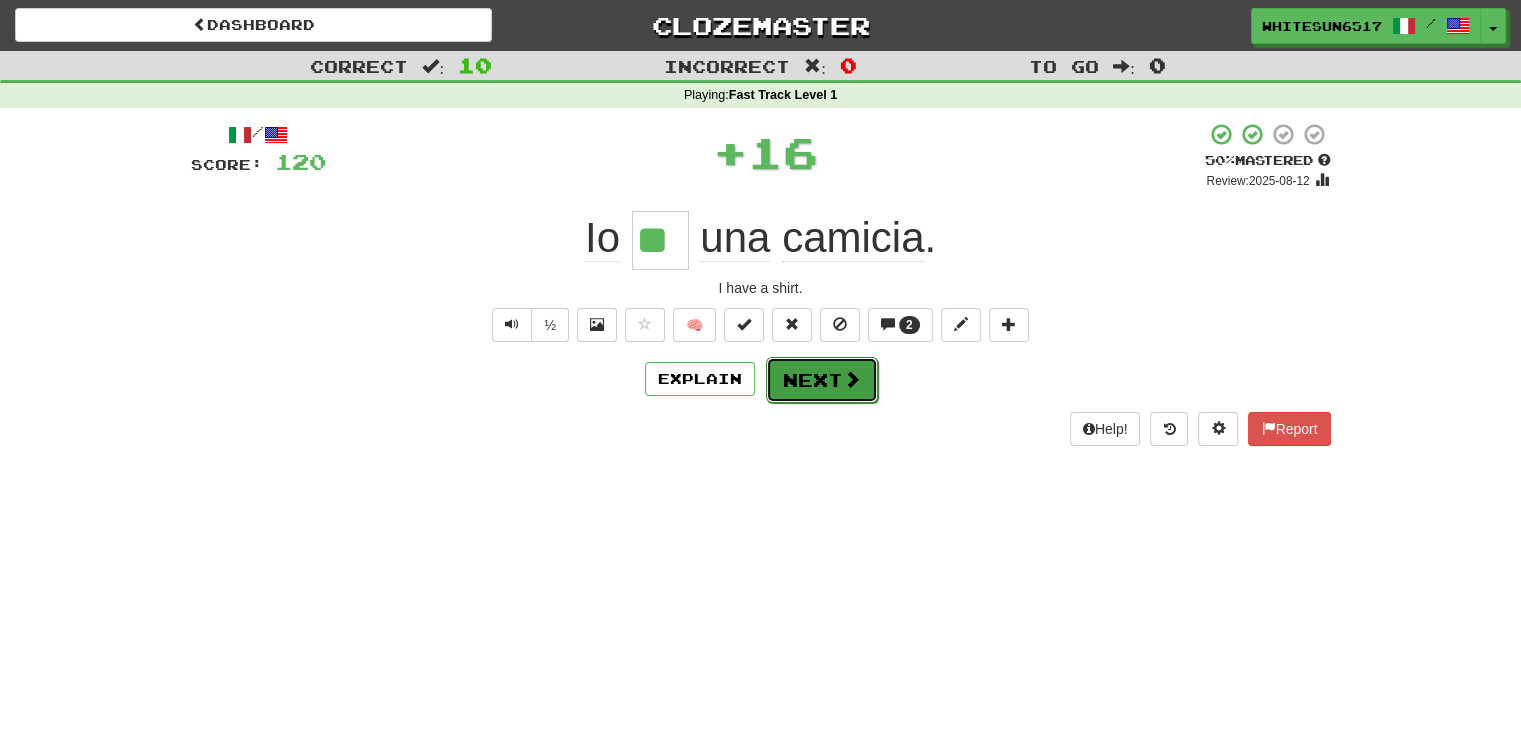 click on "Next" at bounding box center [822, 380] 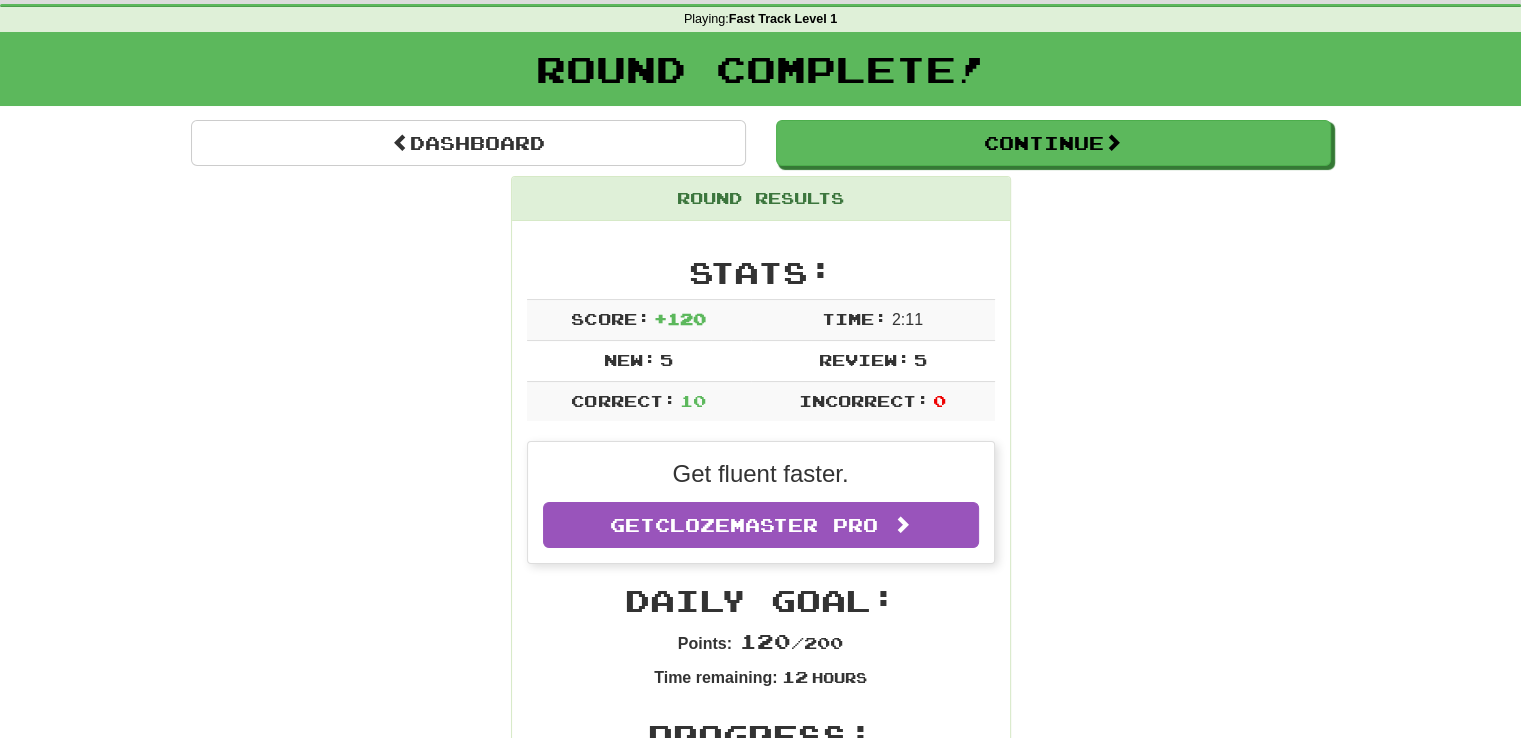 scroll, scrollTop: 0, scrollLeft: 0, axis: both 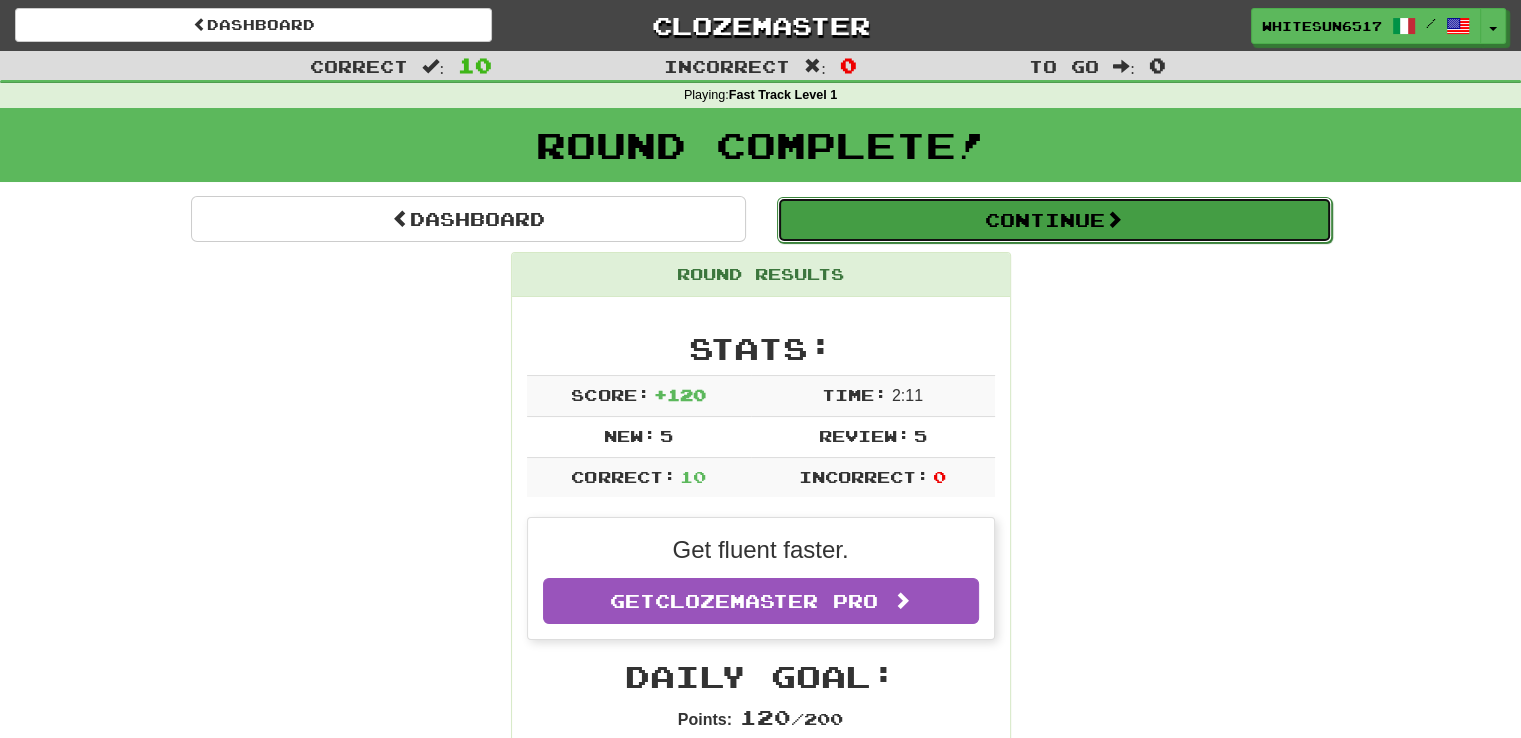 click on "Continue" at bounding box center (1054, 220) 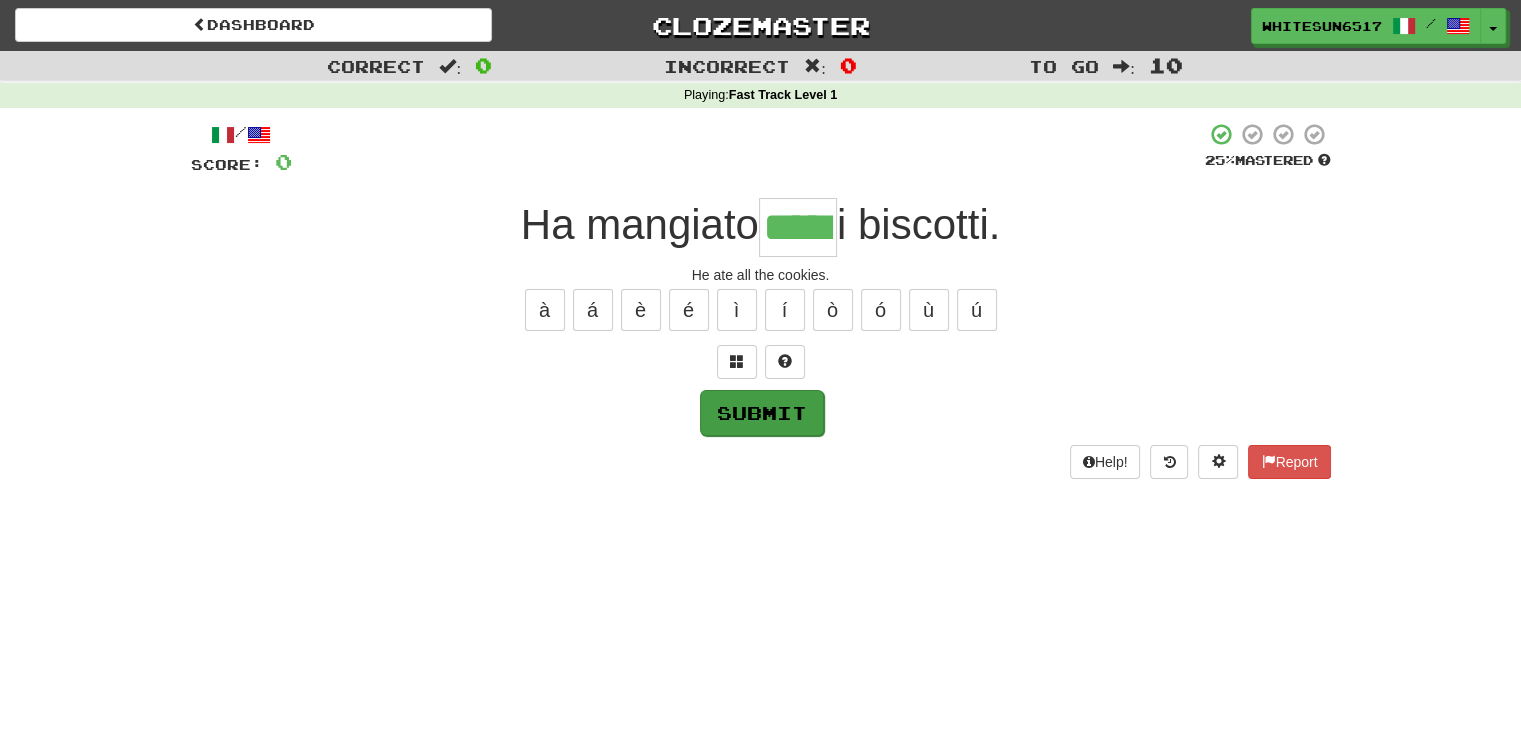 type on "*****" 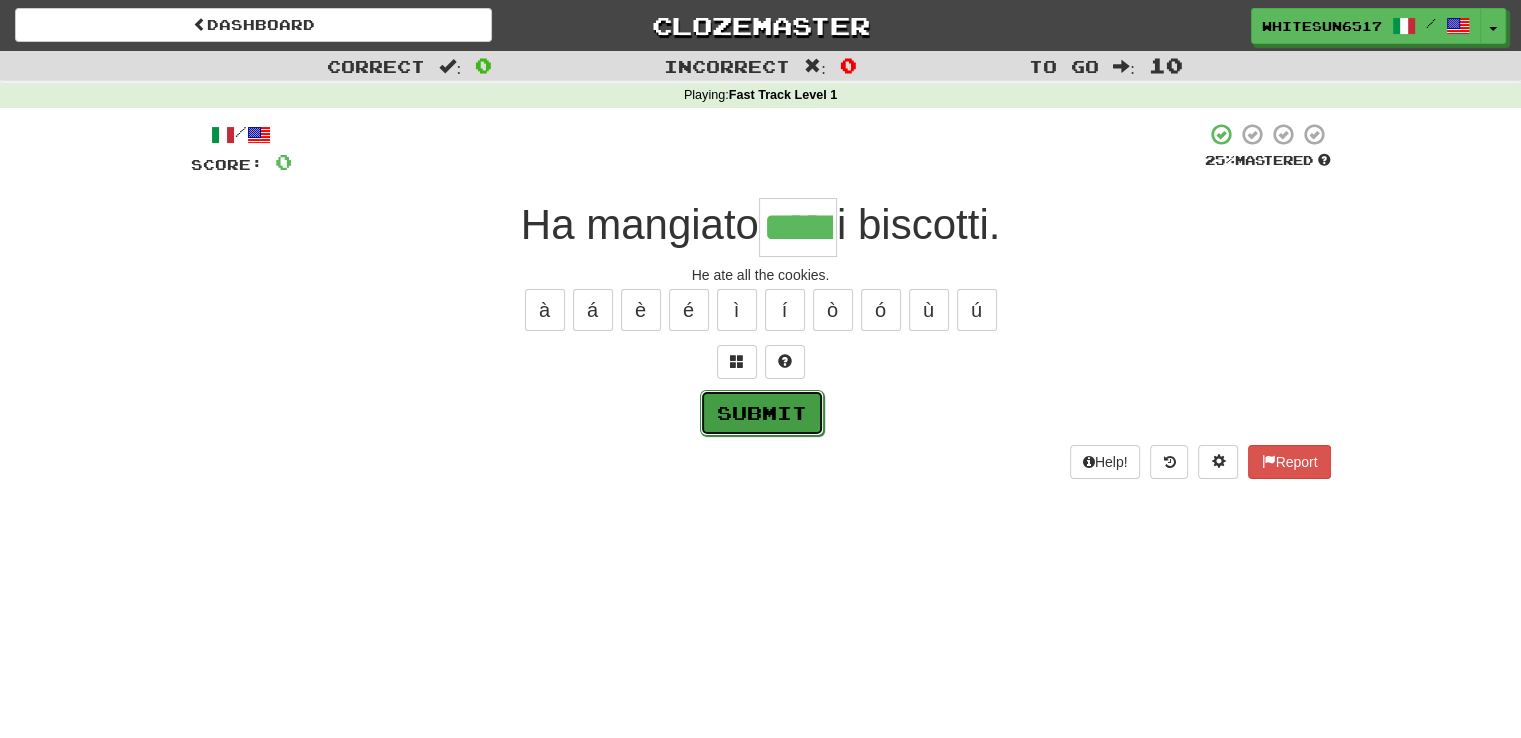 click on "Submit" at bounding box center [762, 413] 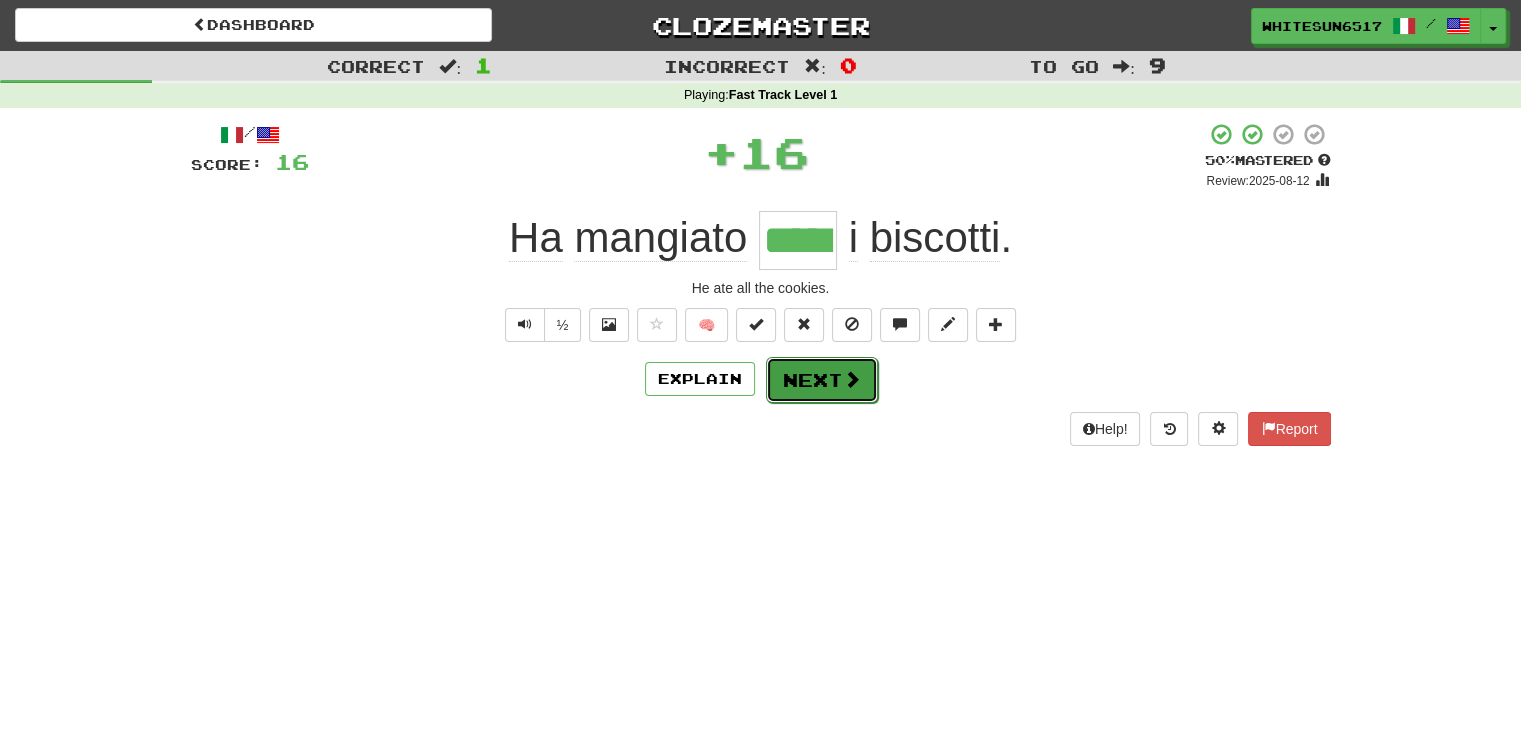 click on "Next" at bounding box center (822, 380) 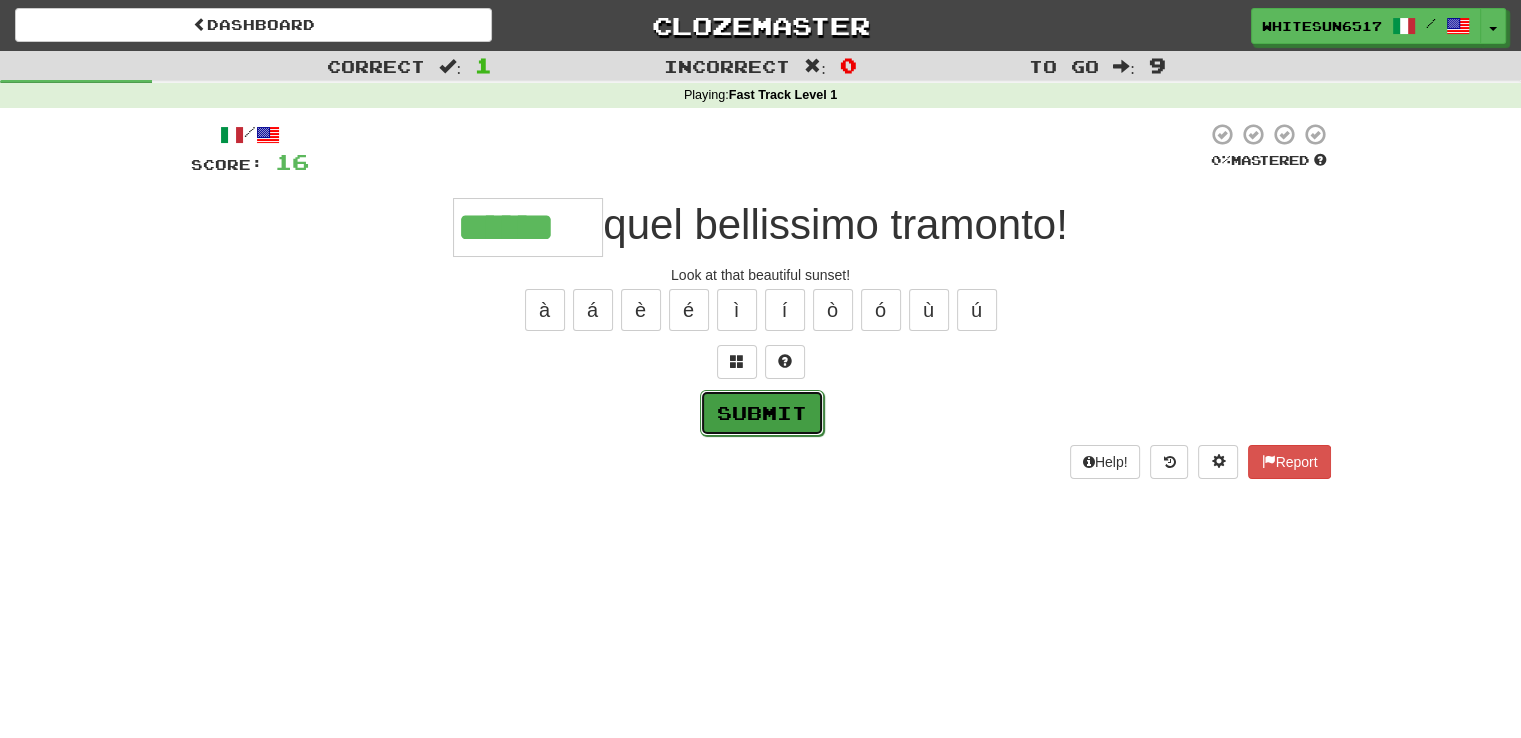 click on "Submit" at bounding box center [762, 413] 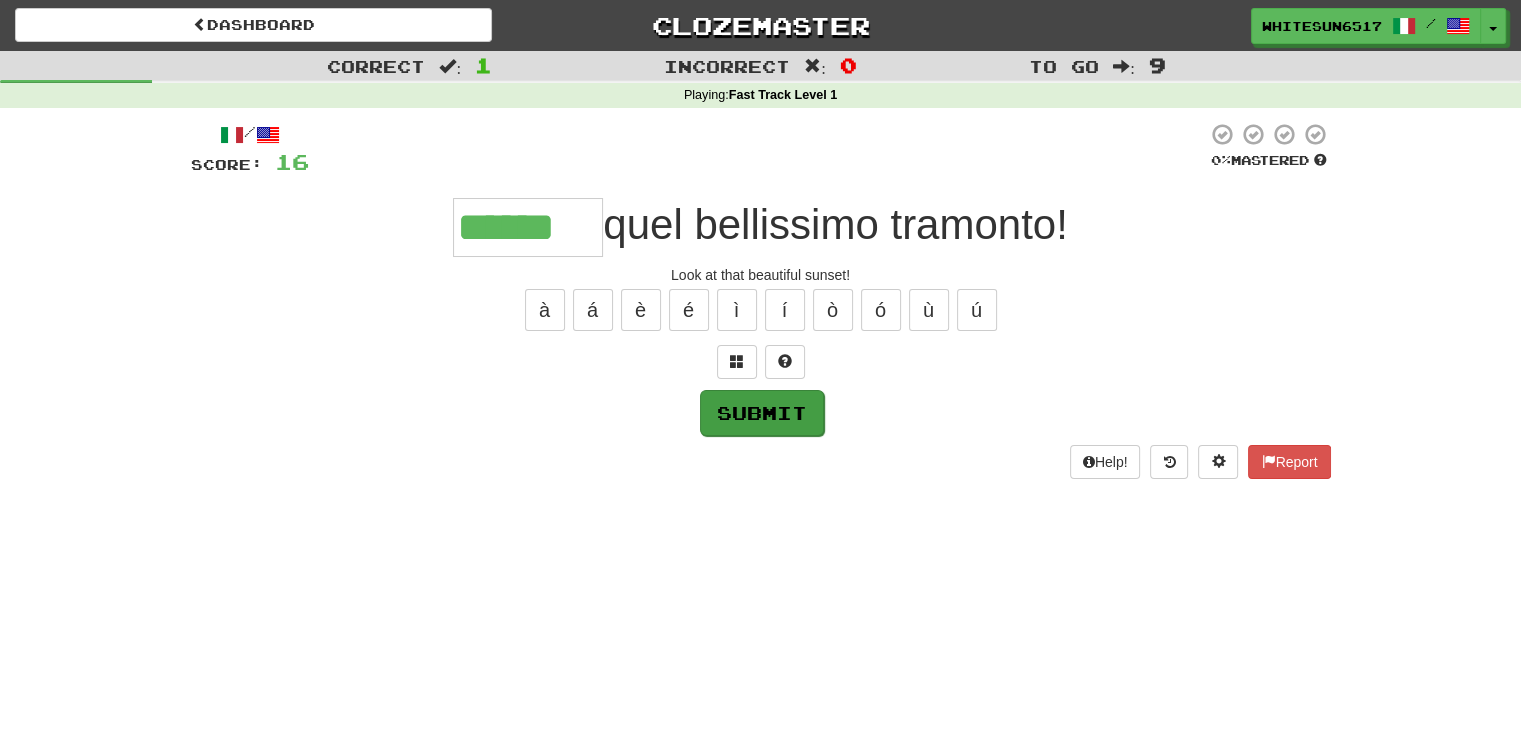 type on "******" 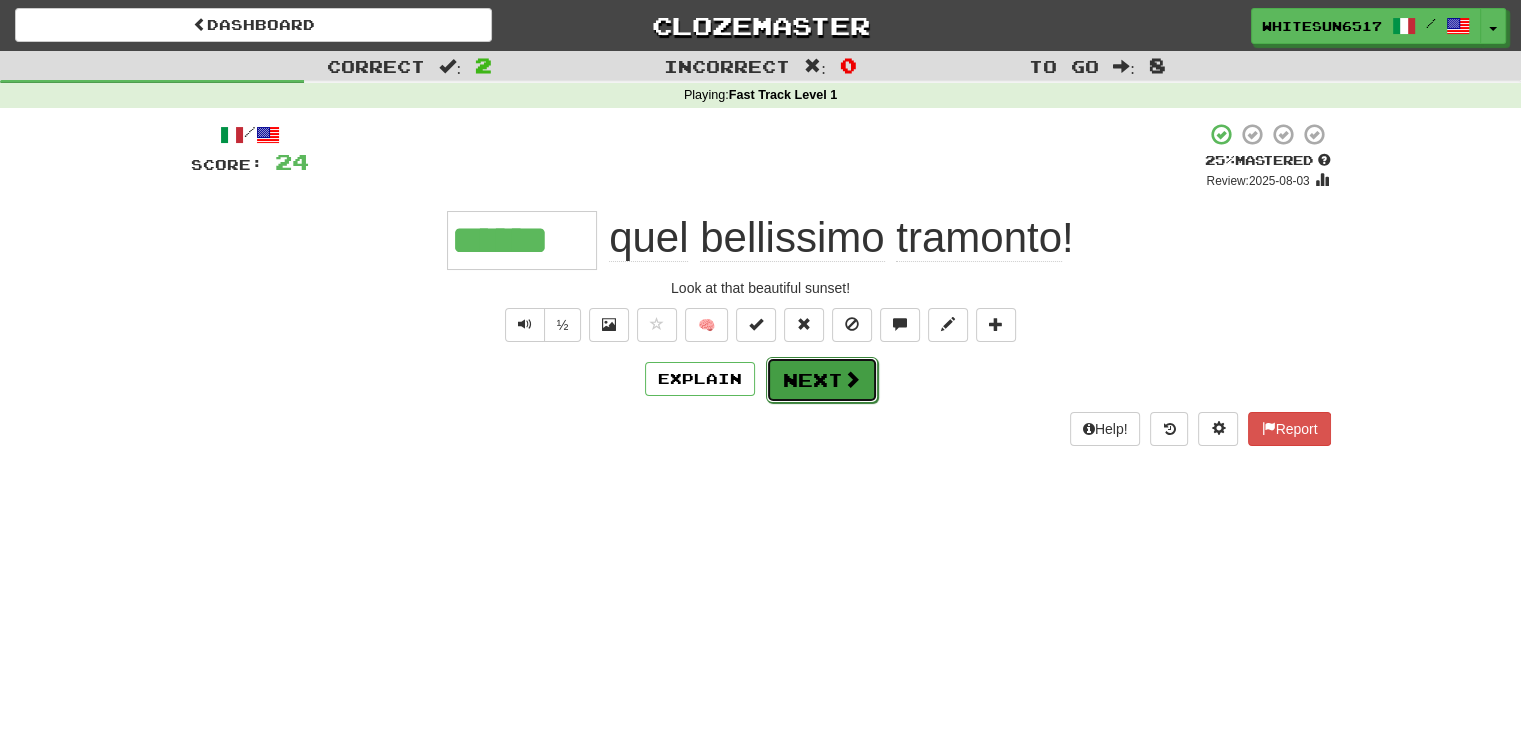 click on "Next" at bounding box center (822, 380) 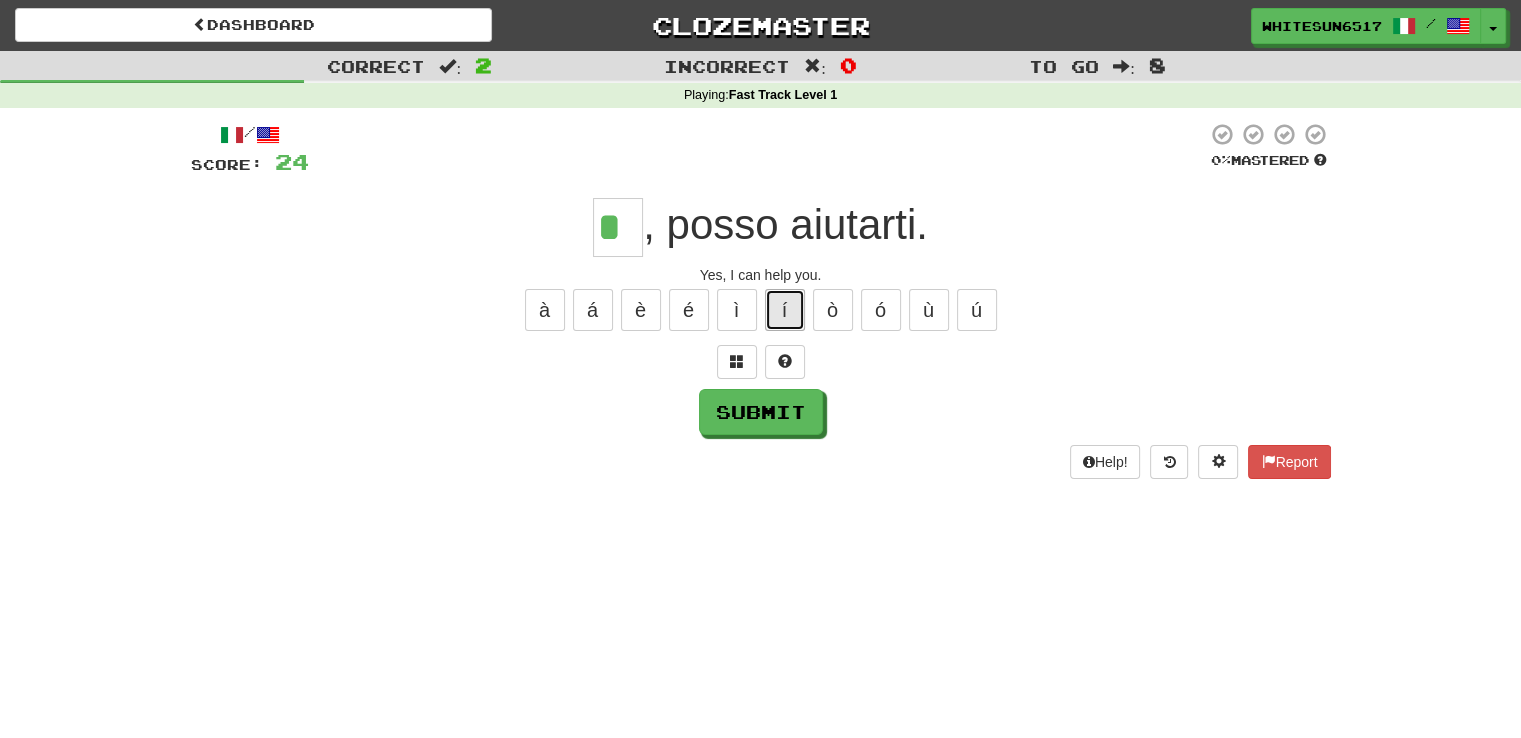 click on "í" at bounding box center [785, 310] 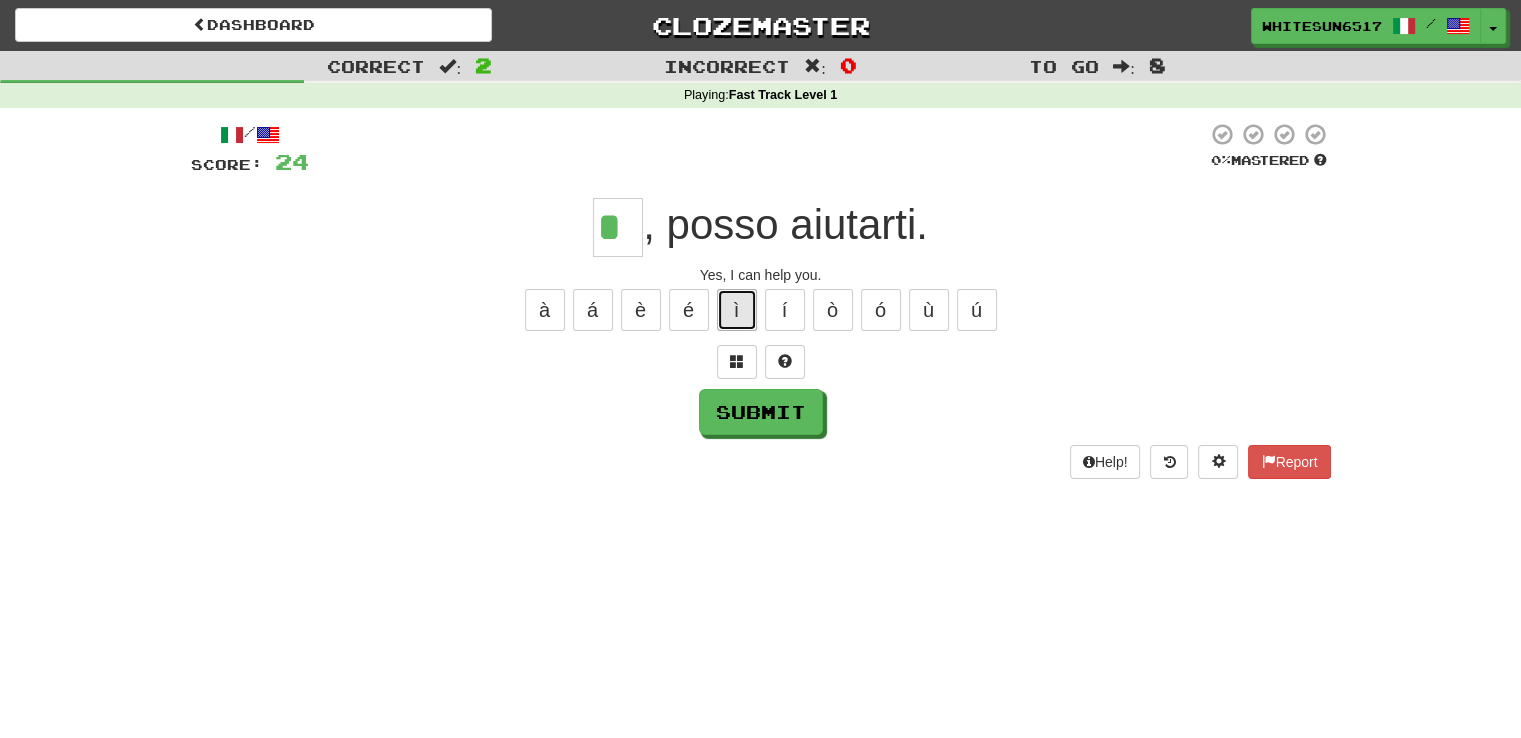 click on "ì" at bounding box center (737, 310) 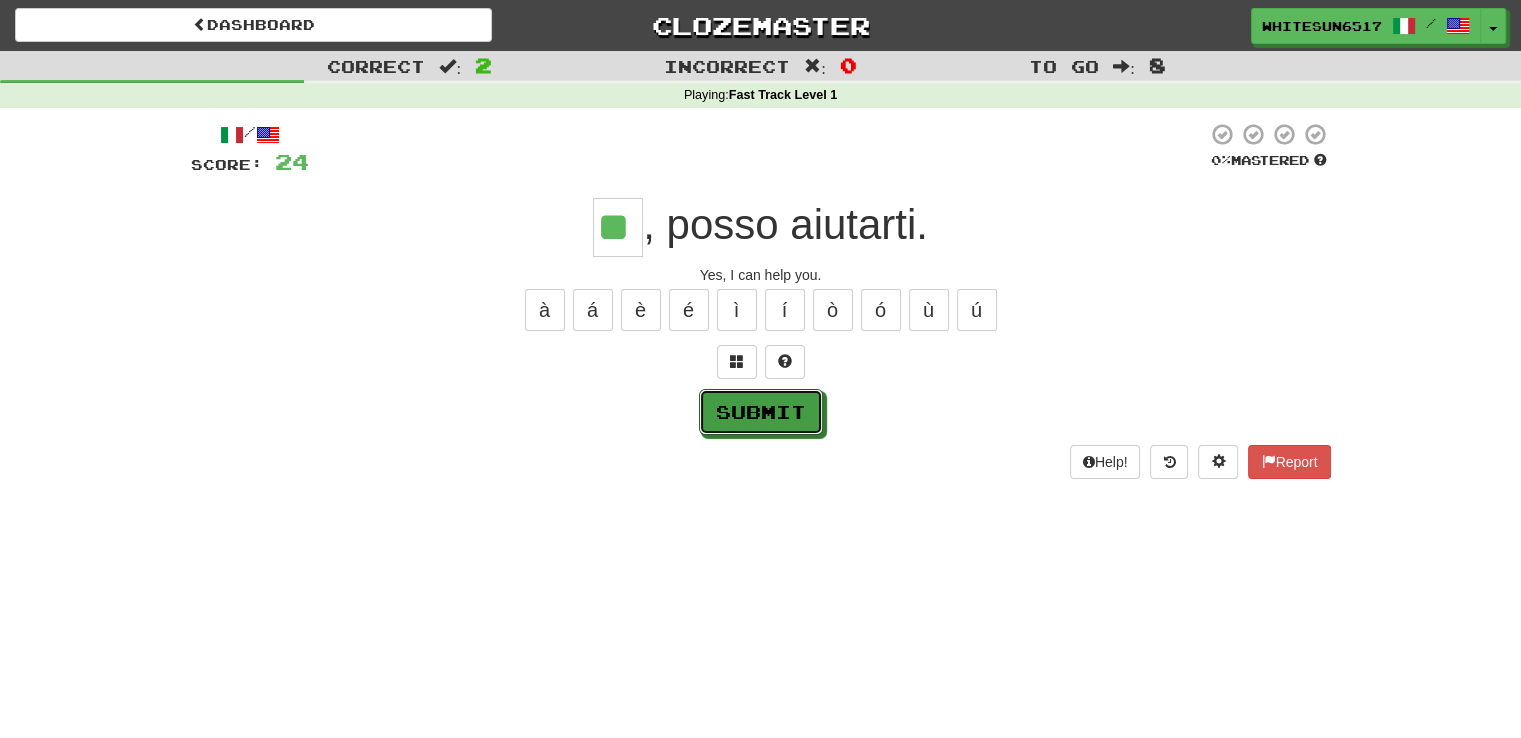 click on "Submit" at bounding box center (761, 412) 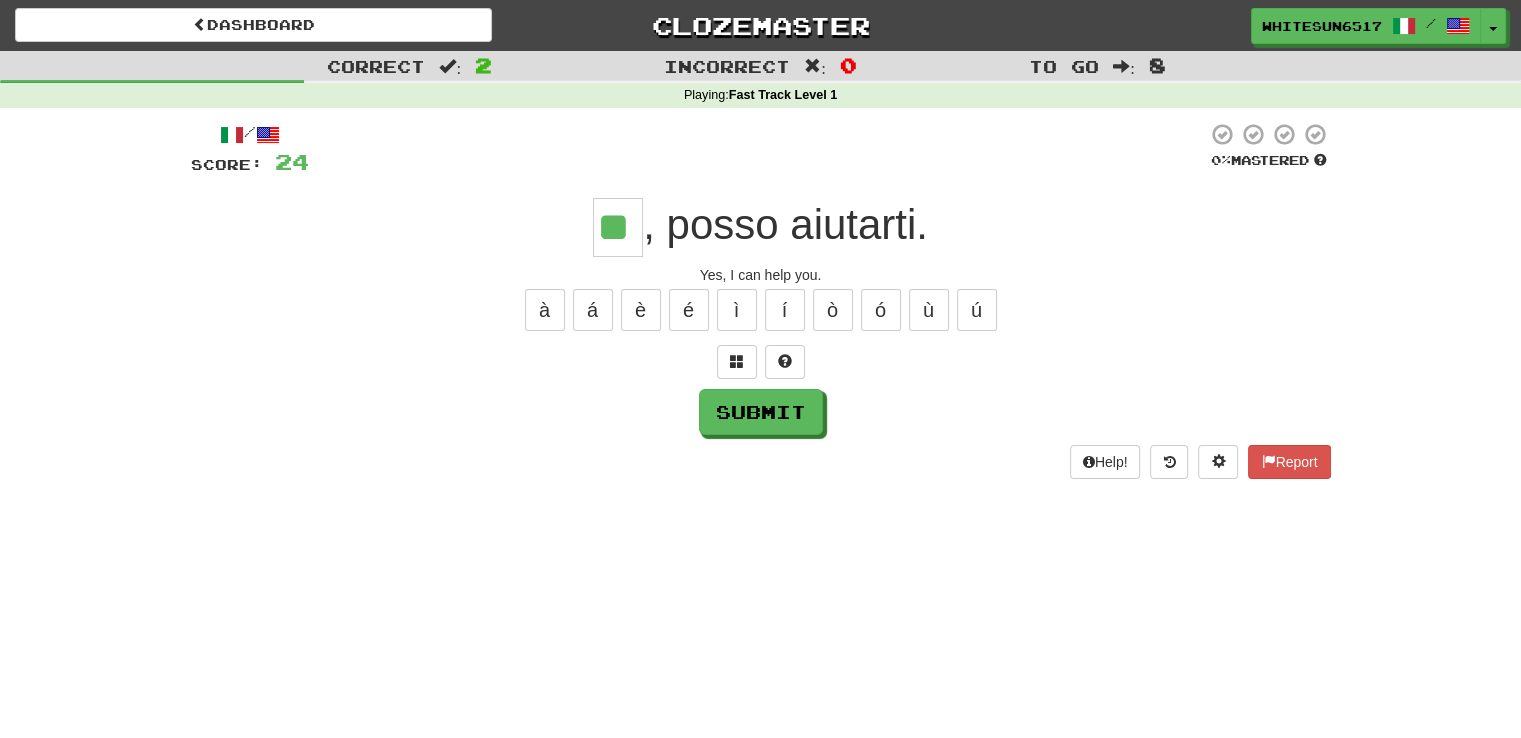 type on "**" 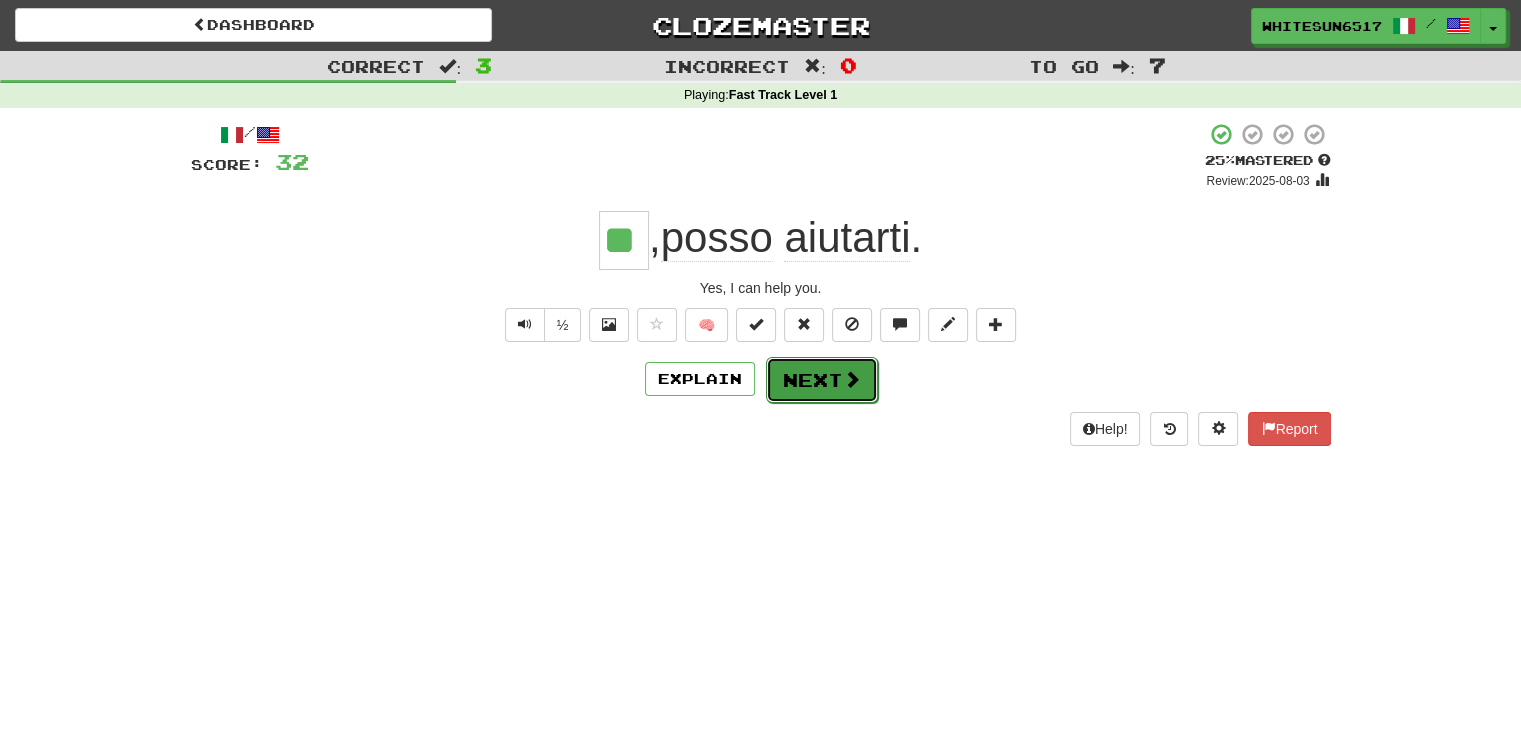 click on "Next" at bounding box center [822, 380] 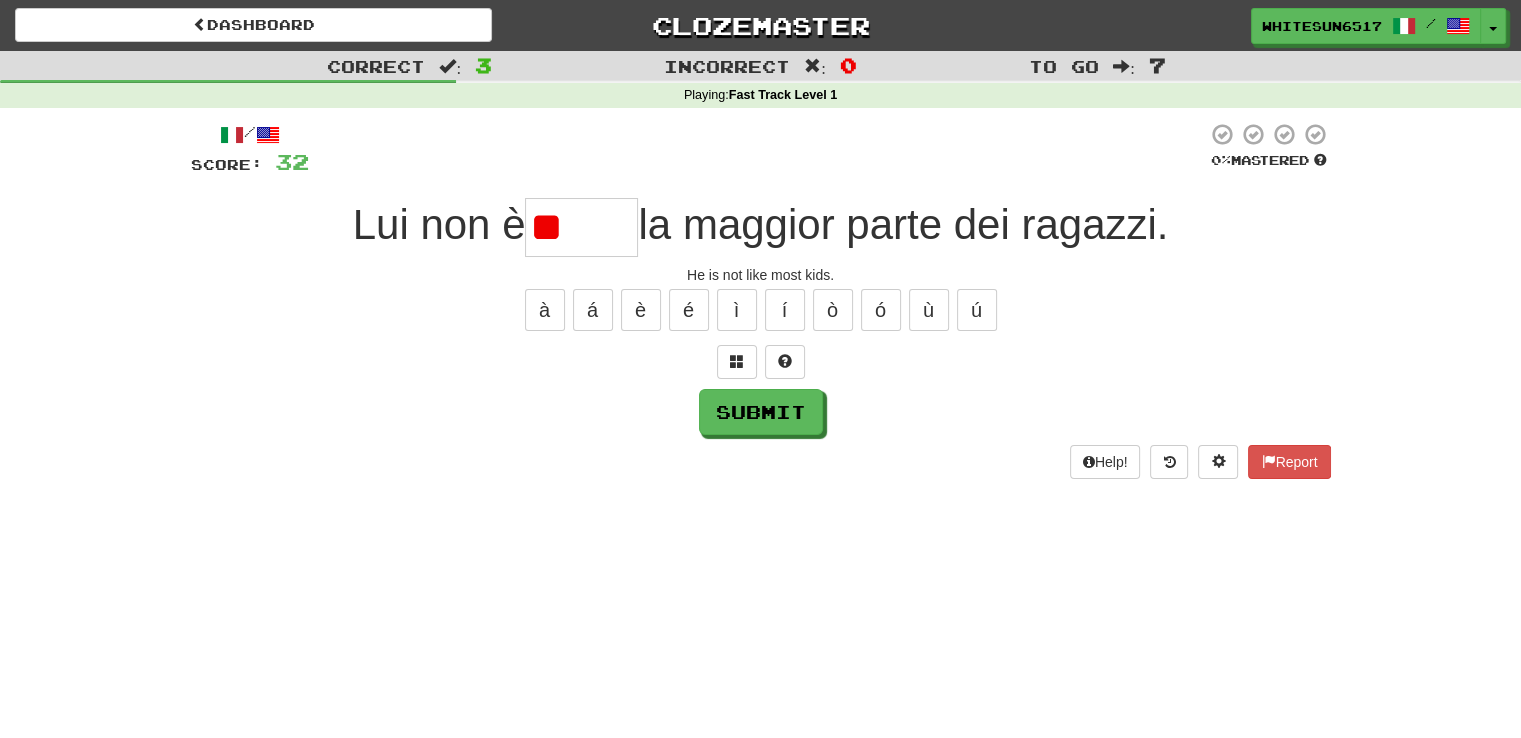 type on "*" 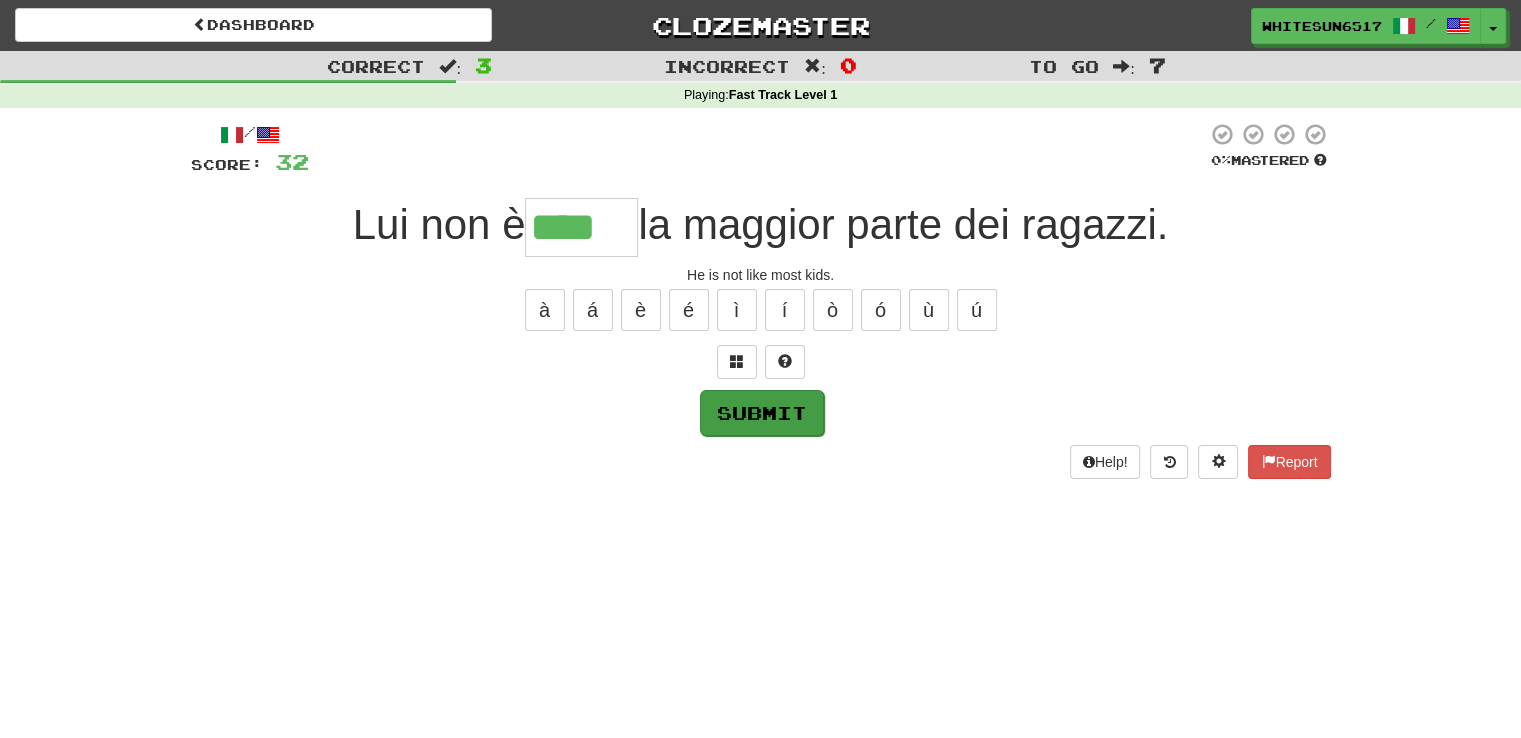 type on "****" 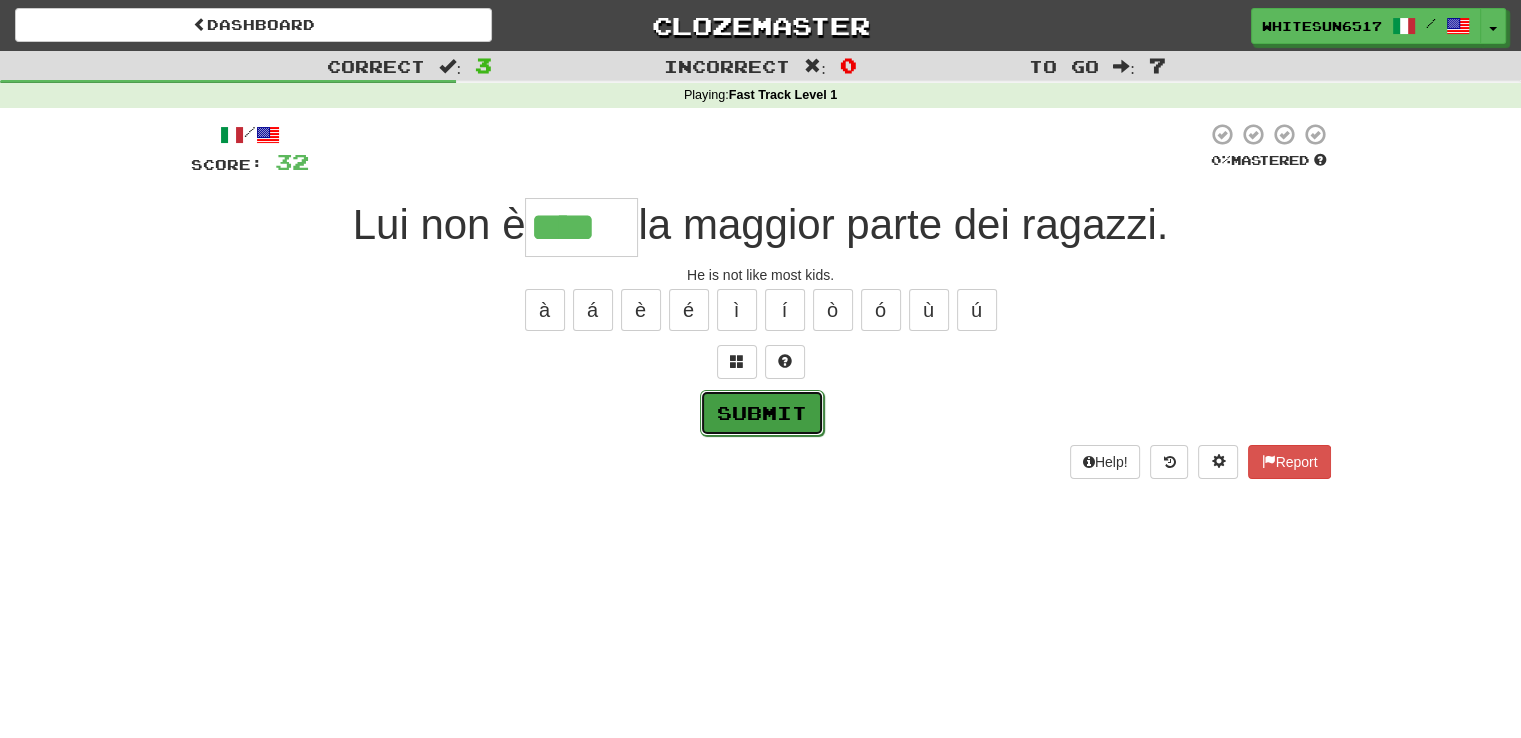 click on "Submit" at bounding box center [762, 413] 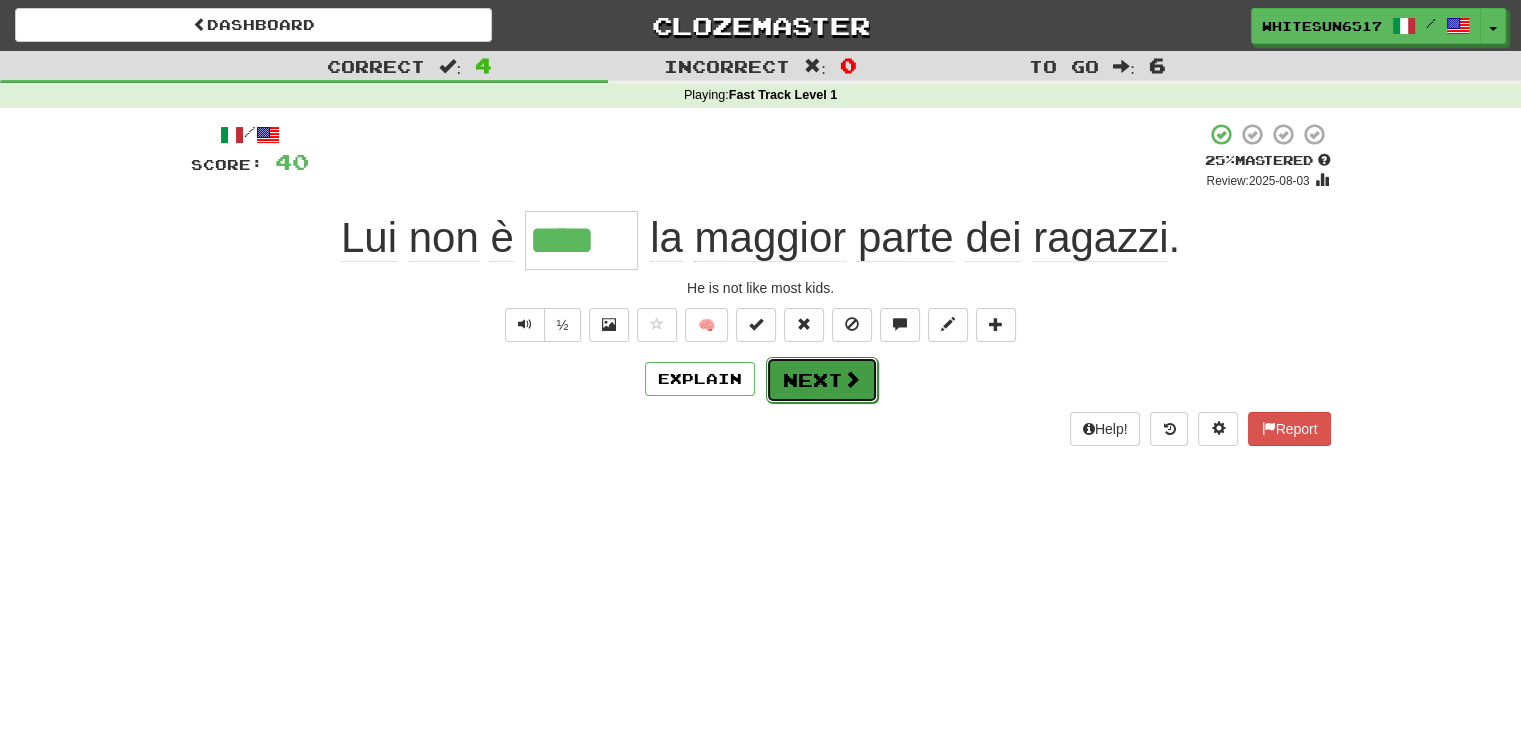 click on "Next" at bounding box center [822, 380] 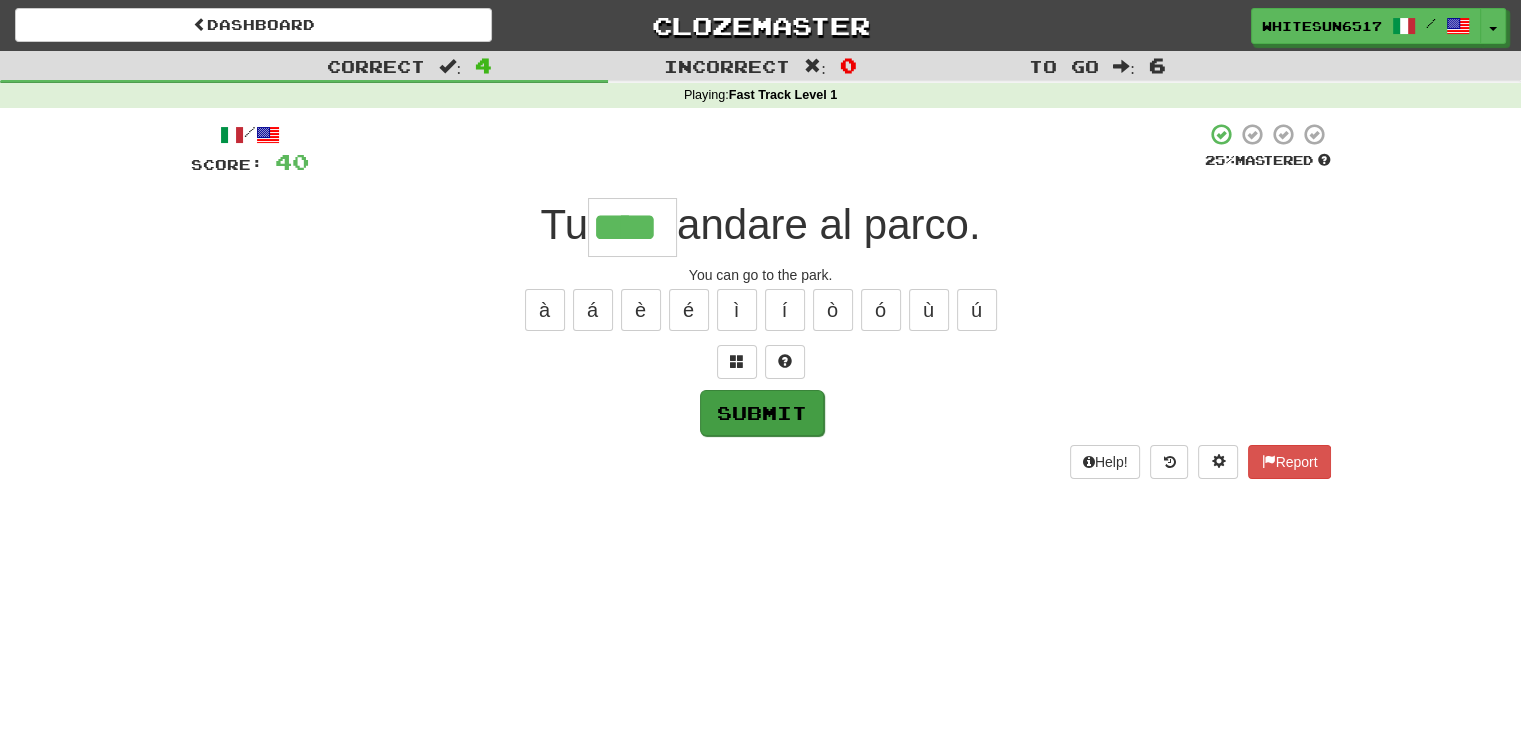 type on "****" 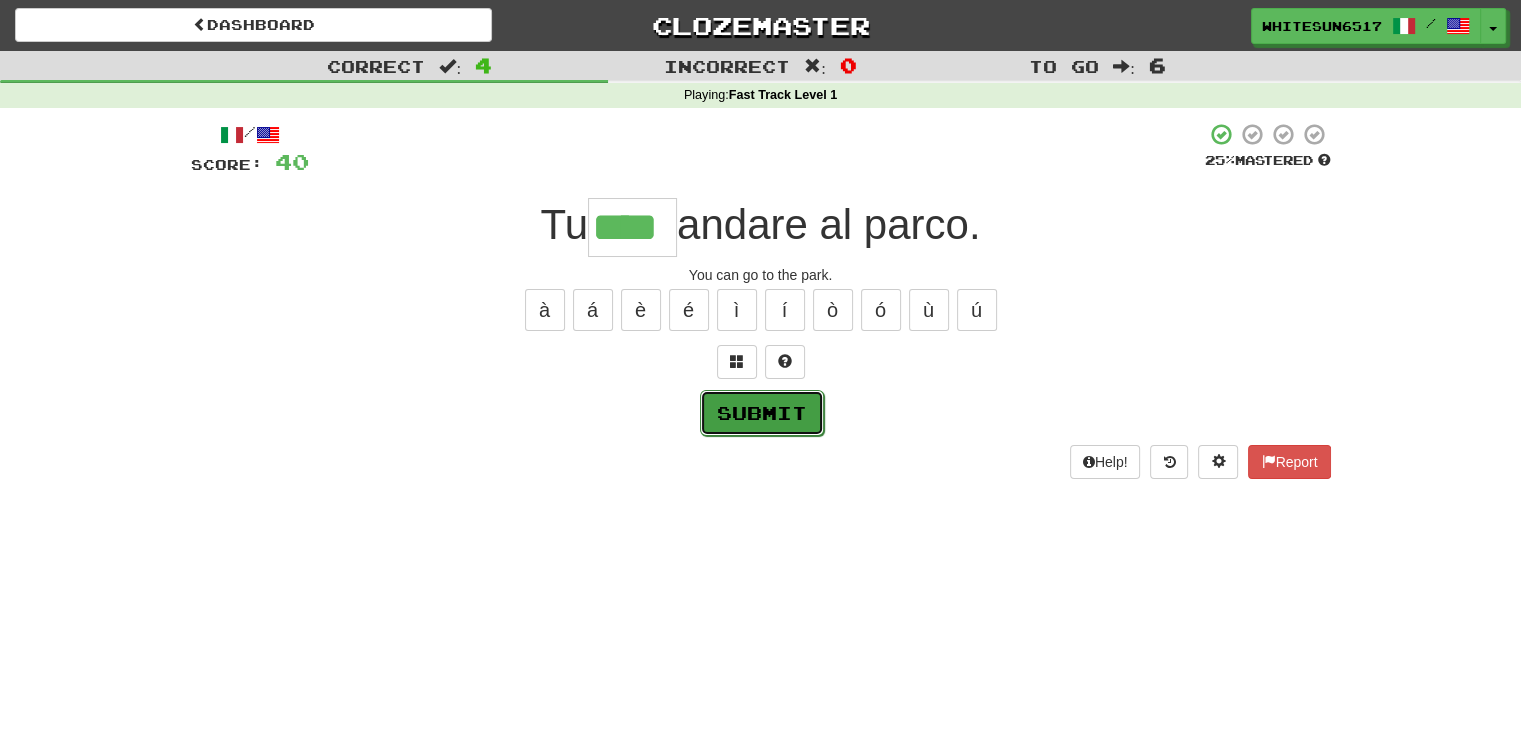 click on "Submit" at bounding box center (762, 413) 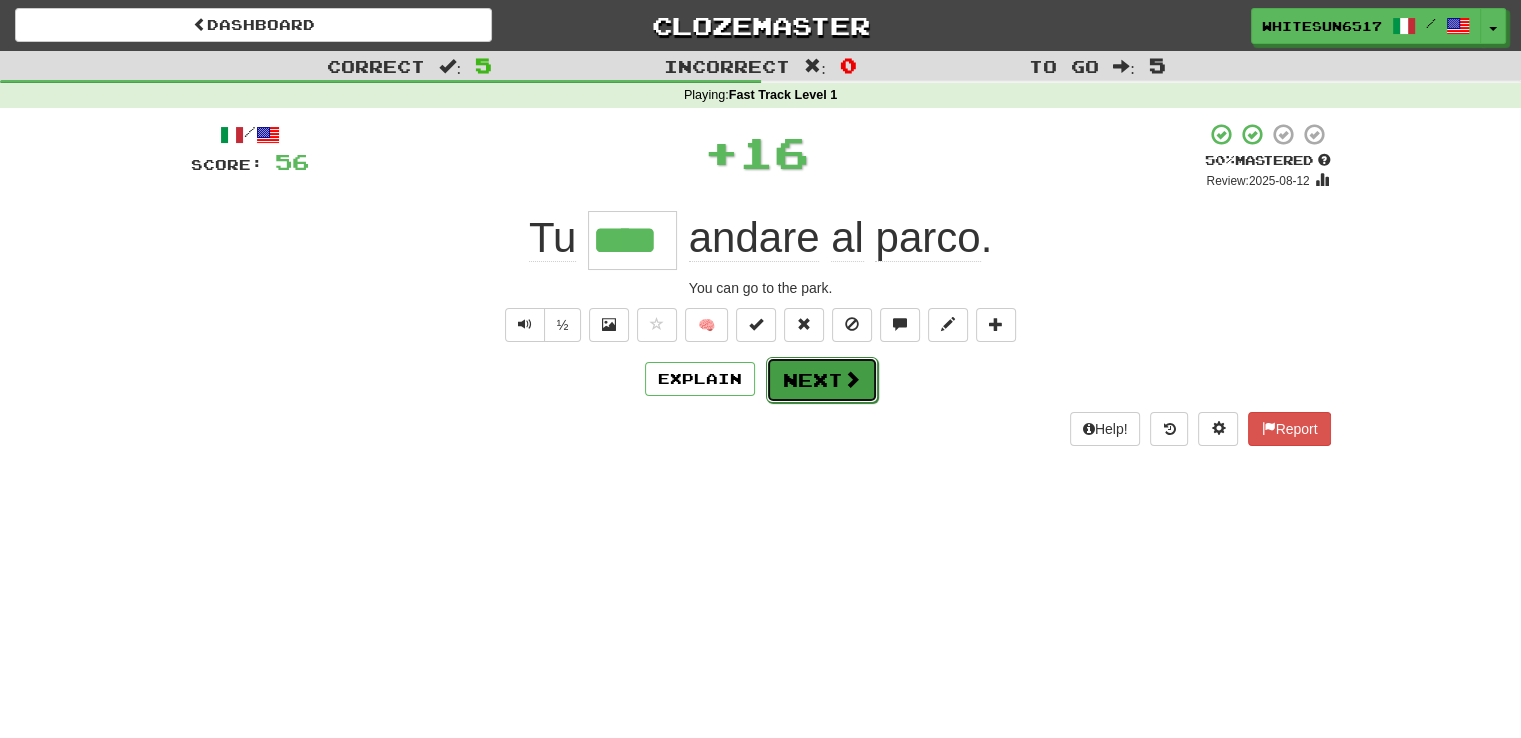 click on "Next" at bounding box center [822, 380] 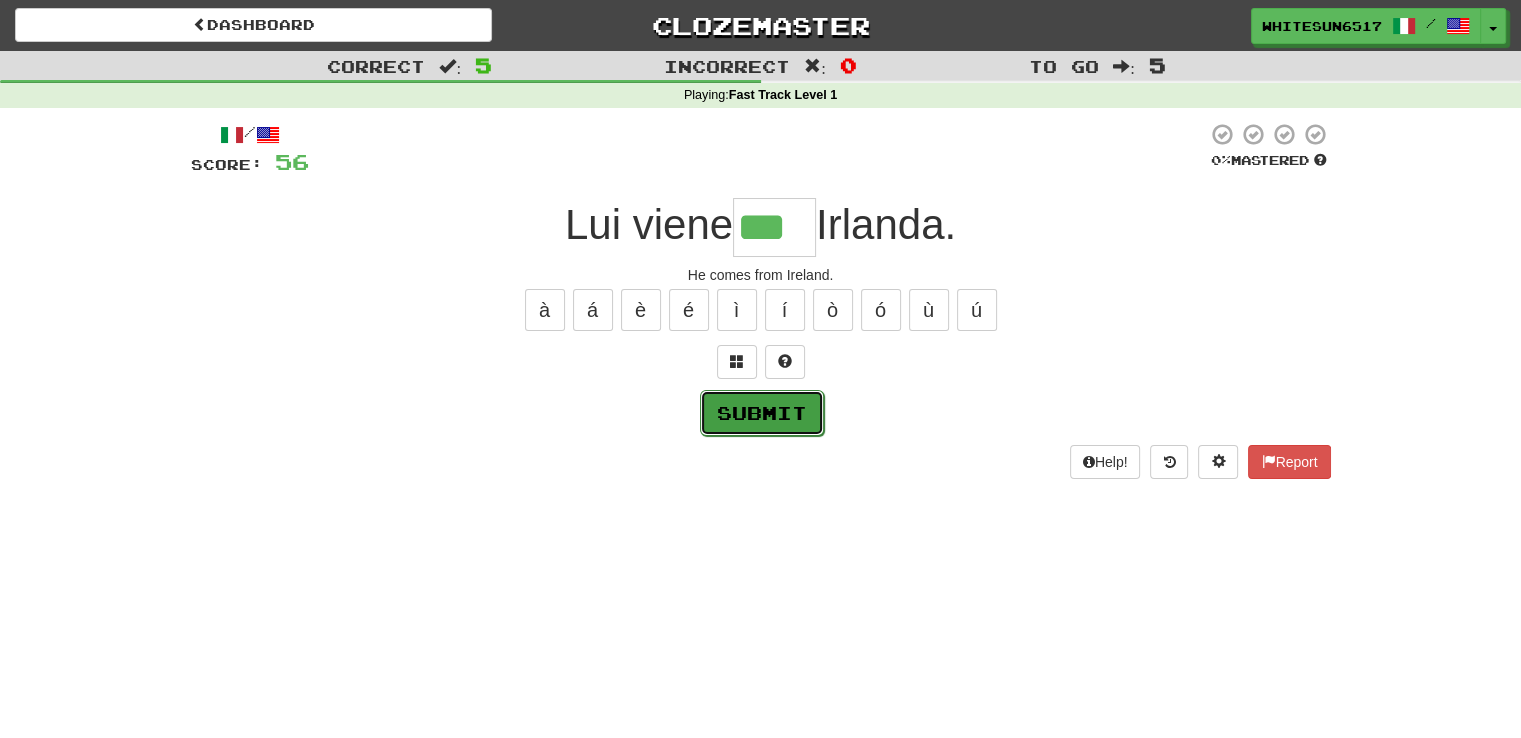 click on "Submit" at bounding box center (762, 413) 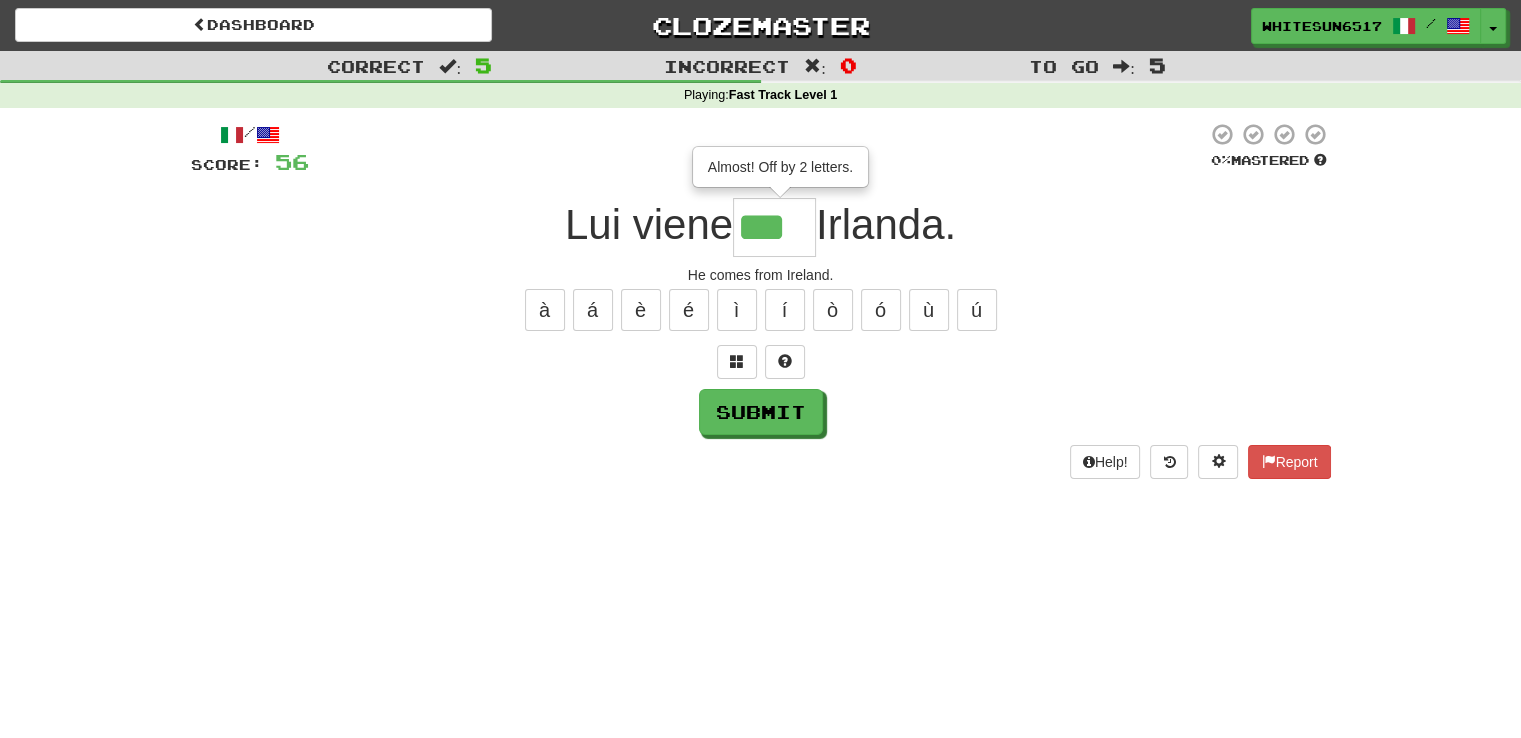 click on "***" at bounding box center [774, 227] 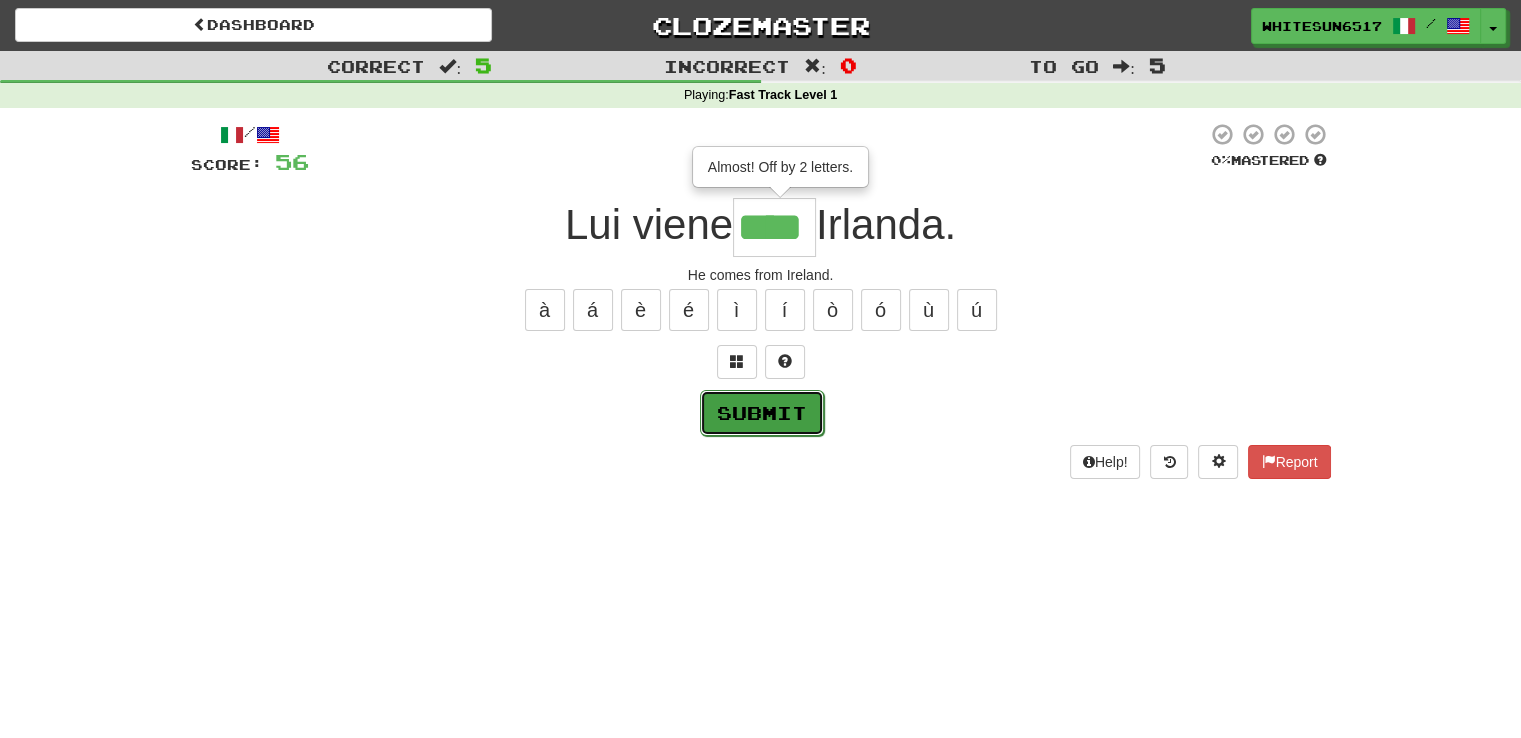 click on "Submit" at bounding box center (762, 413) 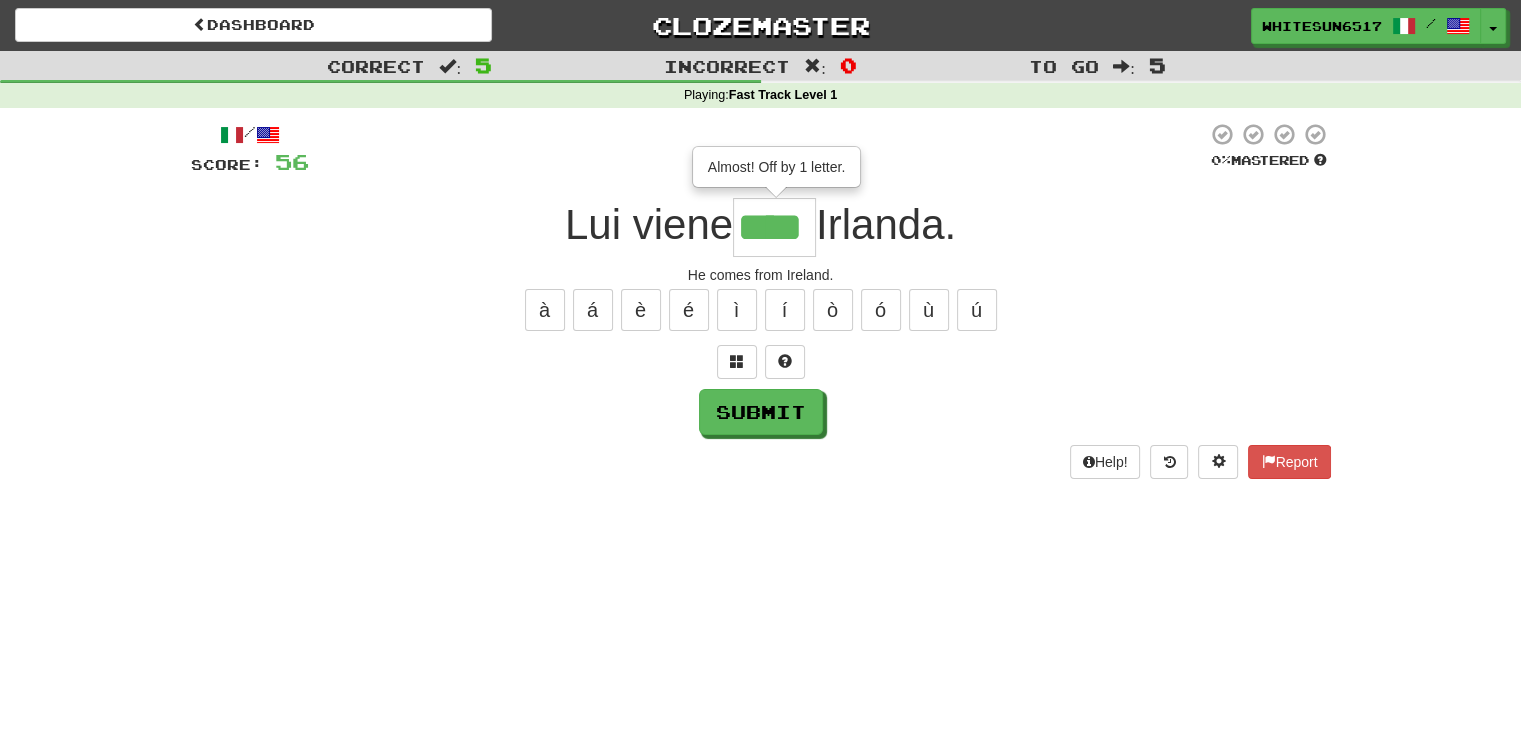 click at bounding box center [761, 362] 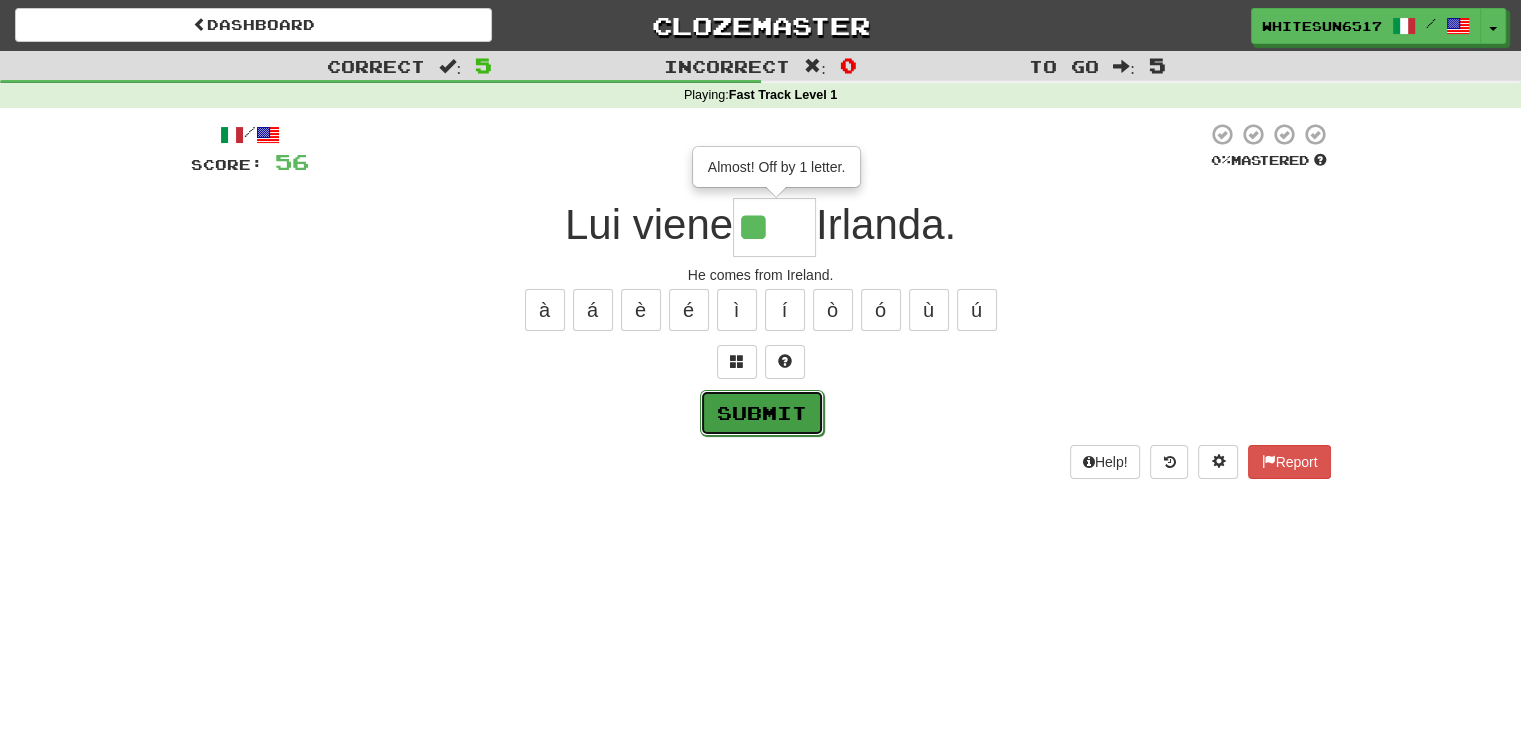 click on "Submit" at bounding box center (762, 413) 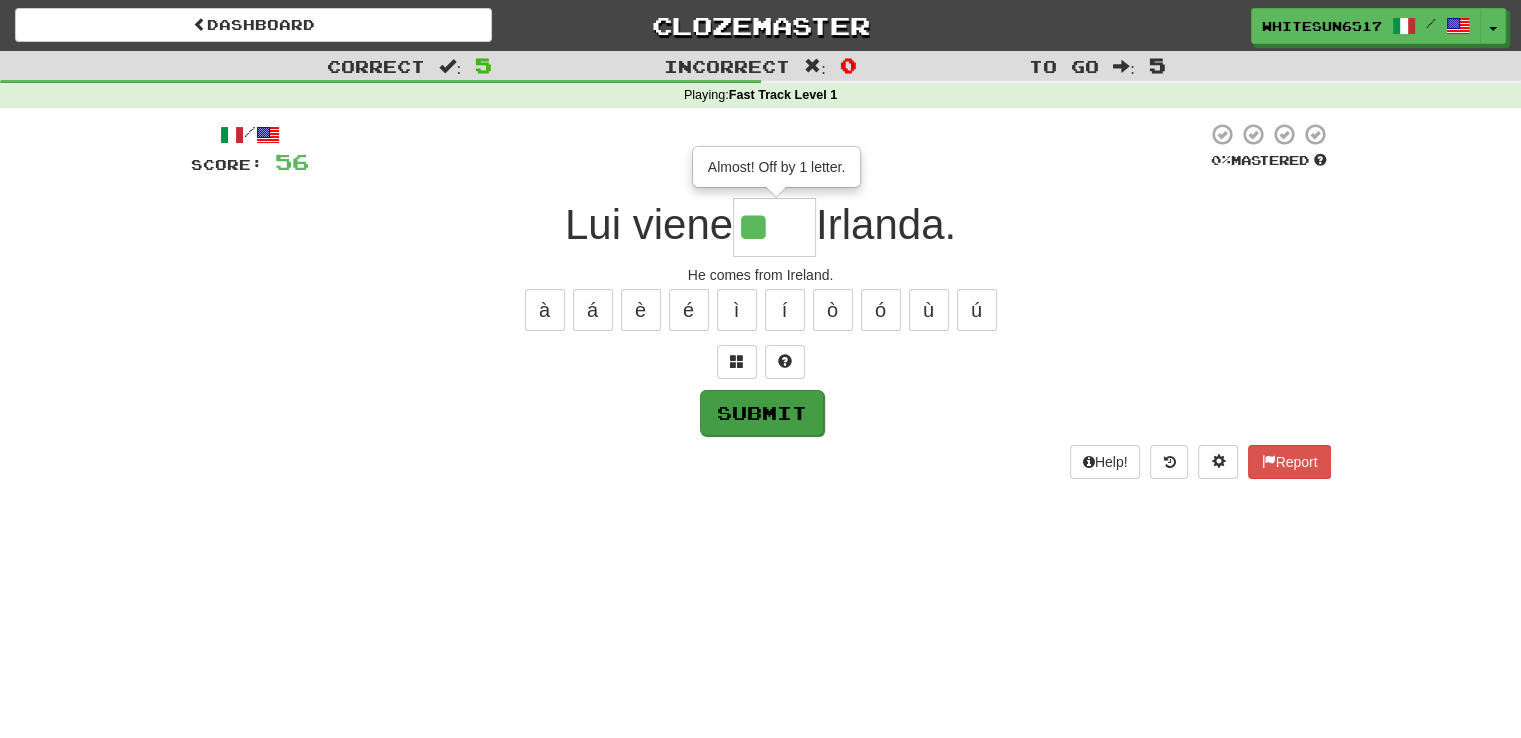 type on "*****" 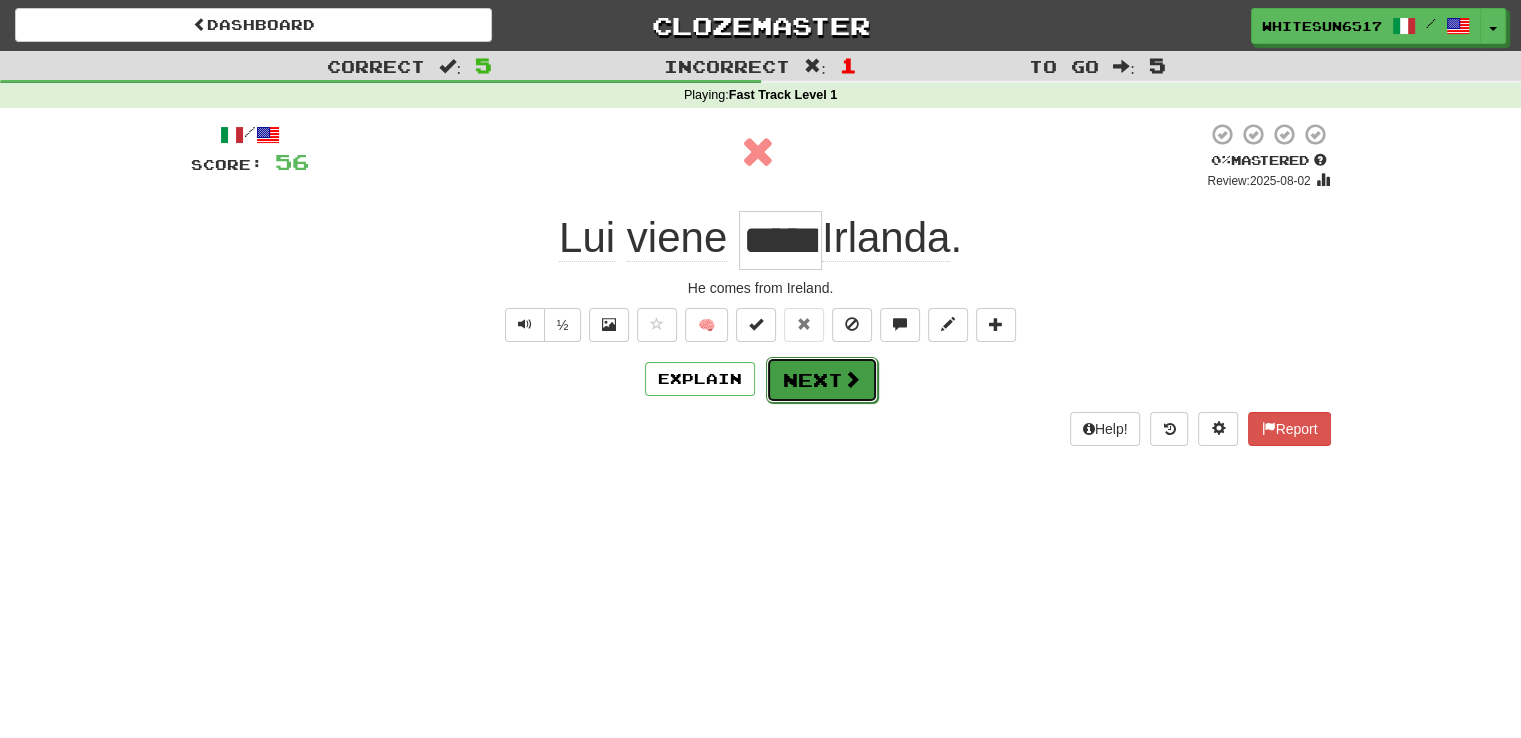 click on "Next" at bounding box center [822, 380] 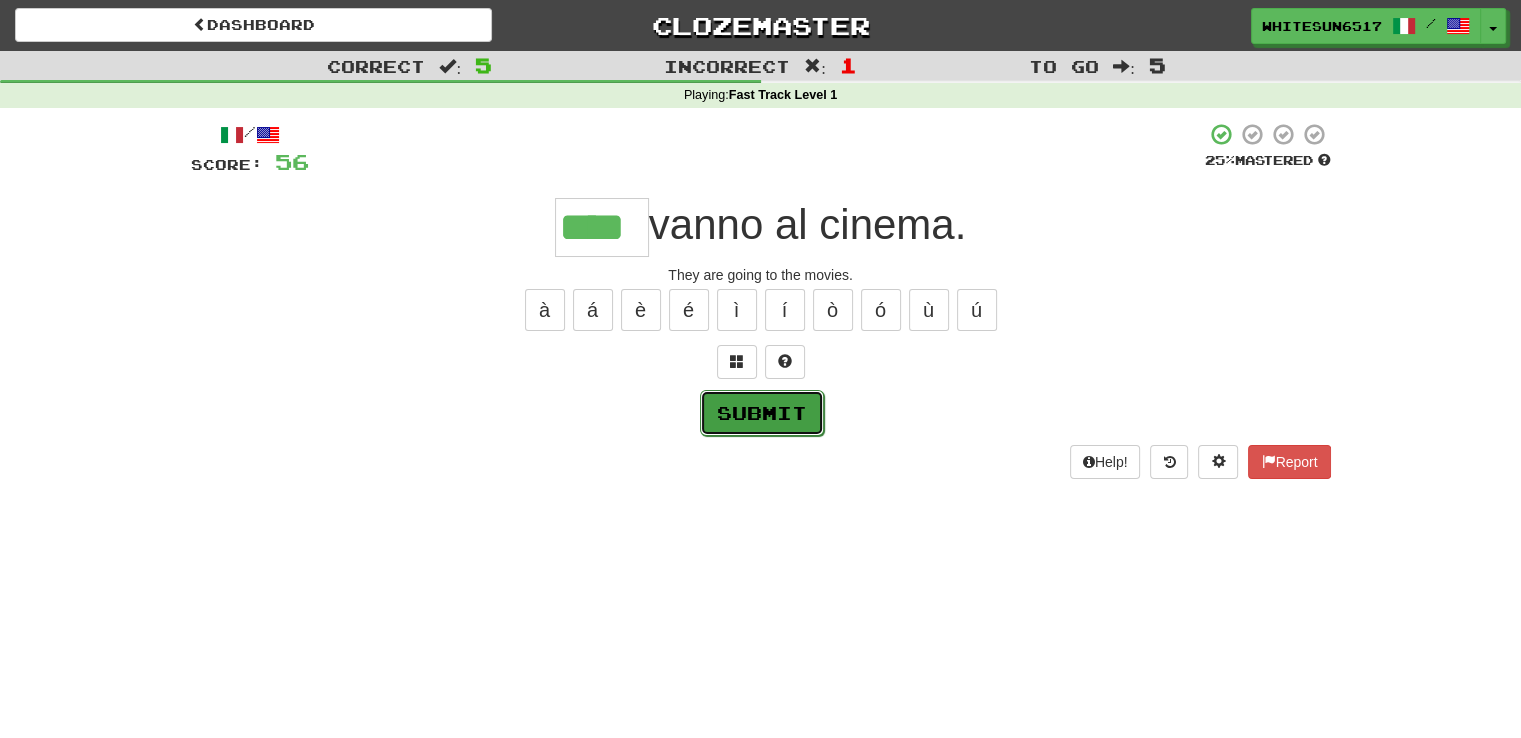 click on "Submit" at bounding box center [762, 413] 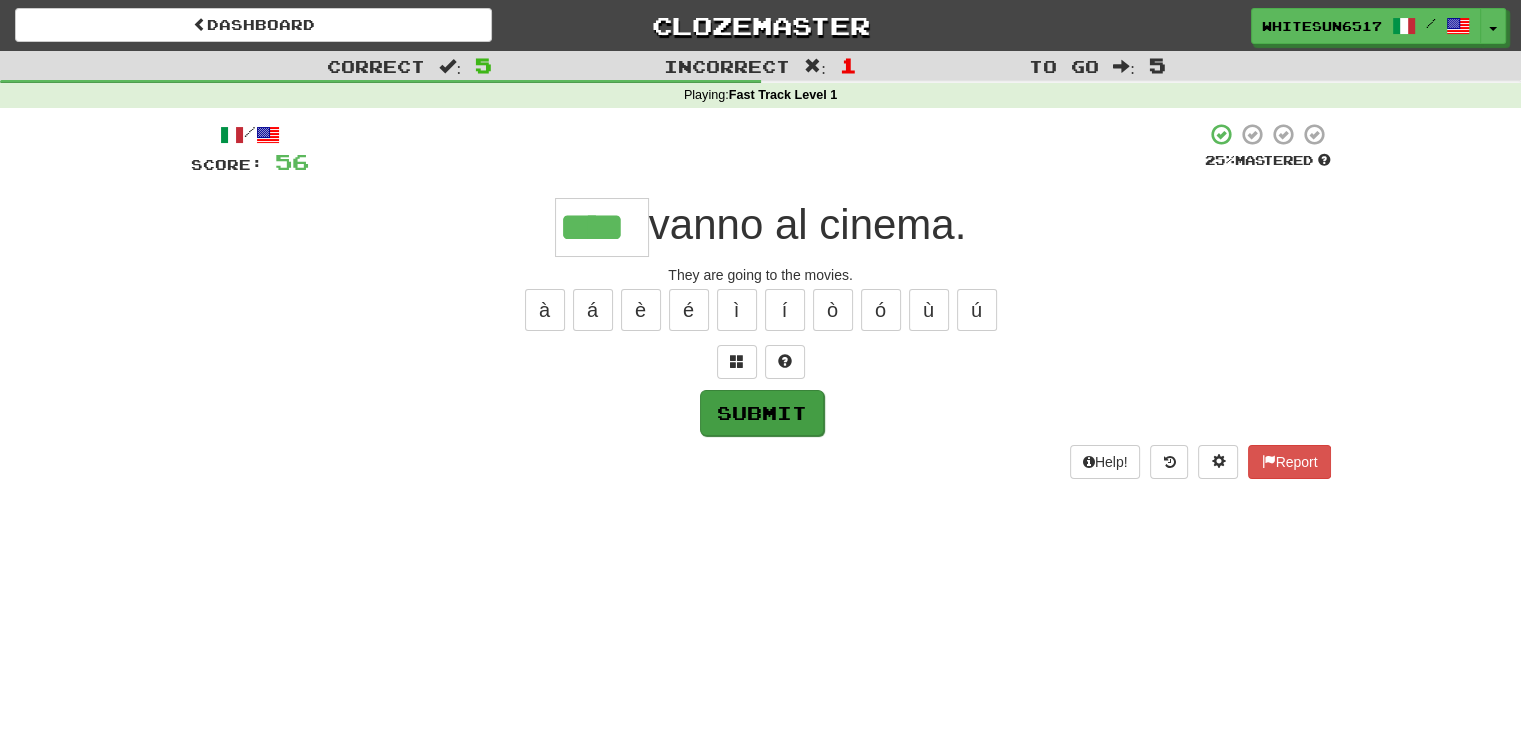 type on "****" 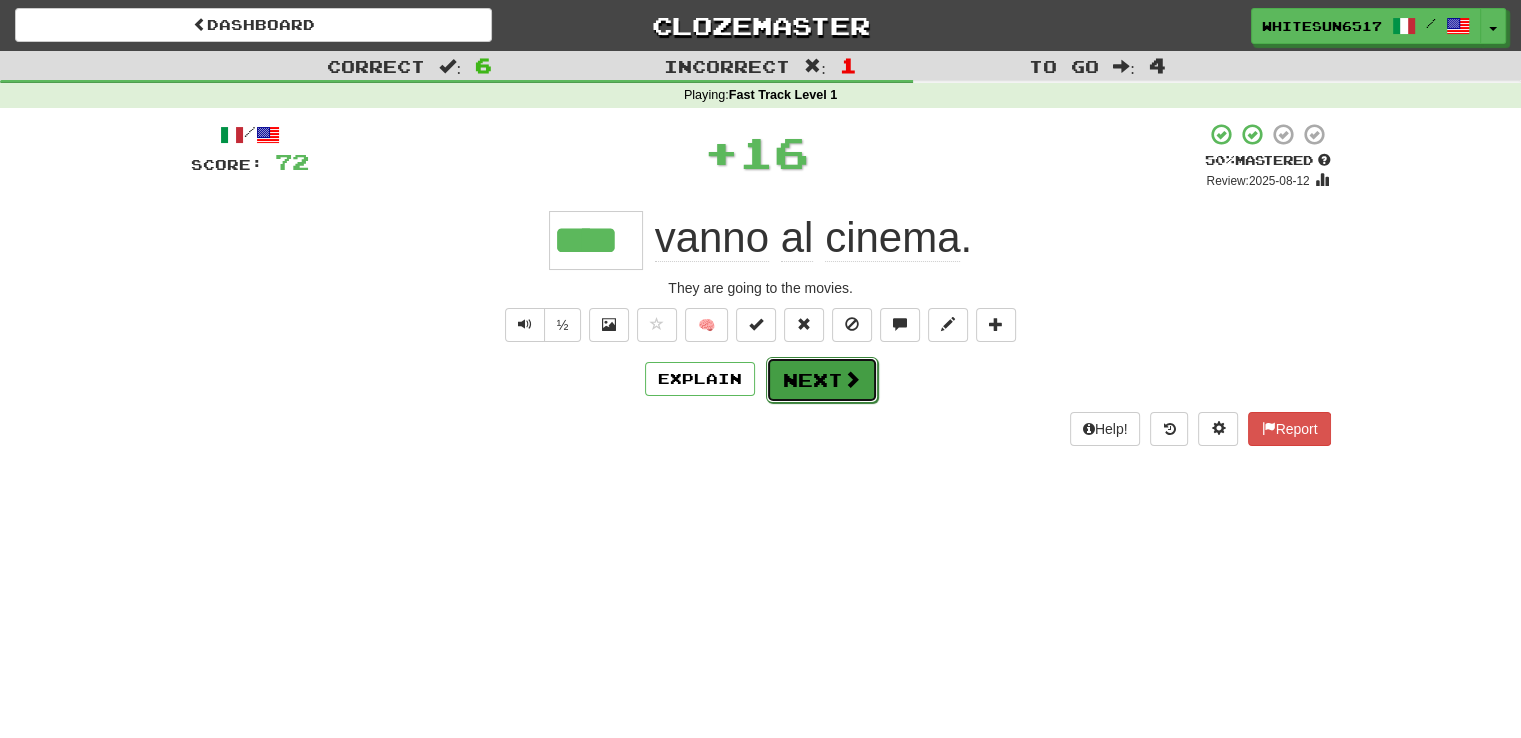 click on "Next" at bounding box center (822, 380) 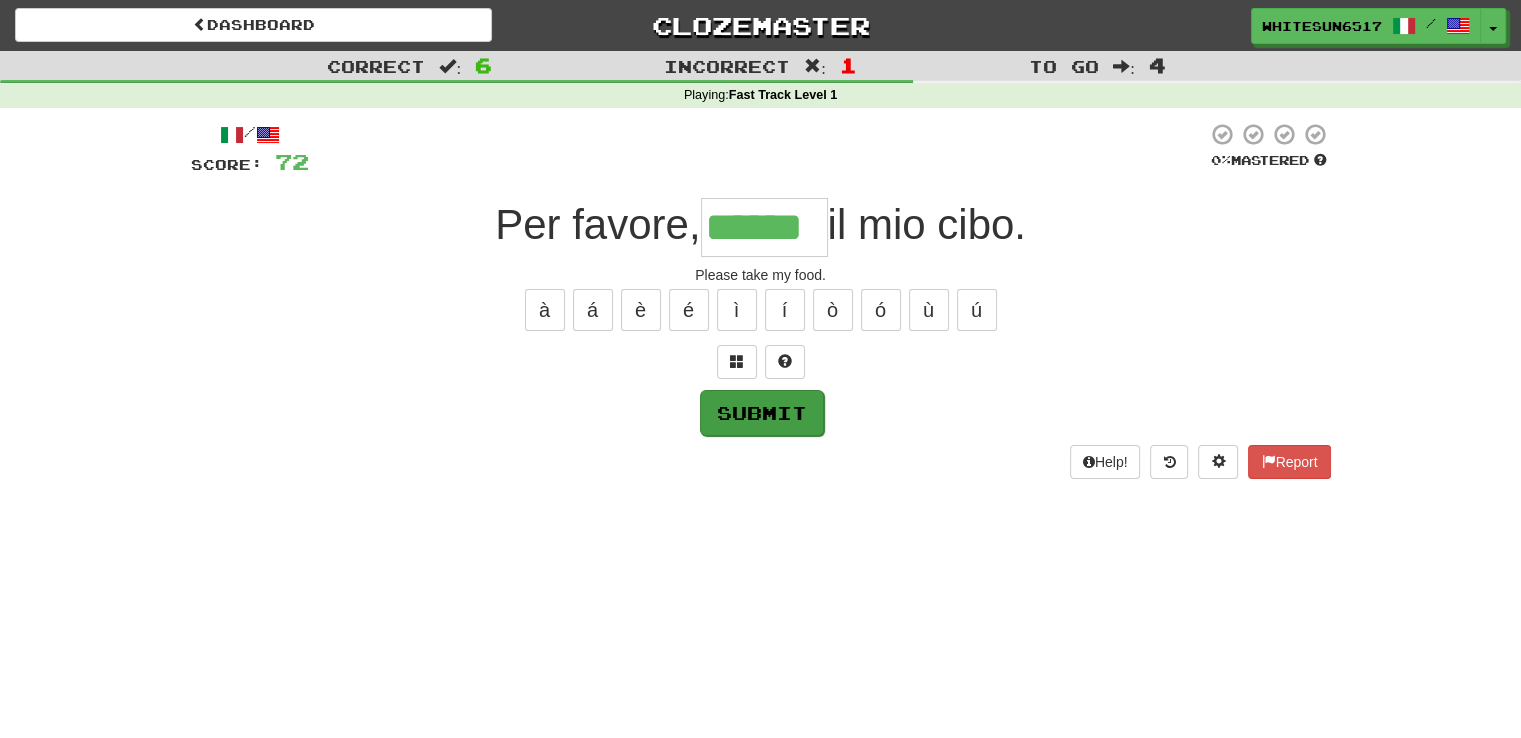 type on "******" 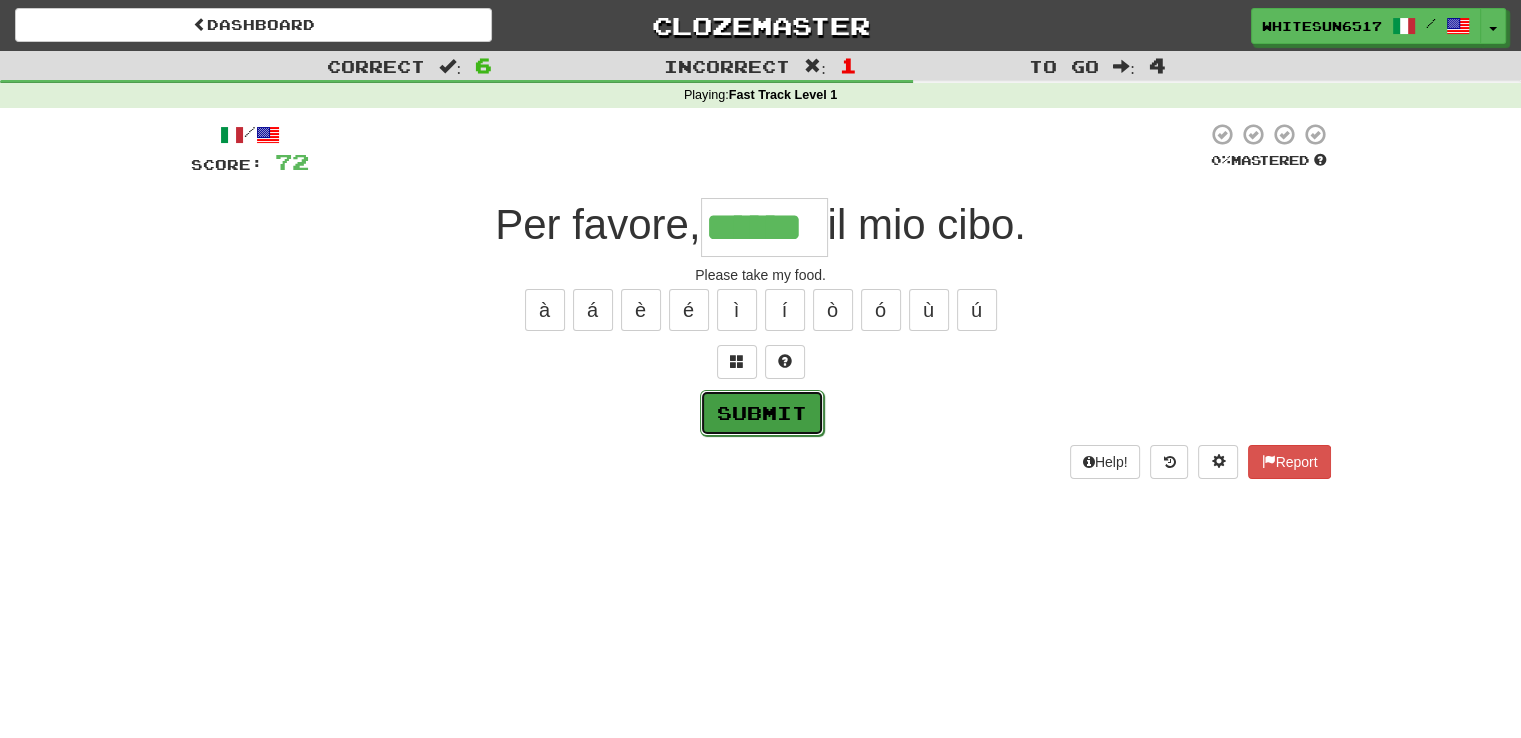 click on "Submit" at bounding box center (762, 413) 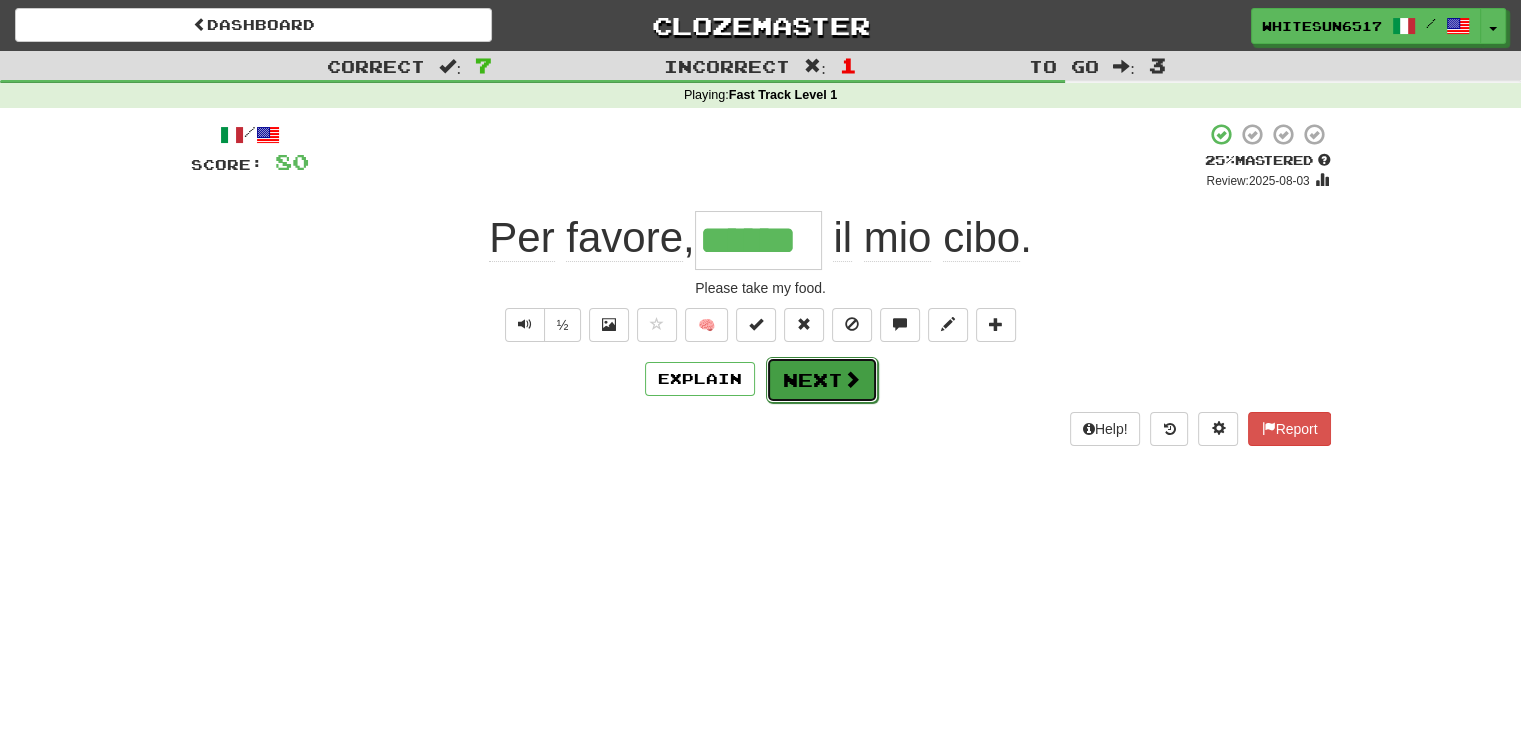 click on "Next" at bounding box center (822, 380) 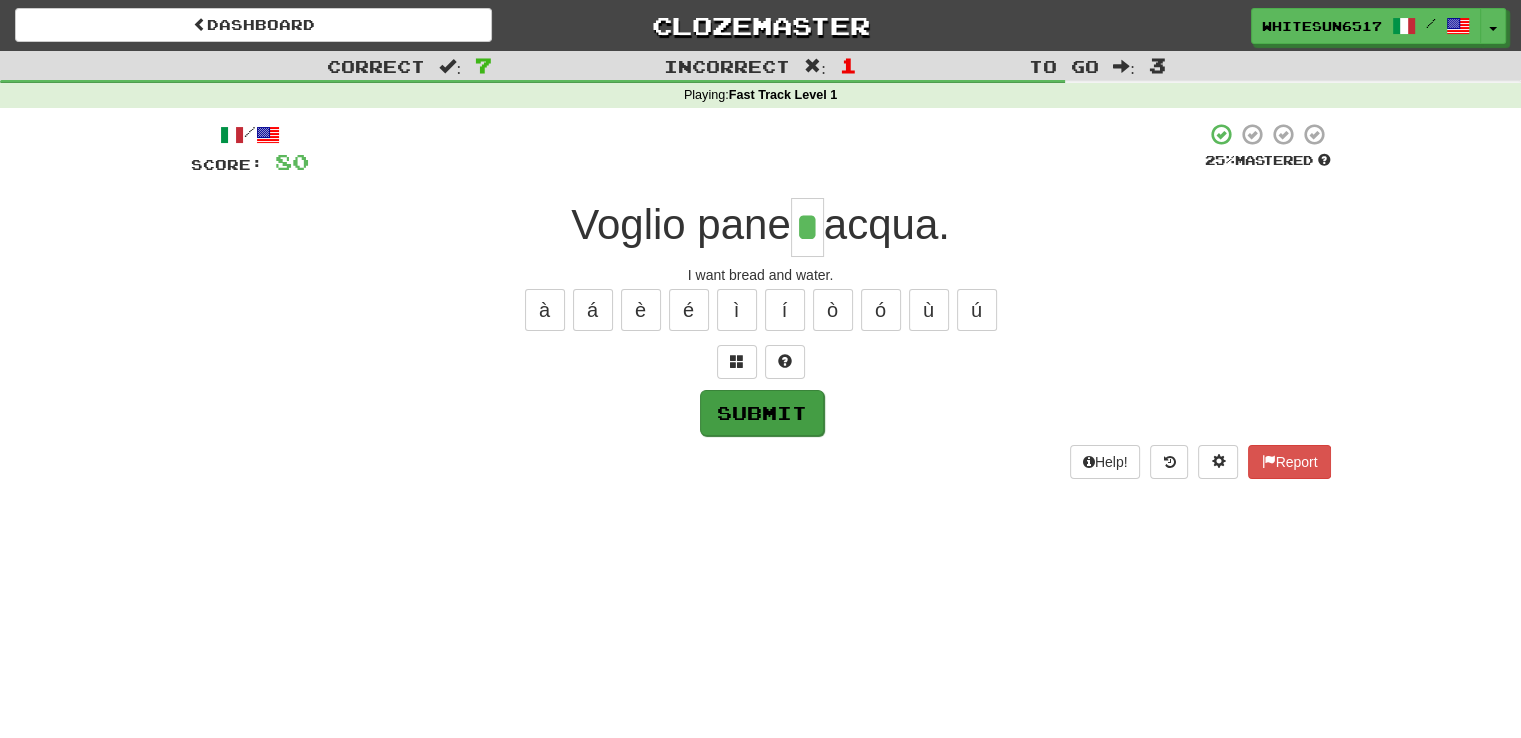 type on "*" 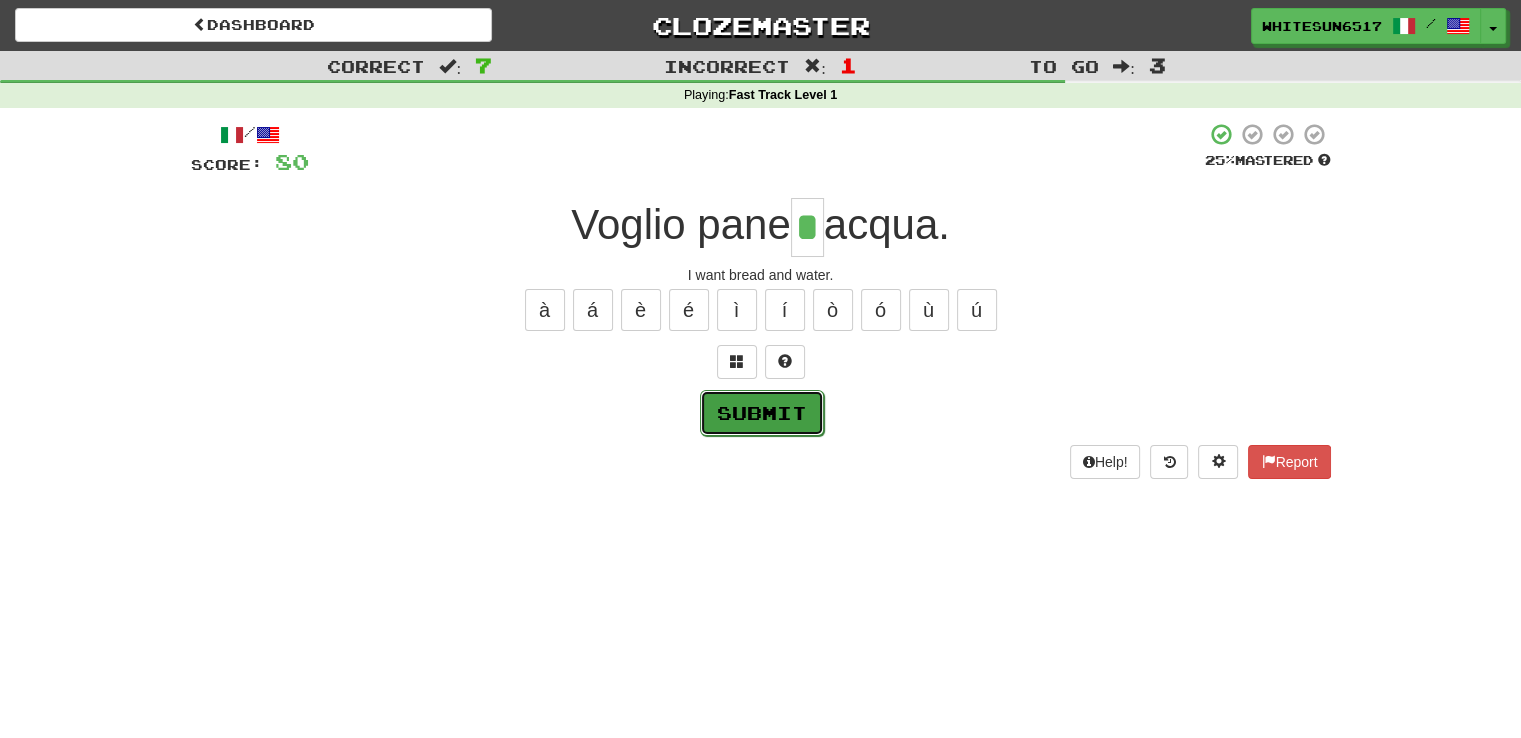 click on "Submit" at bounding box center (762, 413) 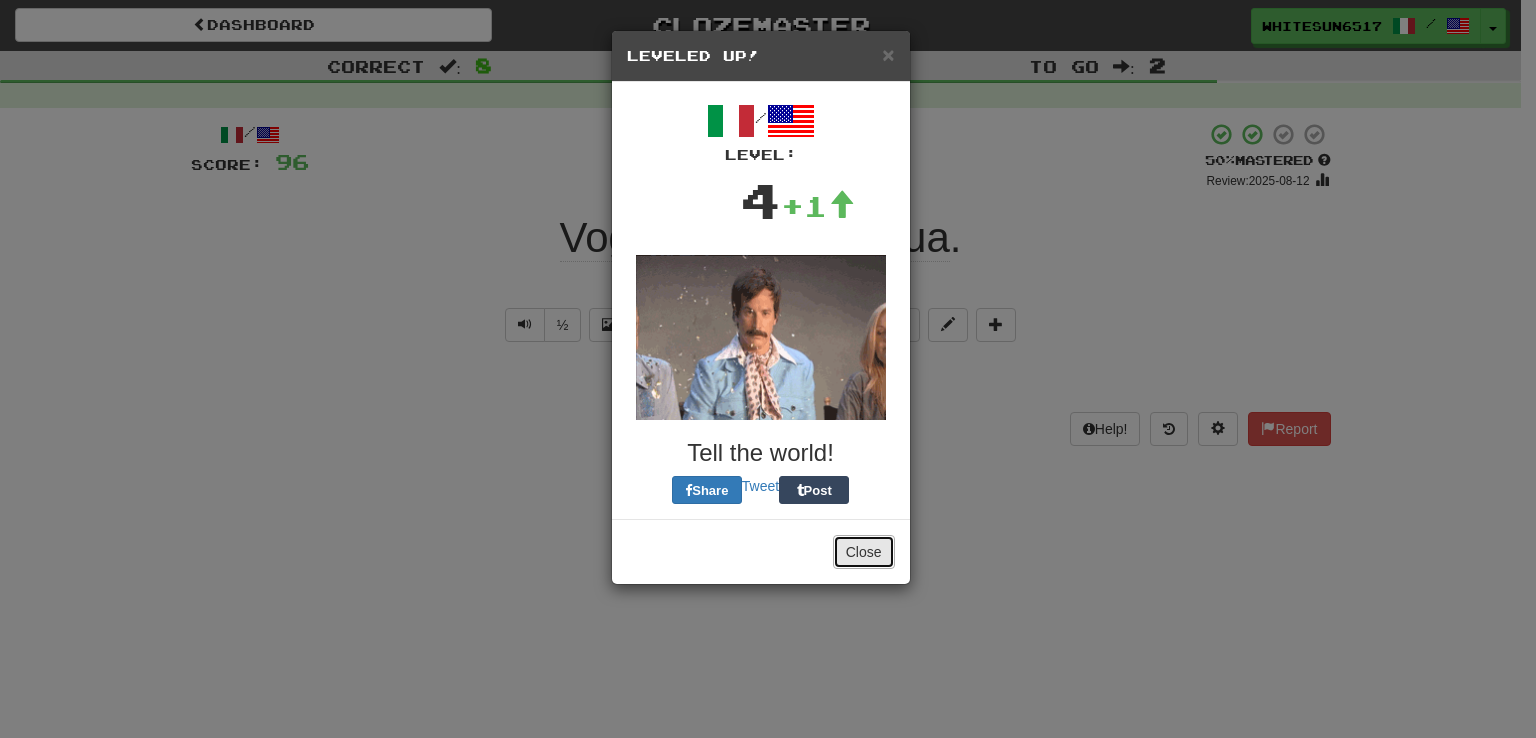 click on "Close" at bounding box center [864, 552] 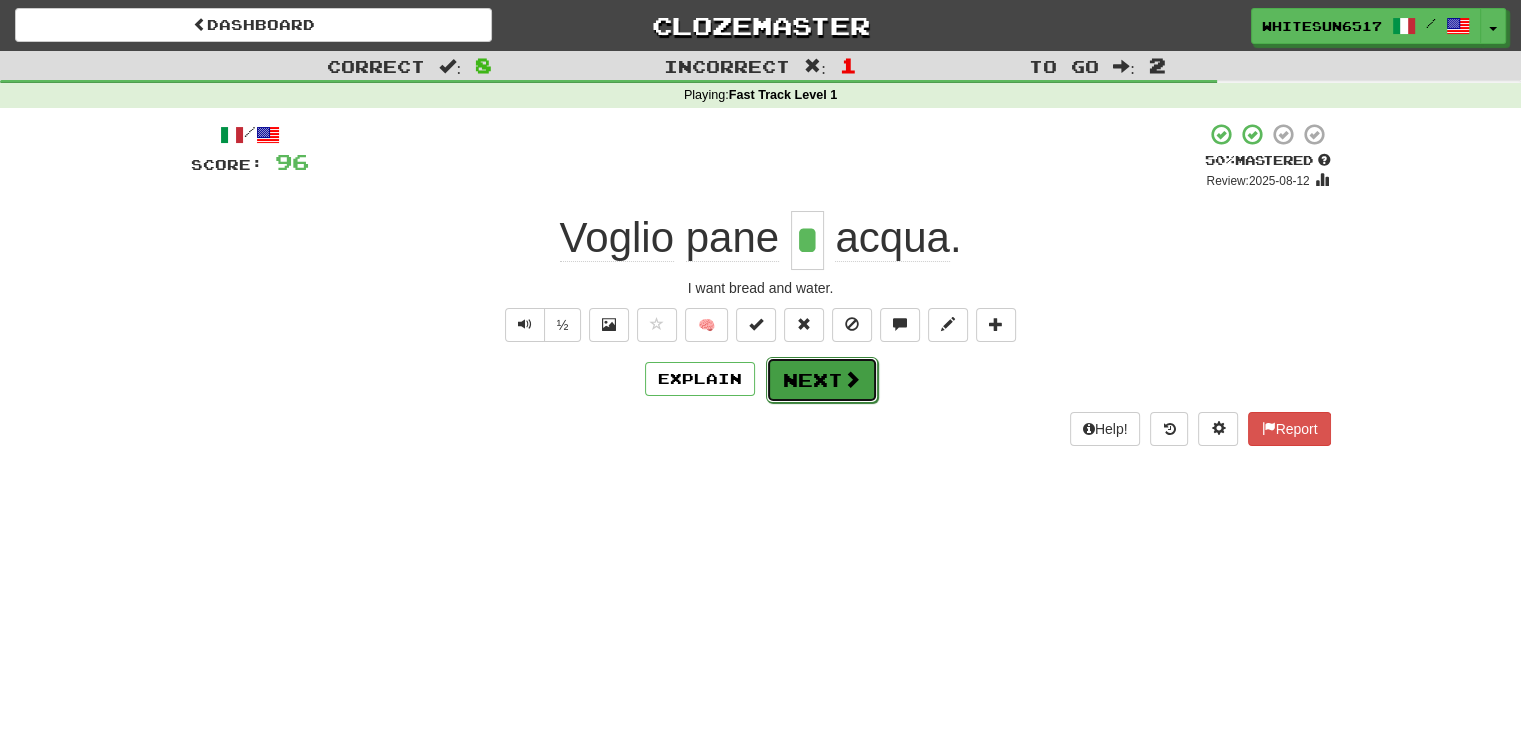 click on "Next" at bounding box center (822, 380) 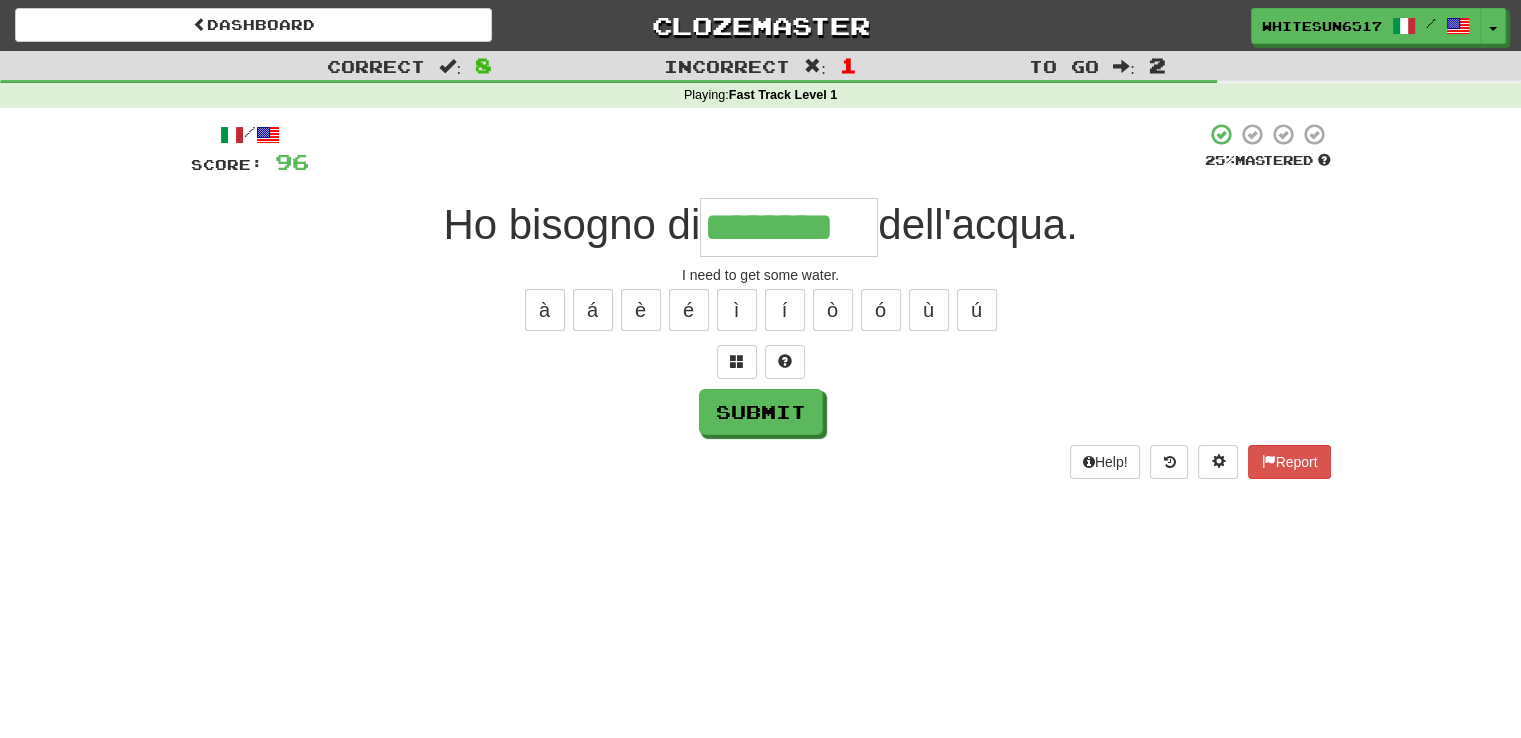 type on "********" 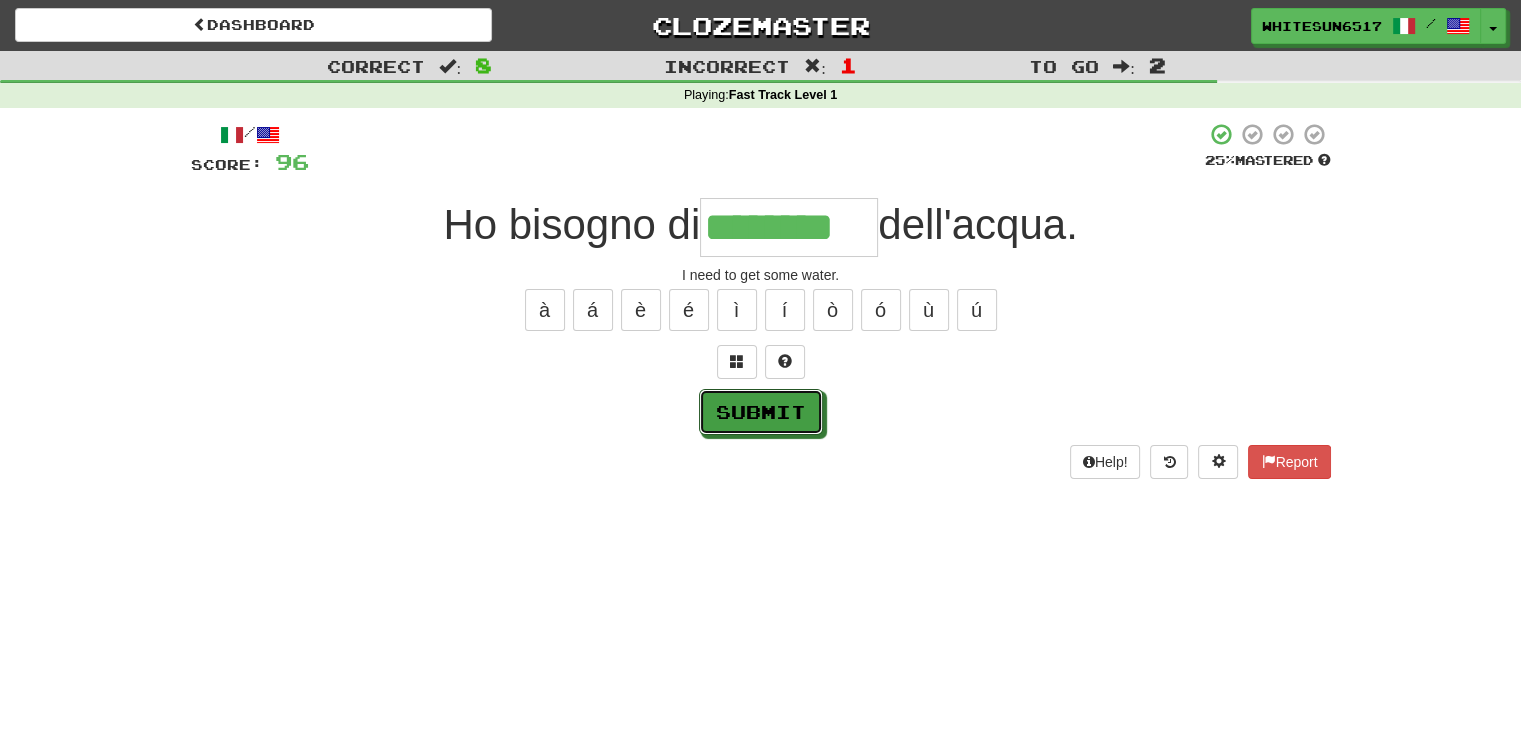 click on "Submit" at bounding box center (761, 412) 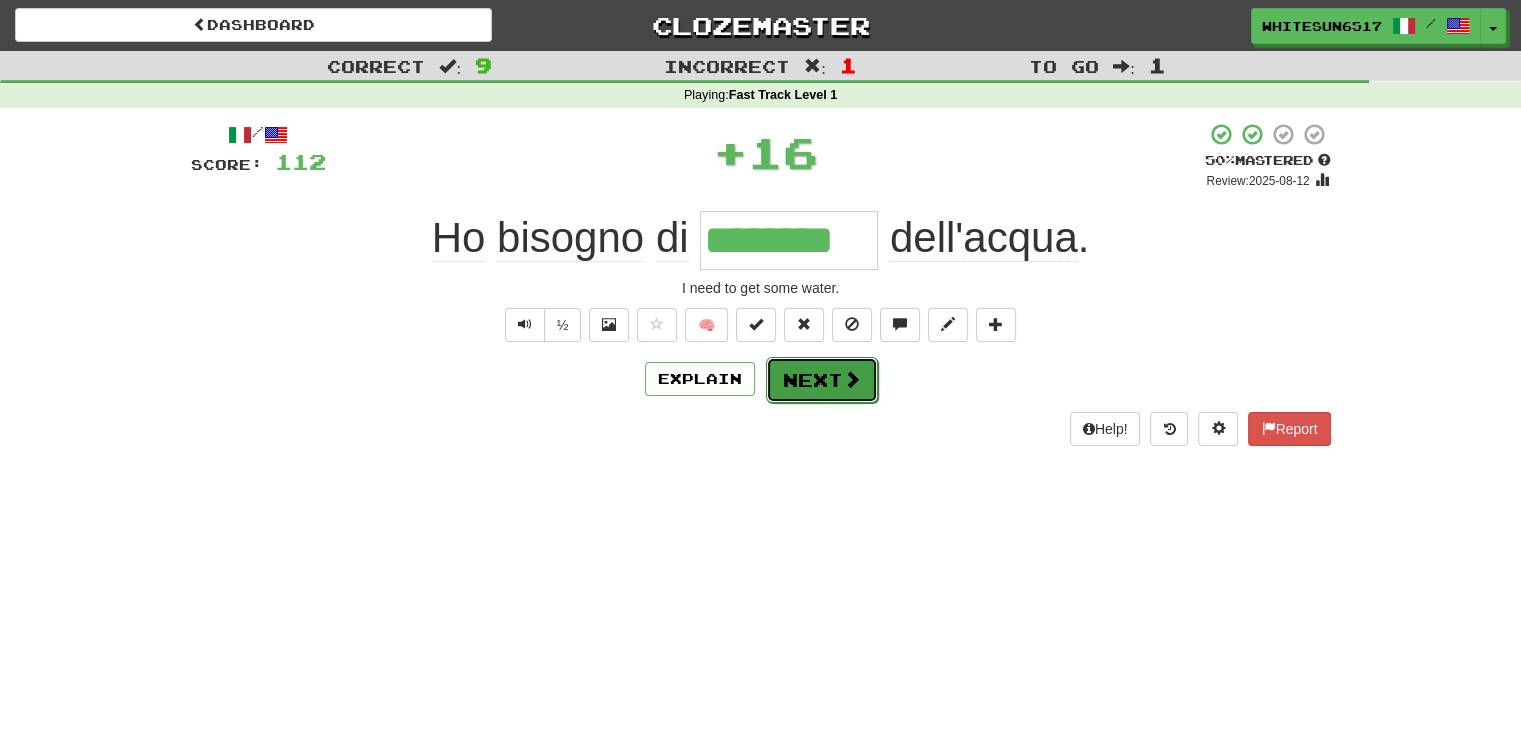 click at bounding box center [852, 379] 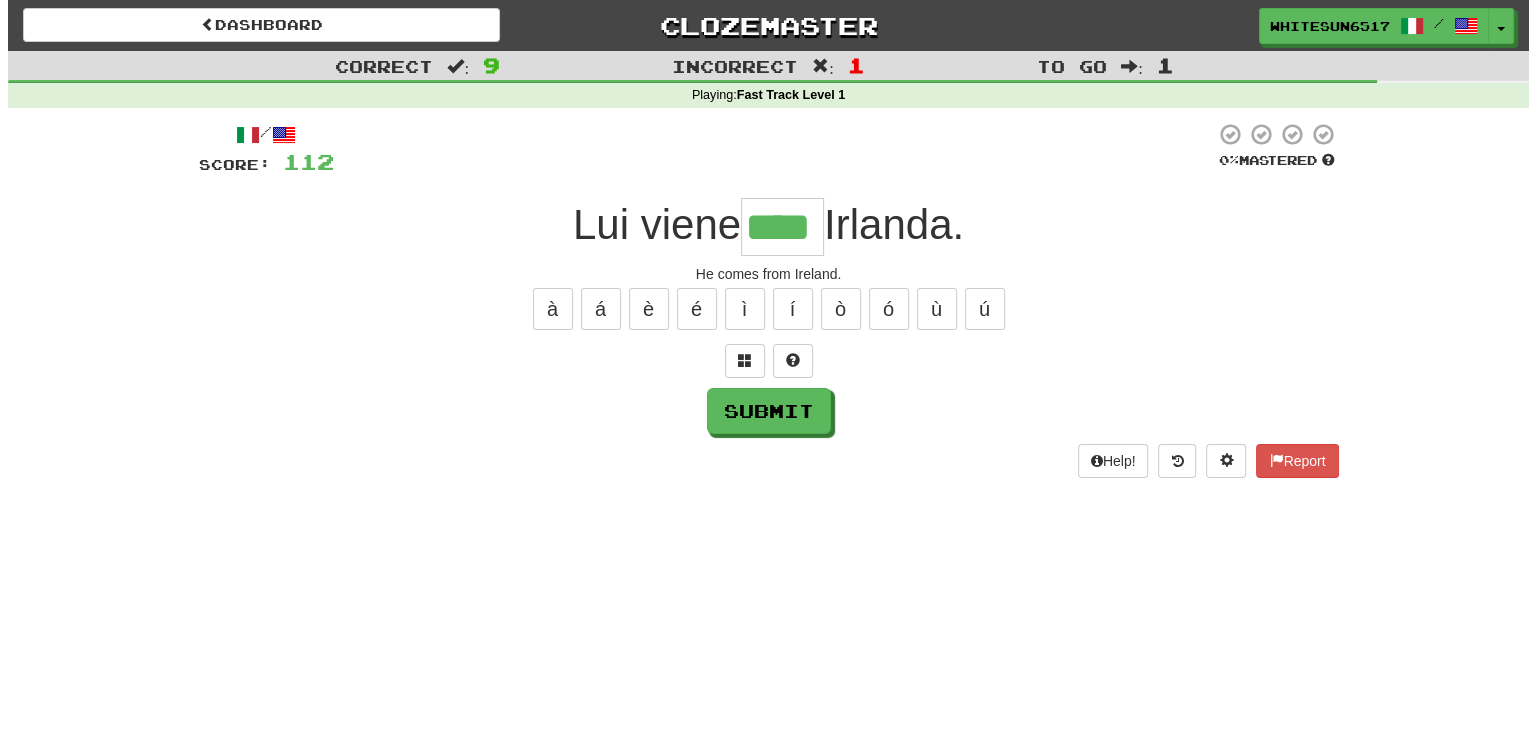 scroll, scrollTop: 0, scrollLeft: 0, axis: both 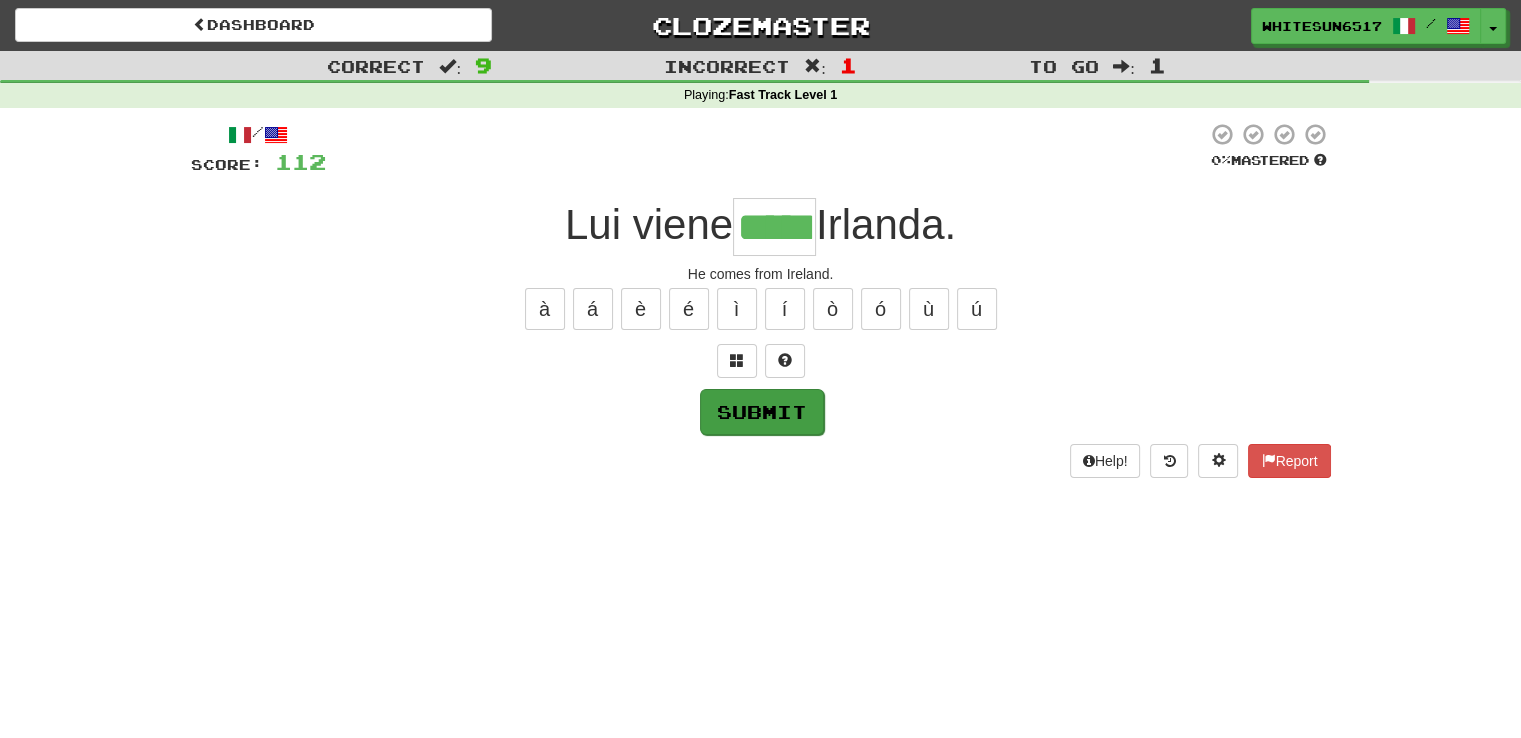 type on "*****" 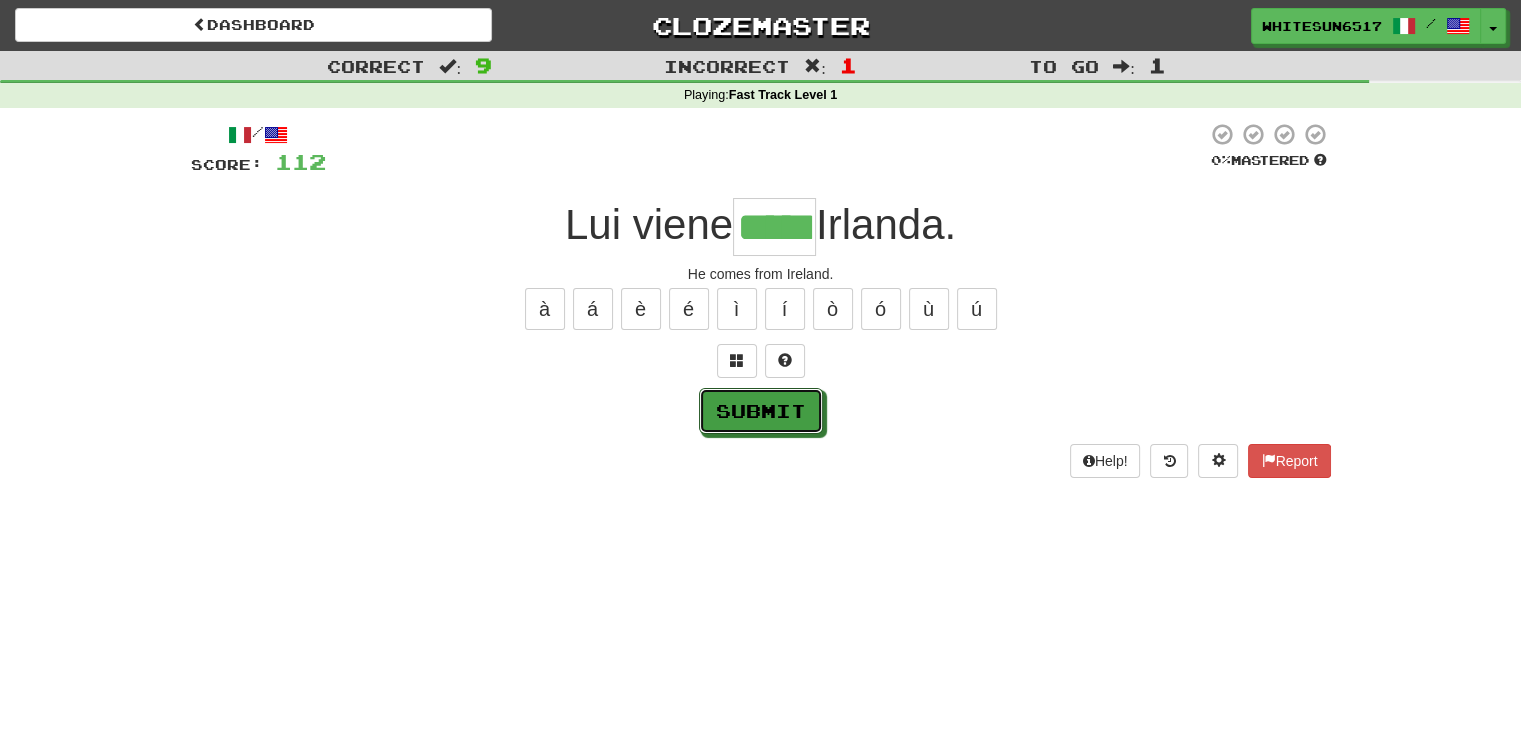click on "Submit" at bounding box center (761, 411) 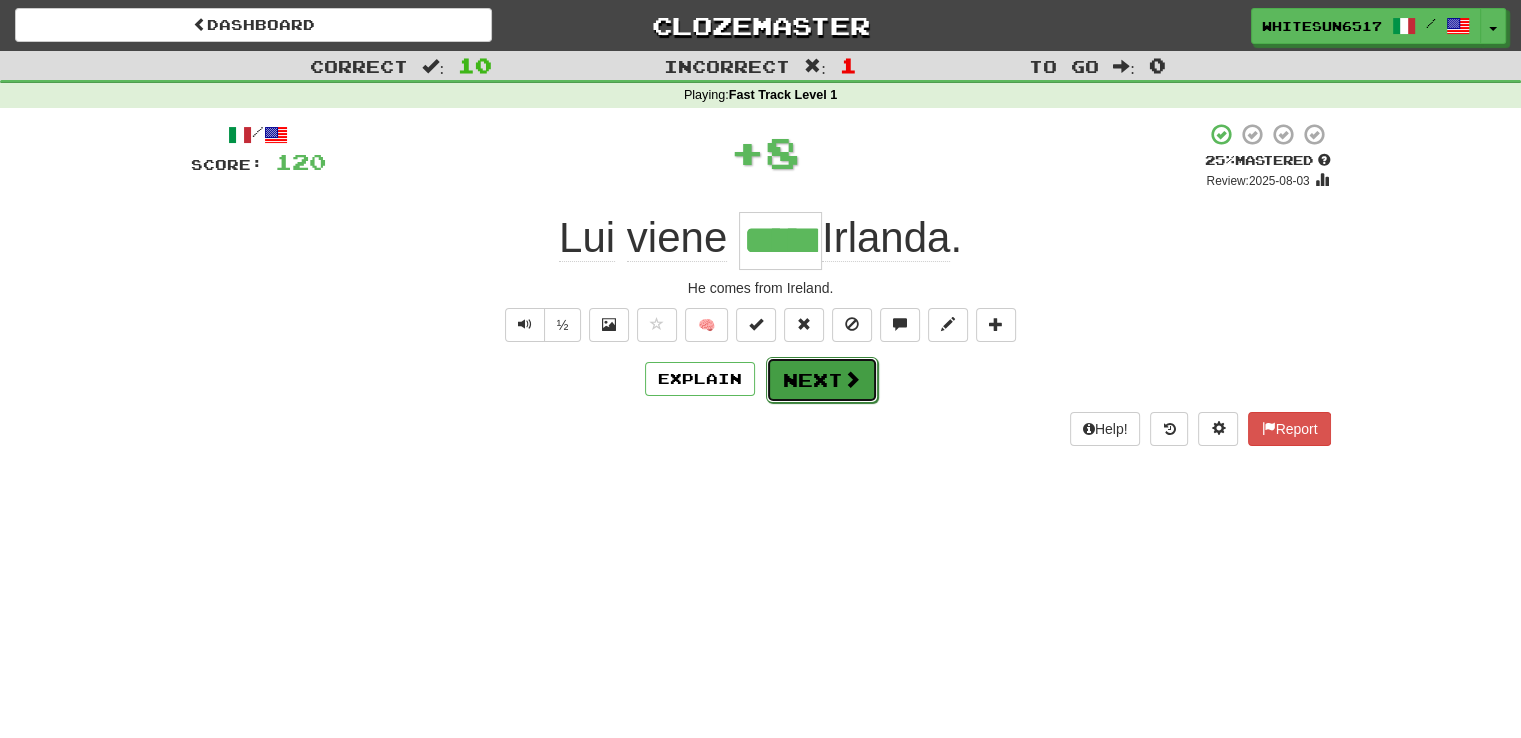 click at bounding box center [852, 379] 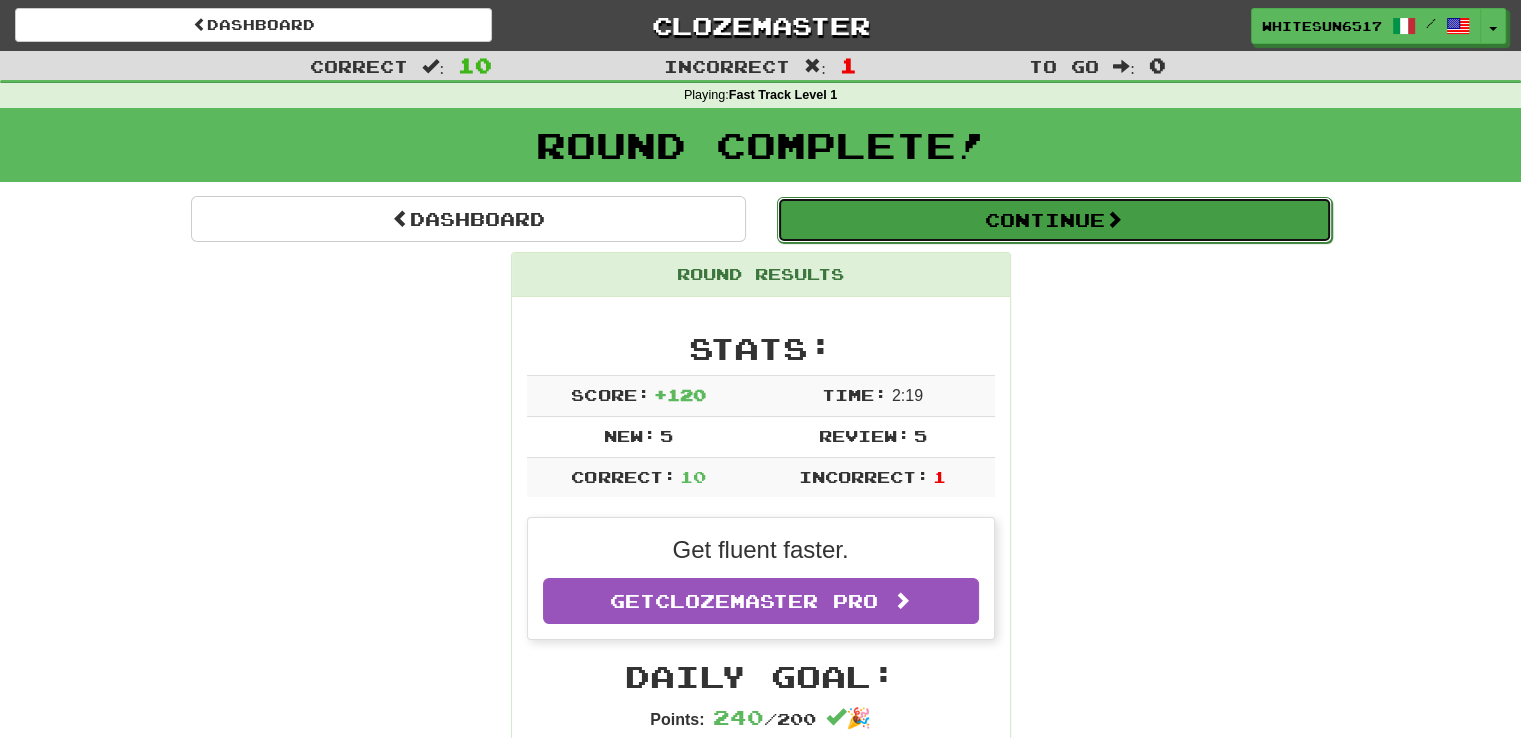 click on "Continue" at bounding box center (1054, 220) 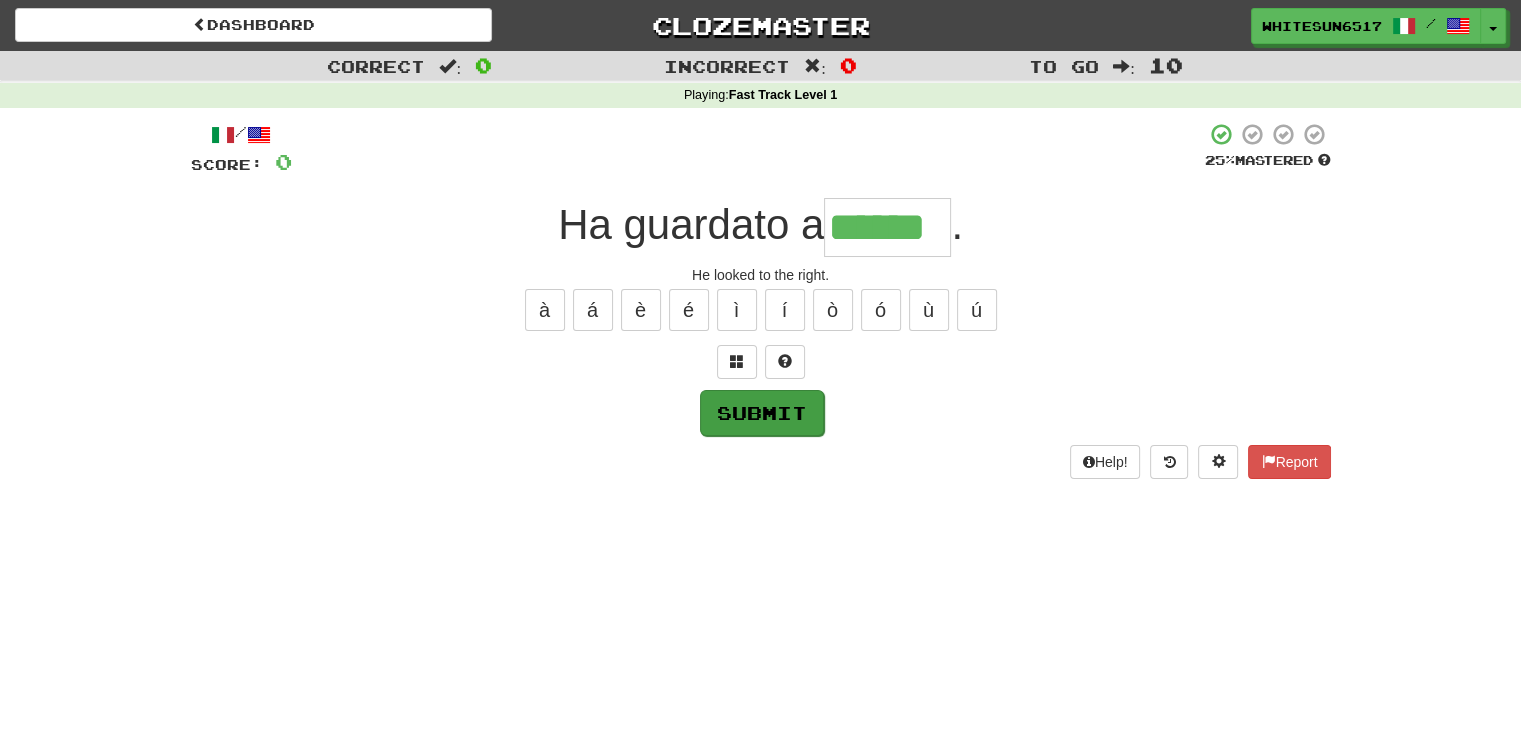 type on "******" 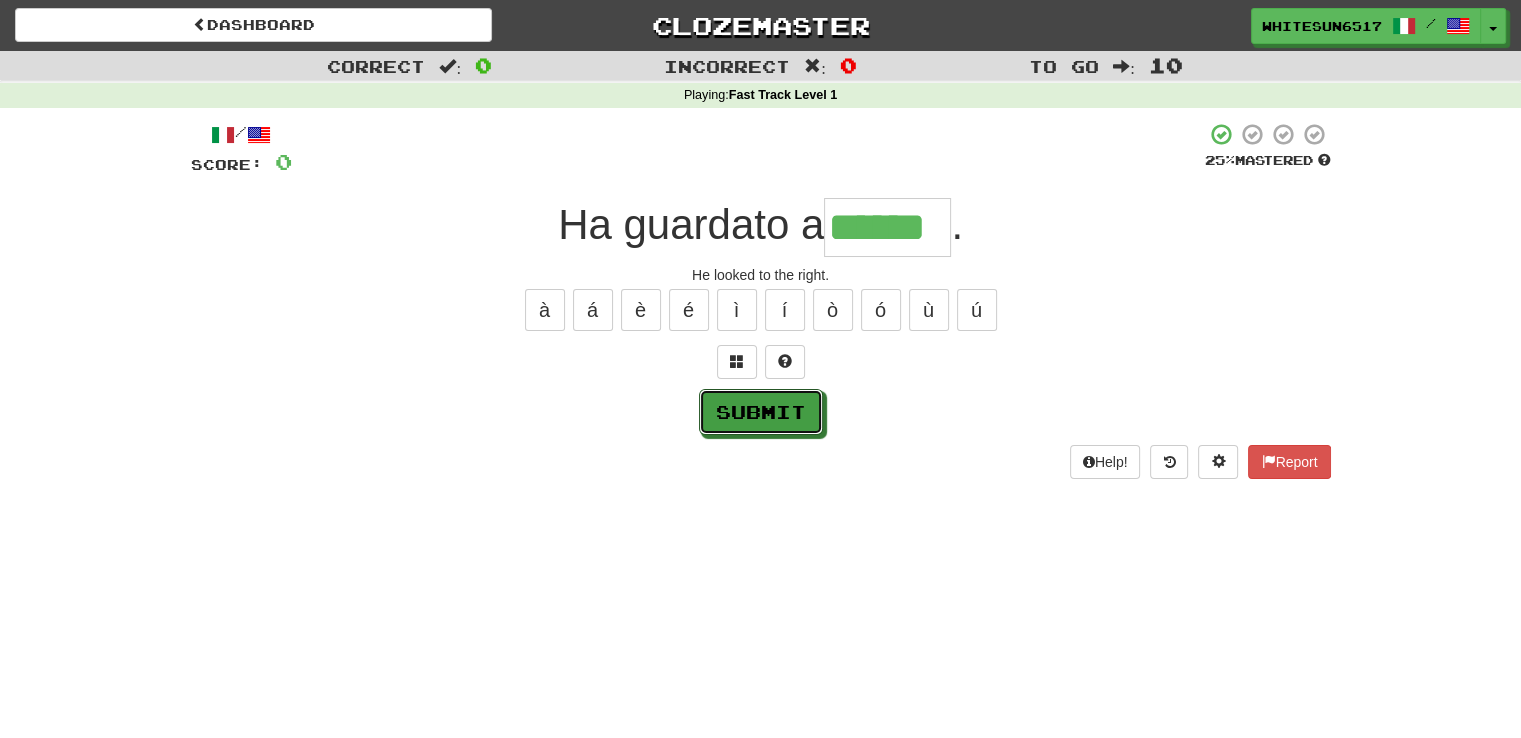 click on "Submit" at bounding box center (761, 412) 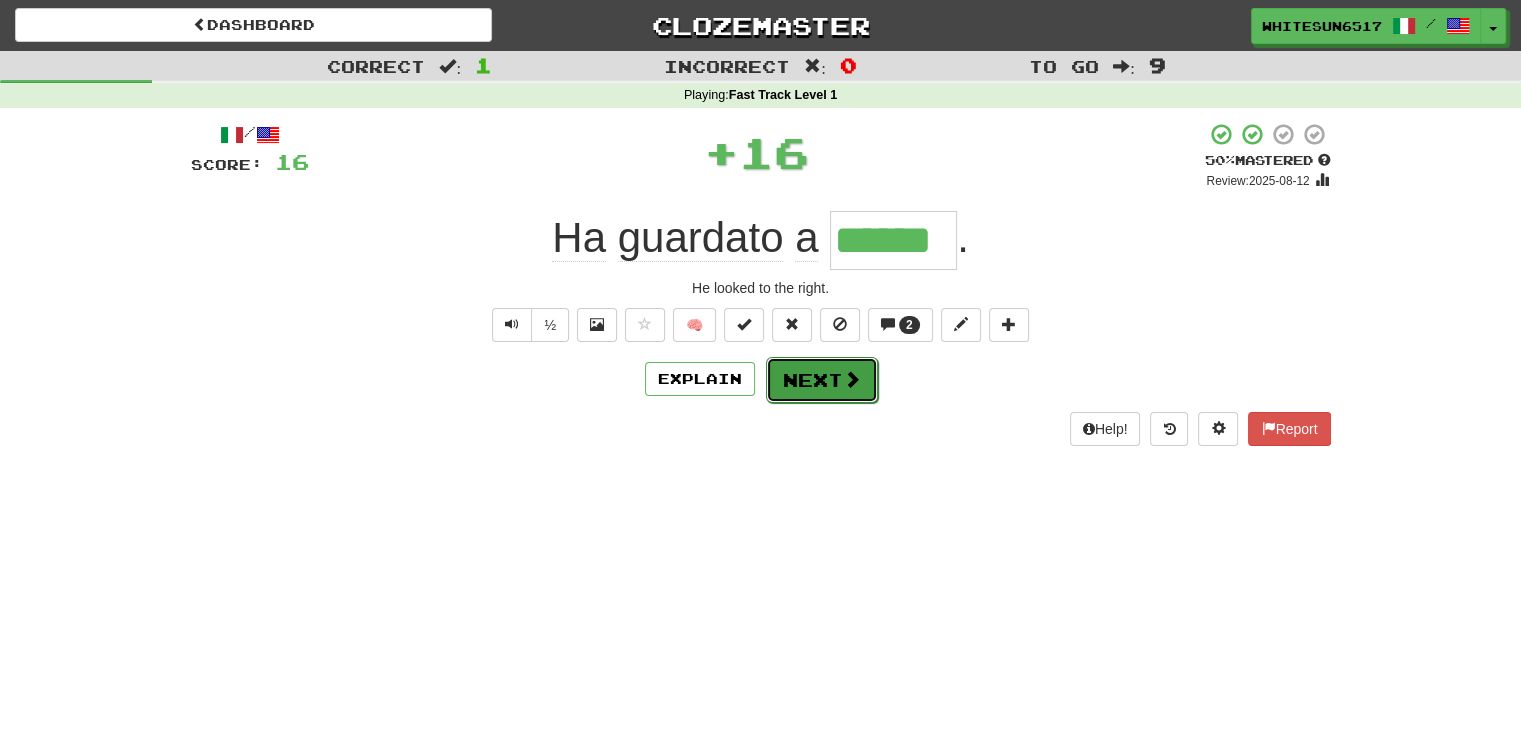 click at bounding box center (852, 379) 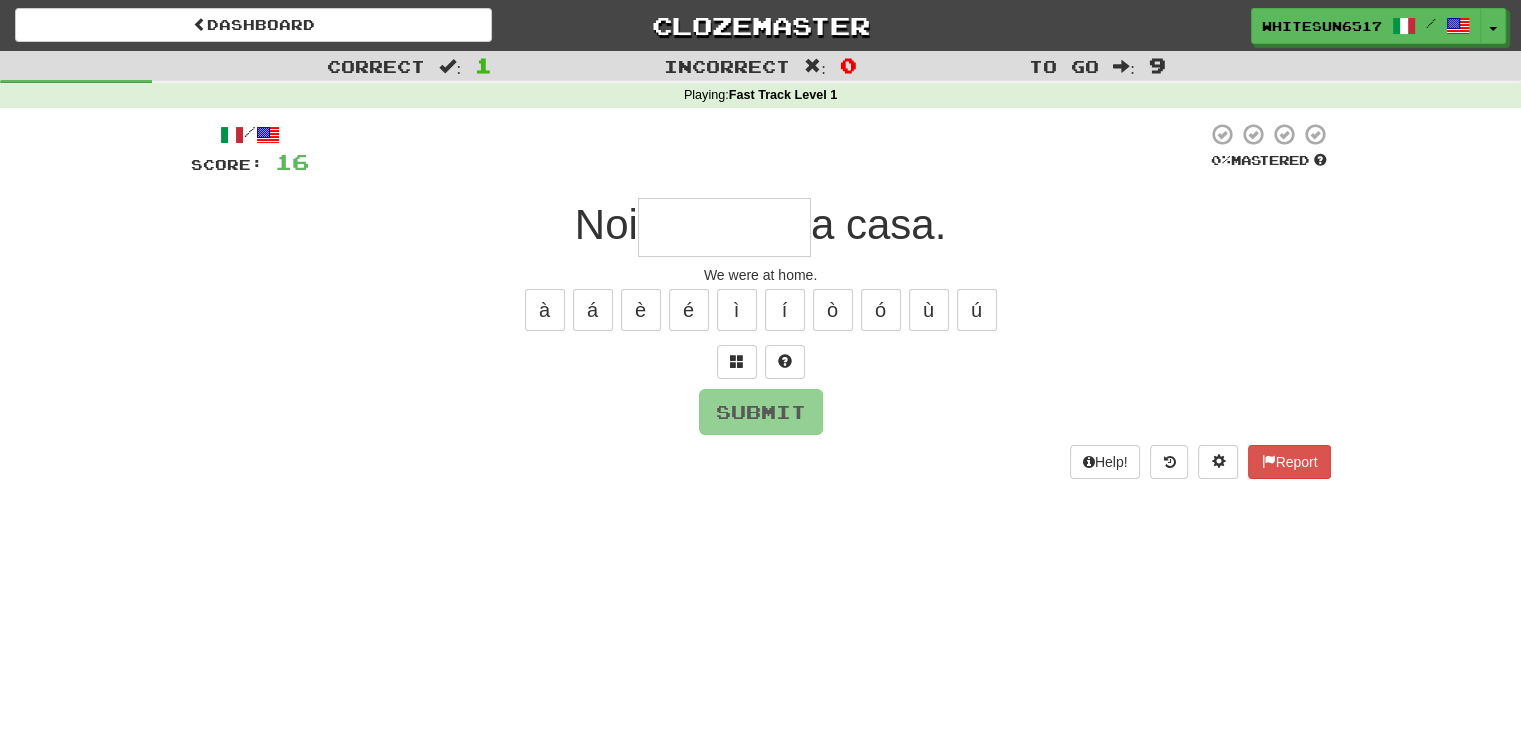 type on "*" 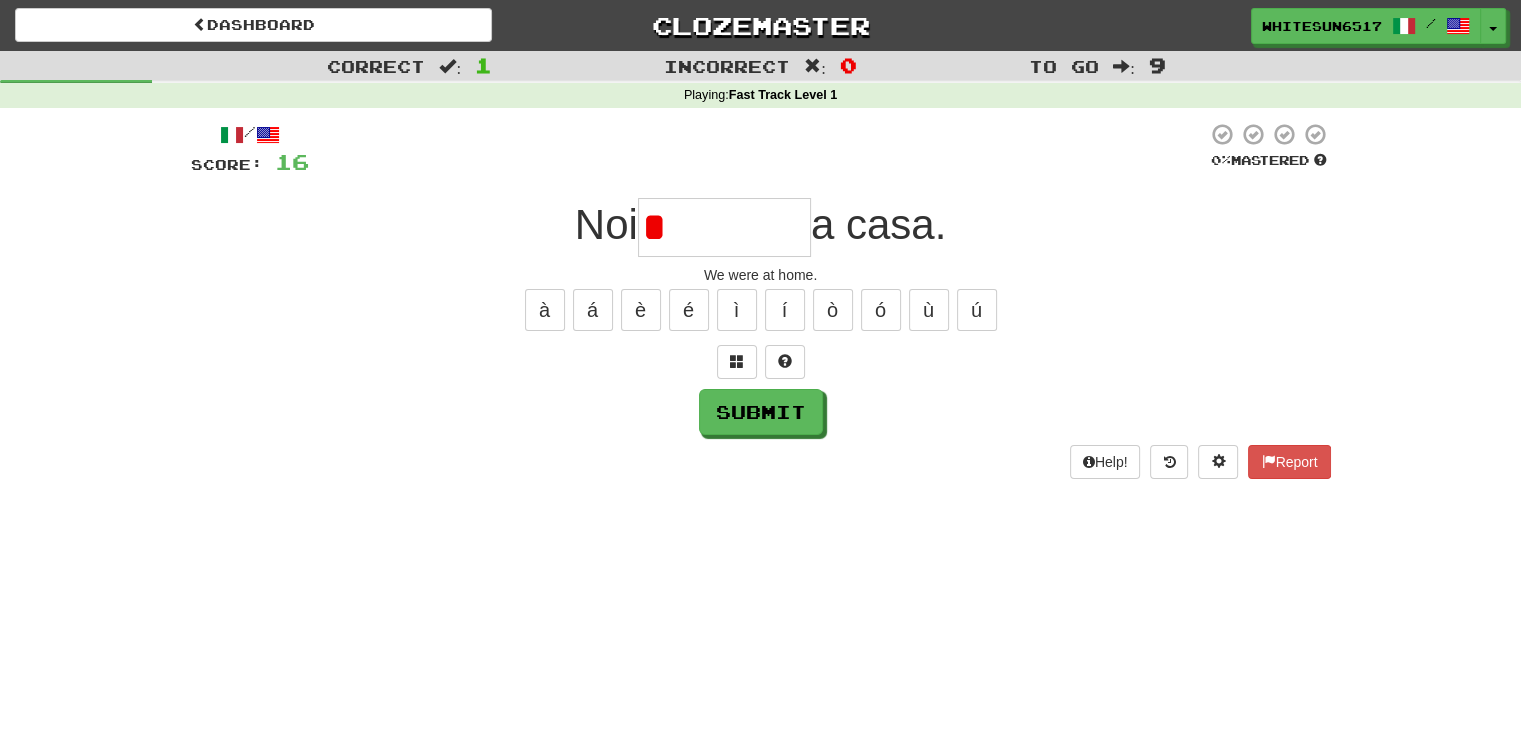 type on "*" 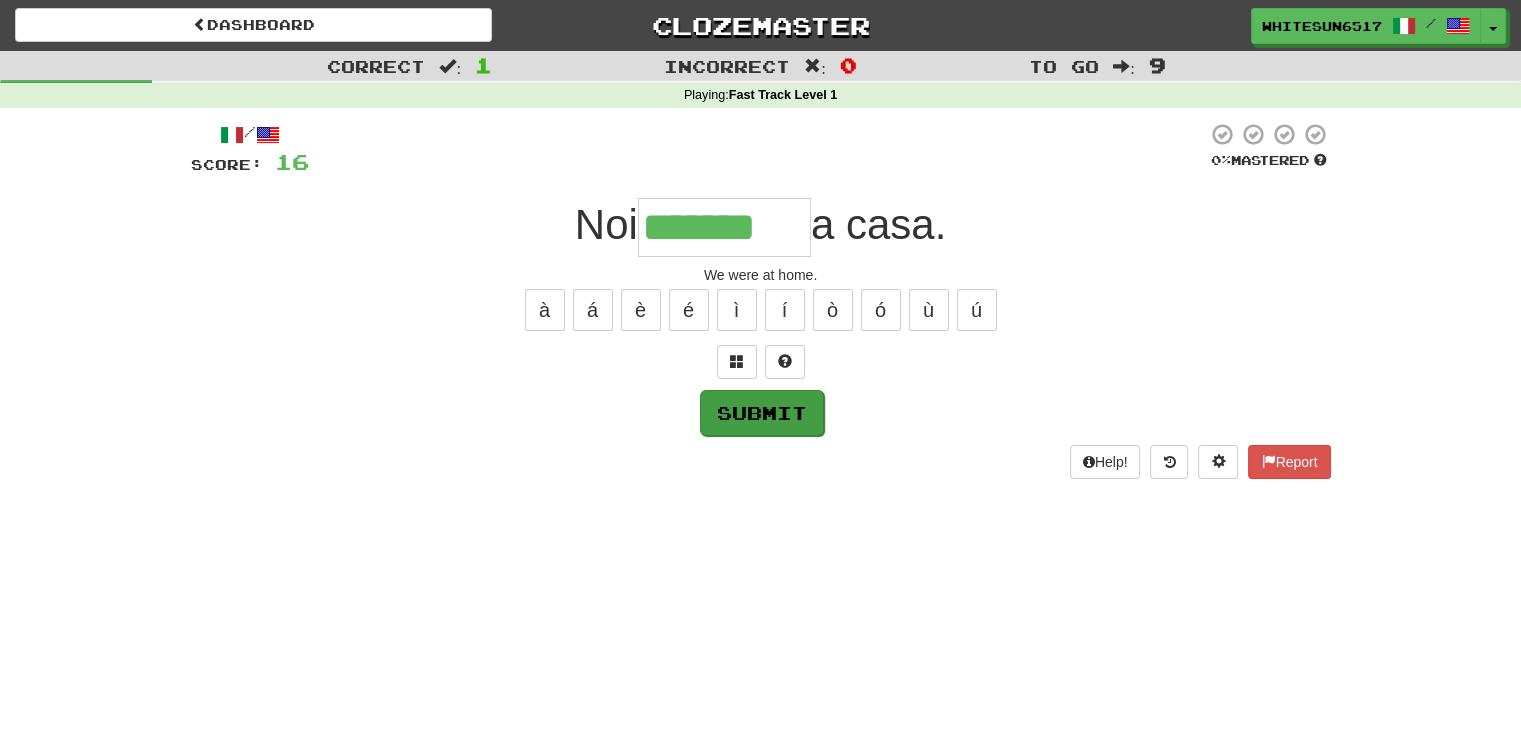type on "*******" 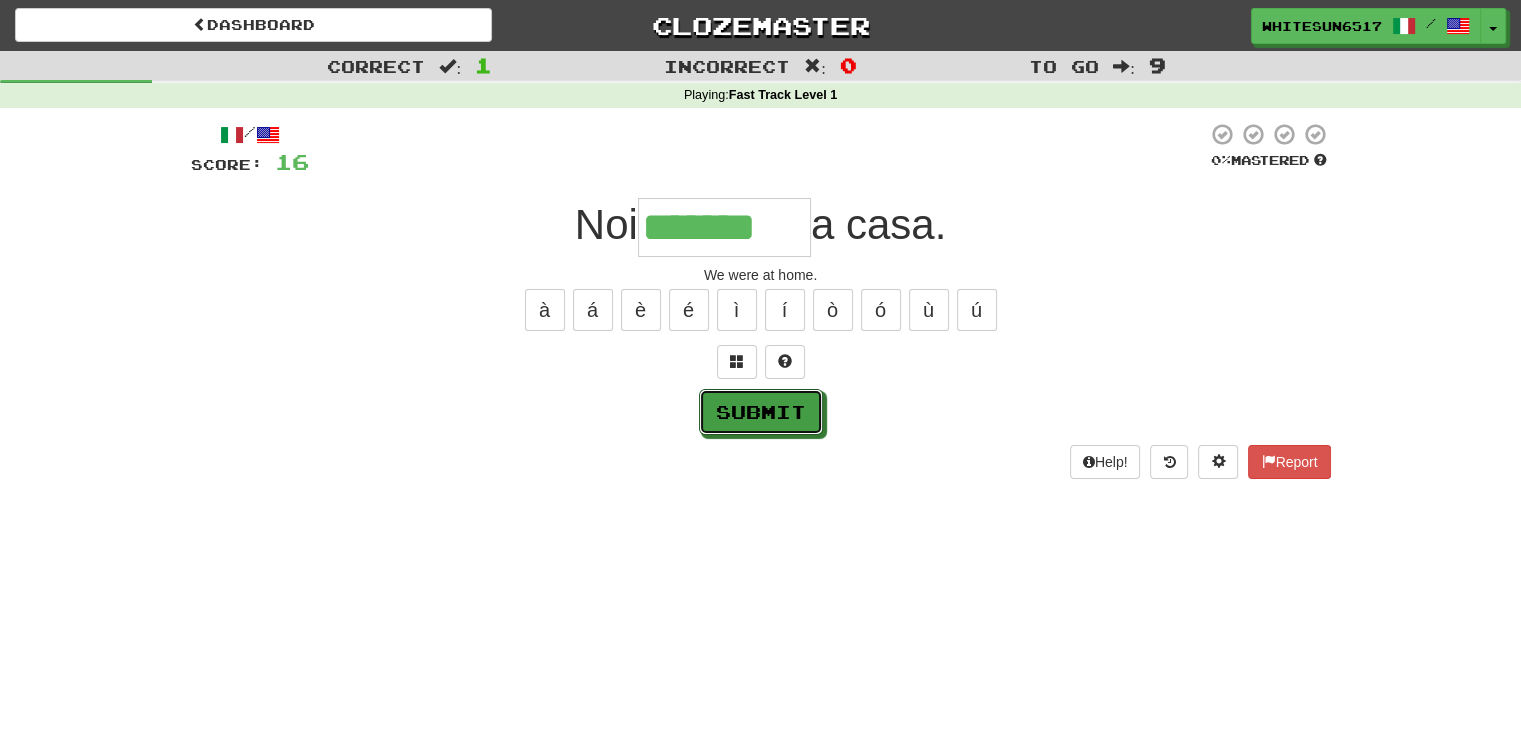 click on "Submit" at bounding box center (761, 412) 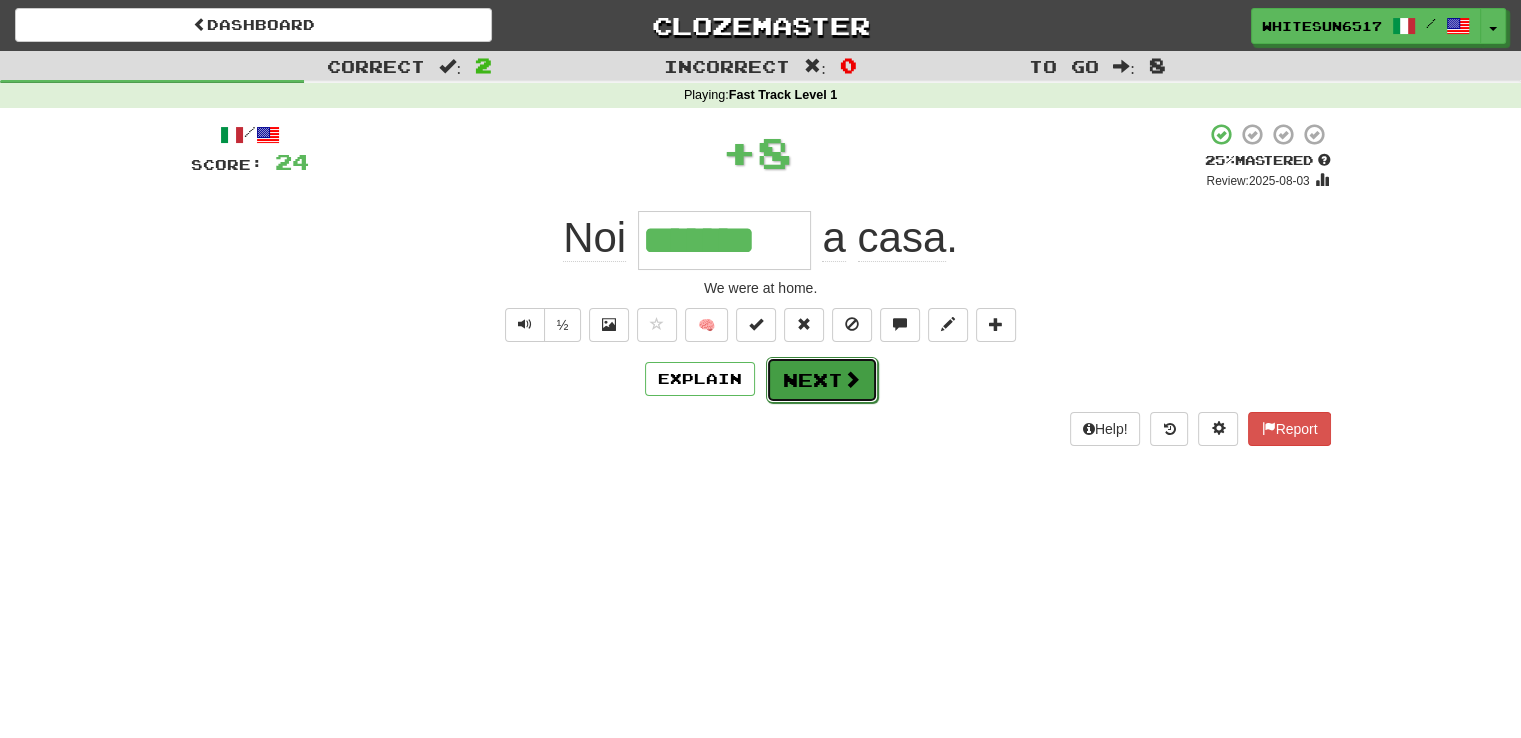 click on "Next" at bounding box center (822, 380) 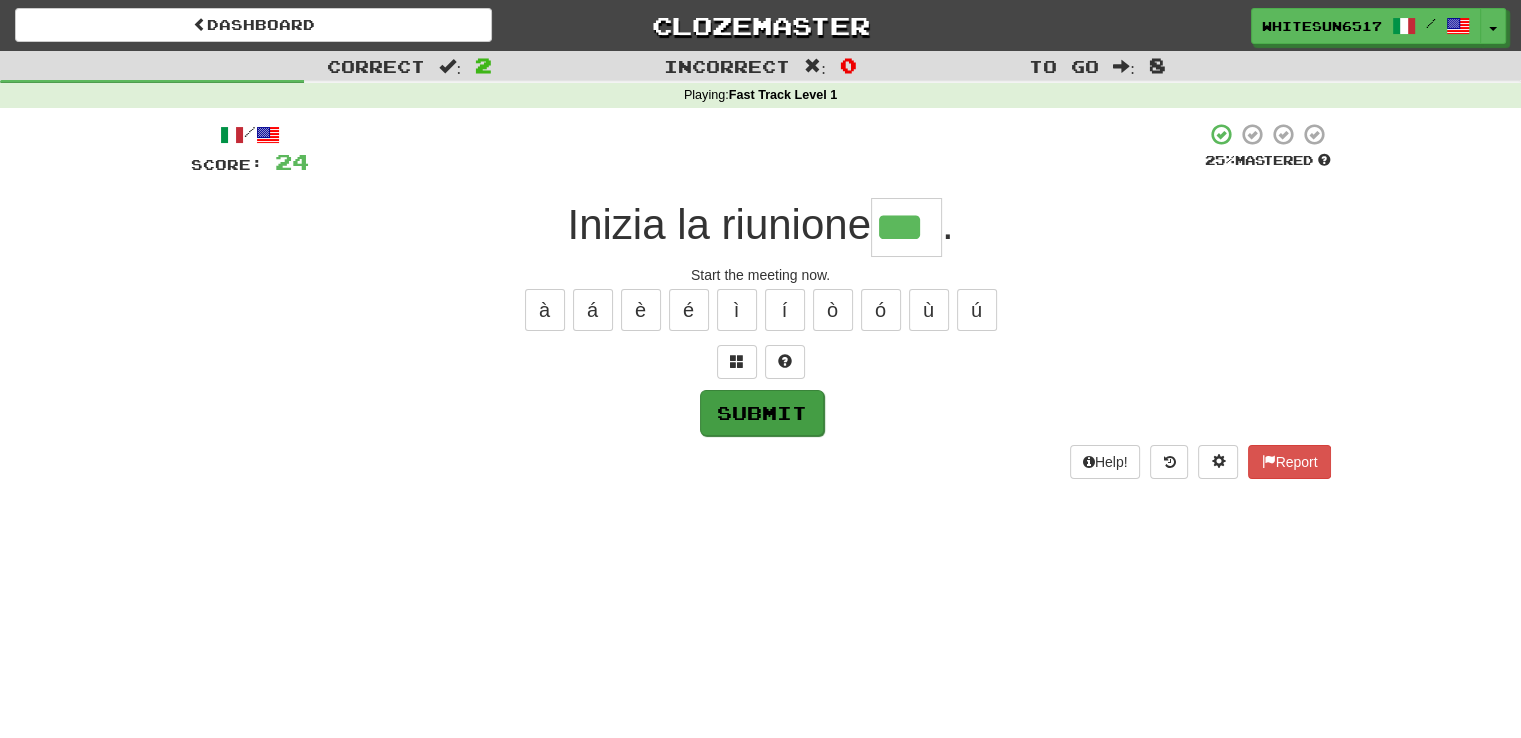 type on "***" 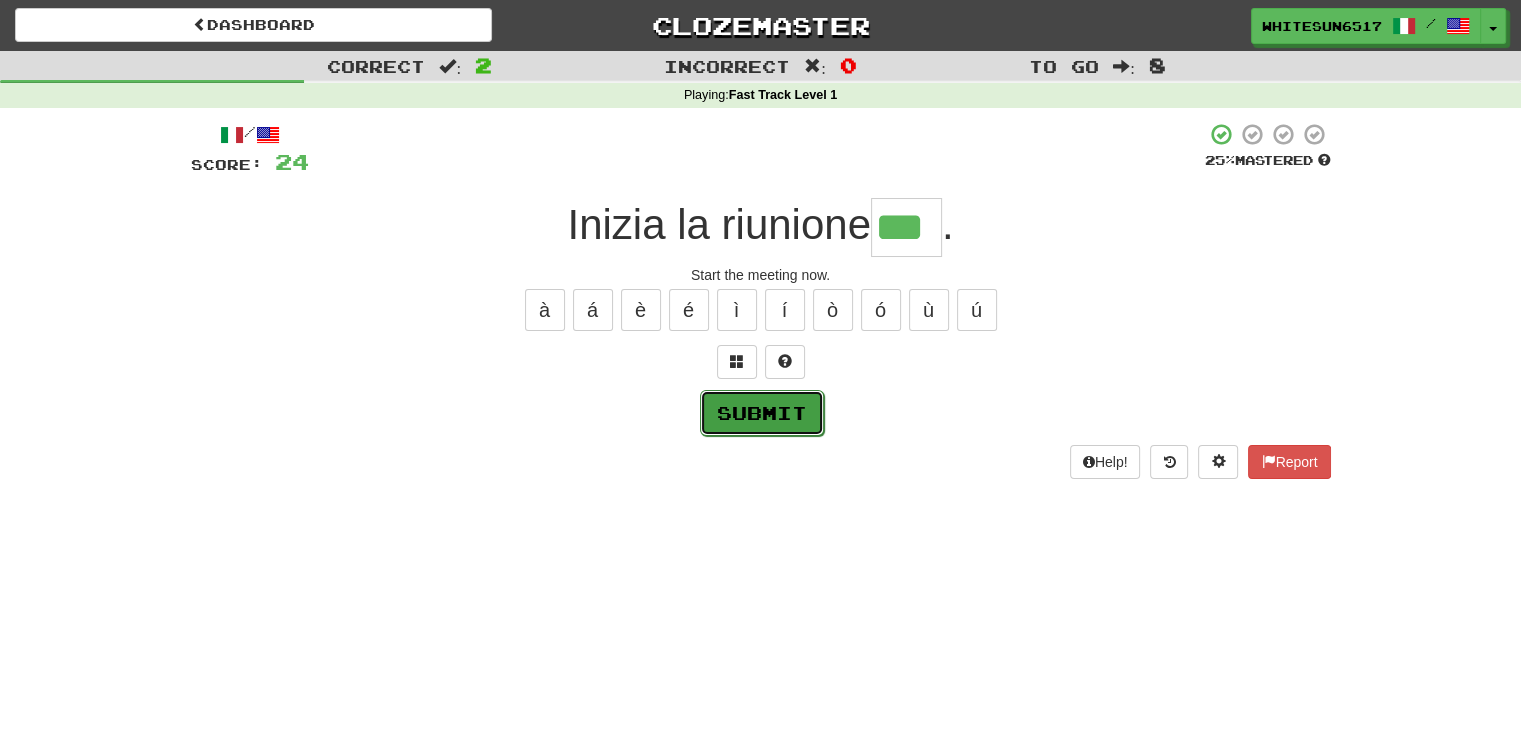 click on "Submit" at bounding box center (762, 413) 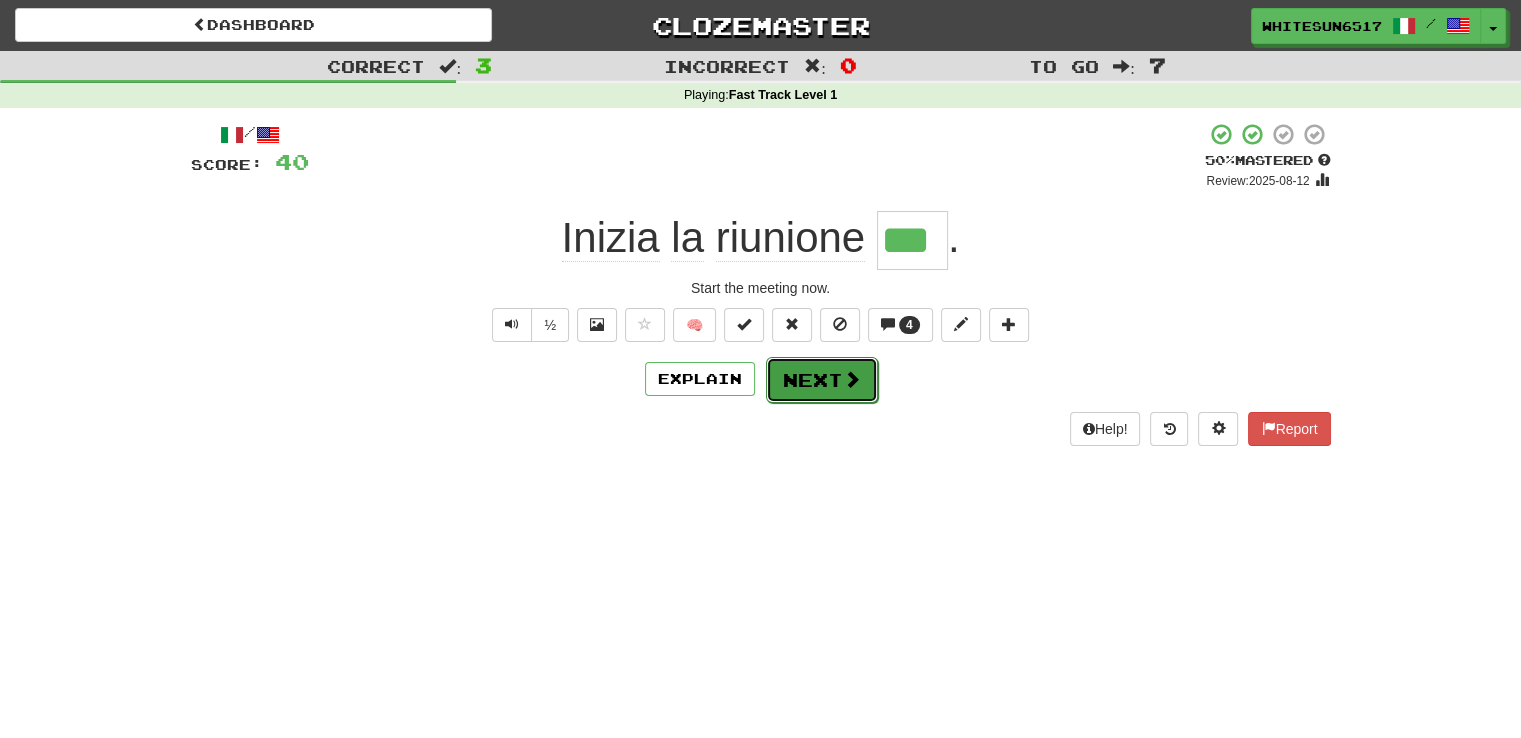 click on "Next" at bounding box center [822, 380] 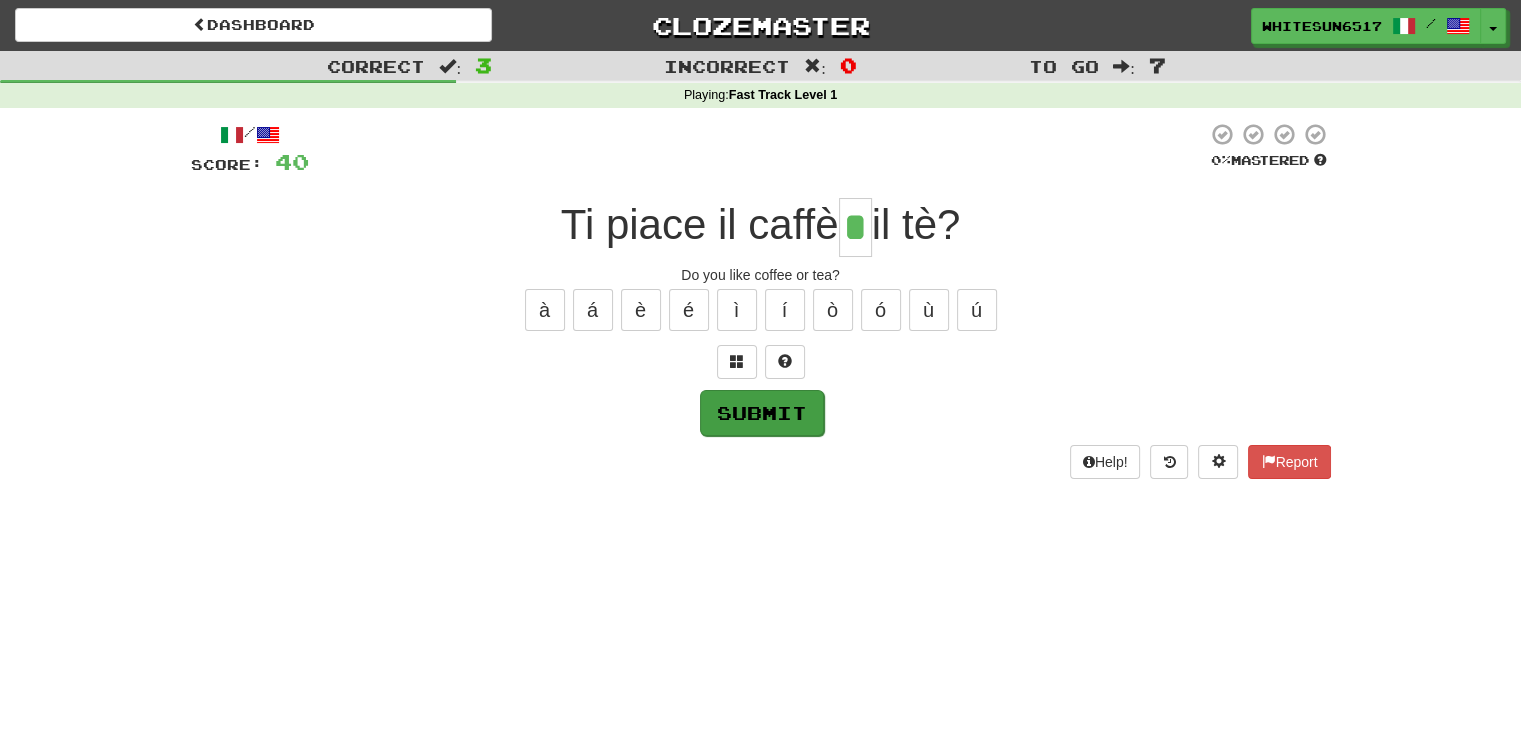 type on "*" 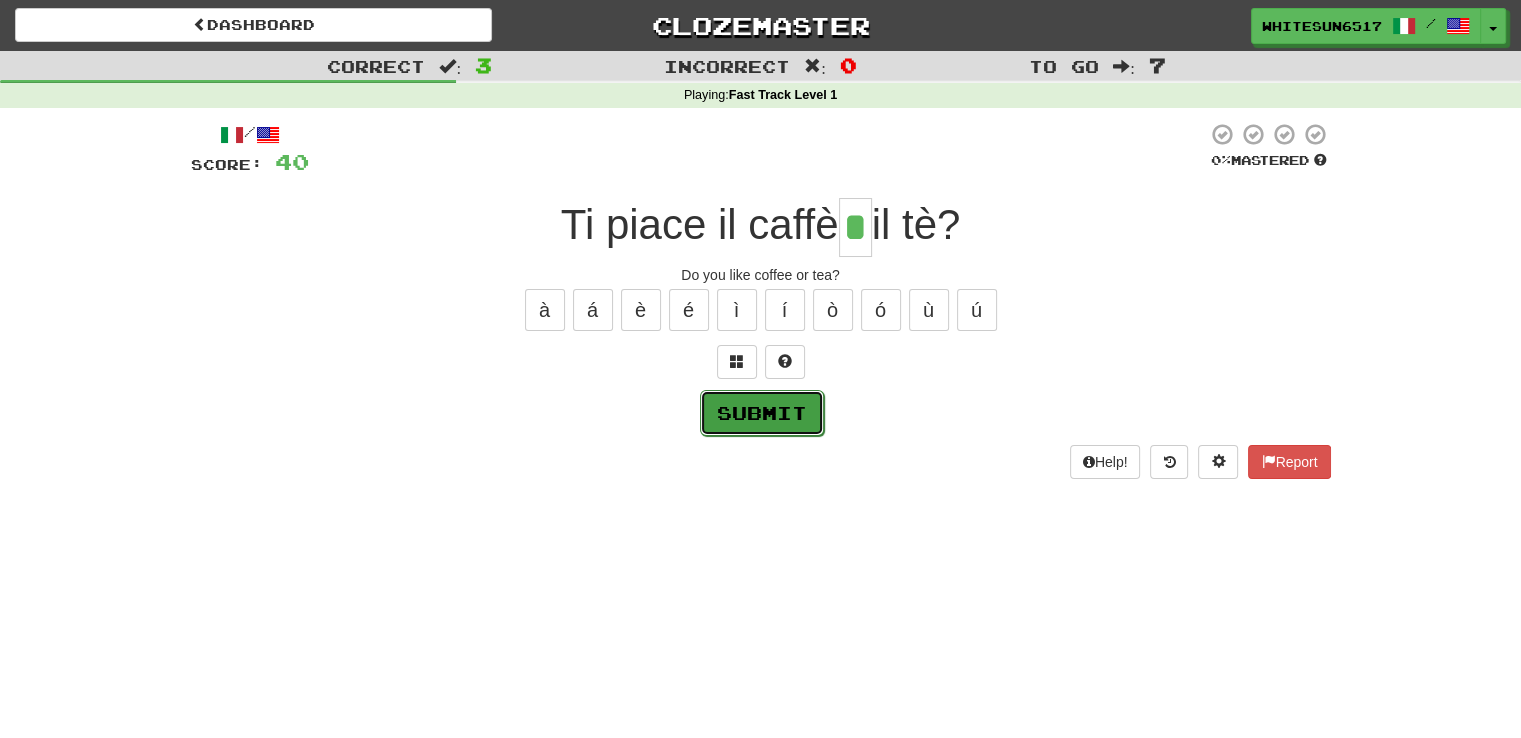 click on "Submit" at bounding box center (762, 413) 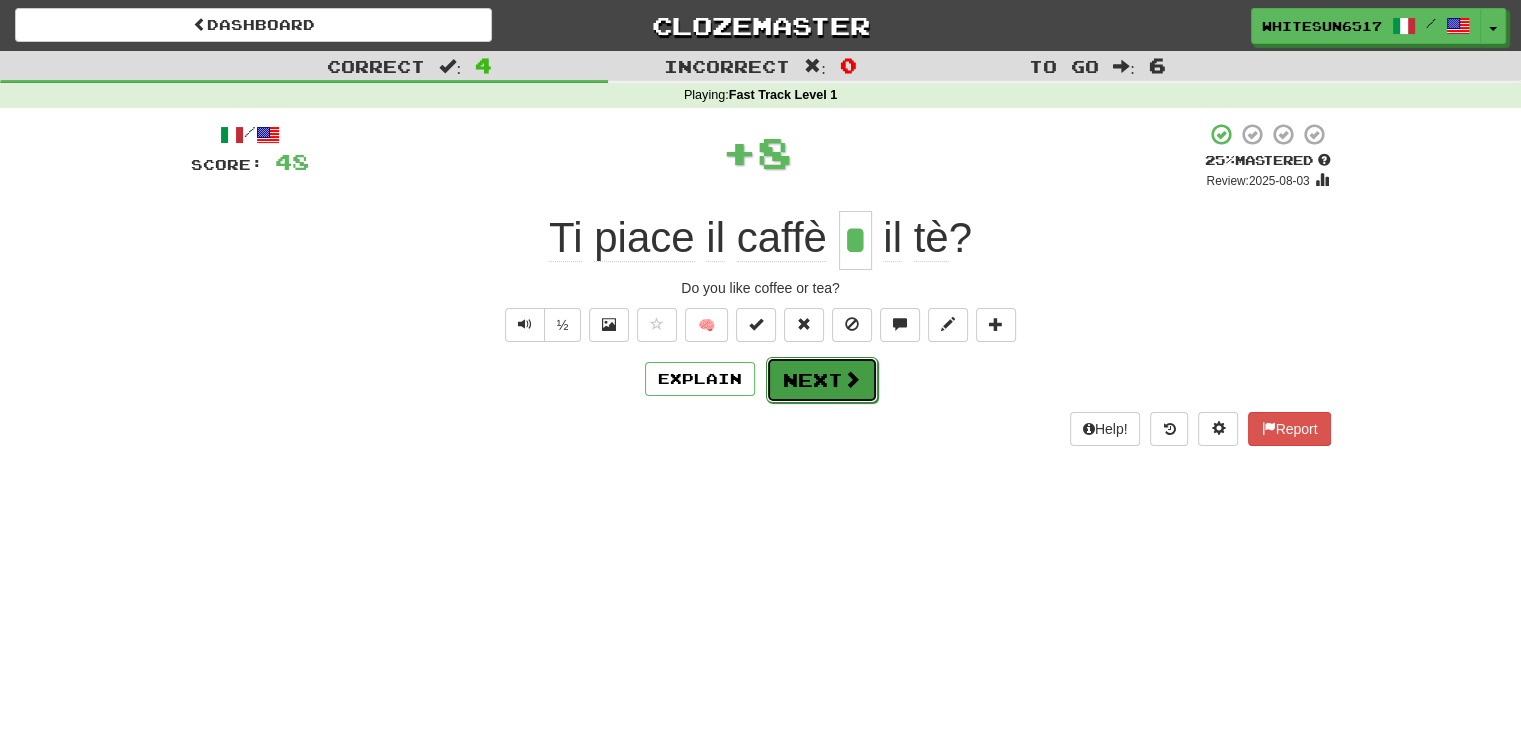 click on "Next" at bounding box center [822, 380] 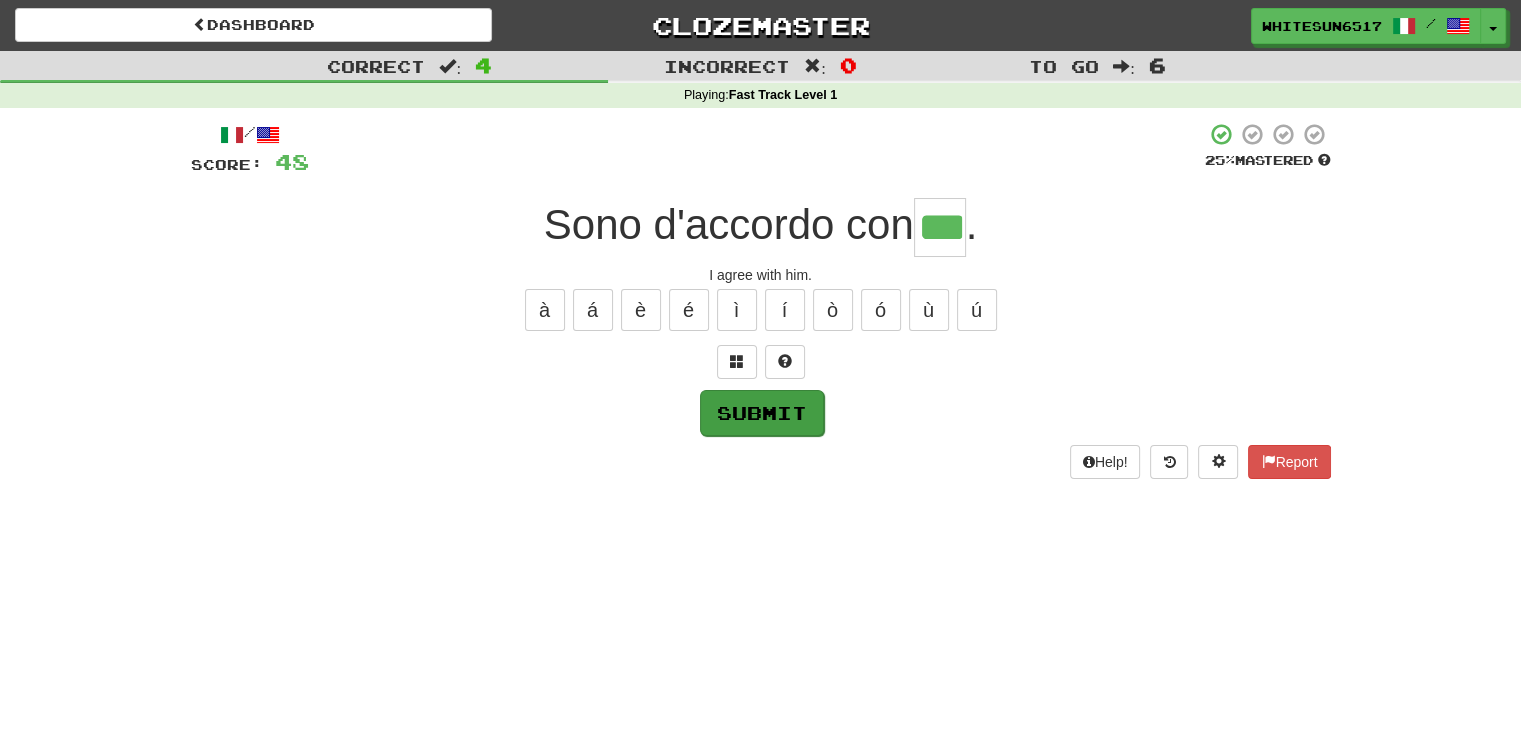 type on "***" 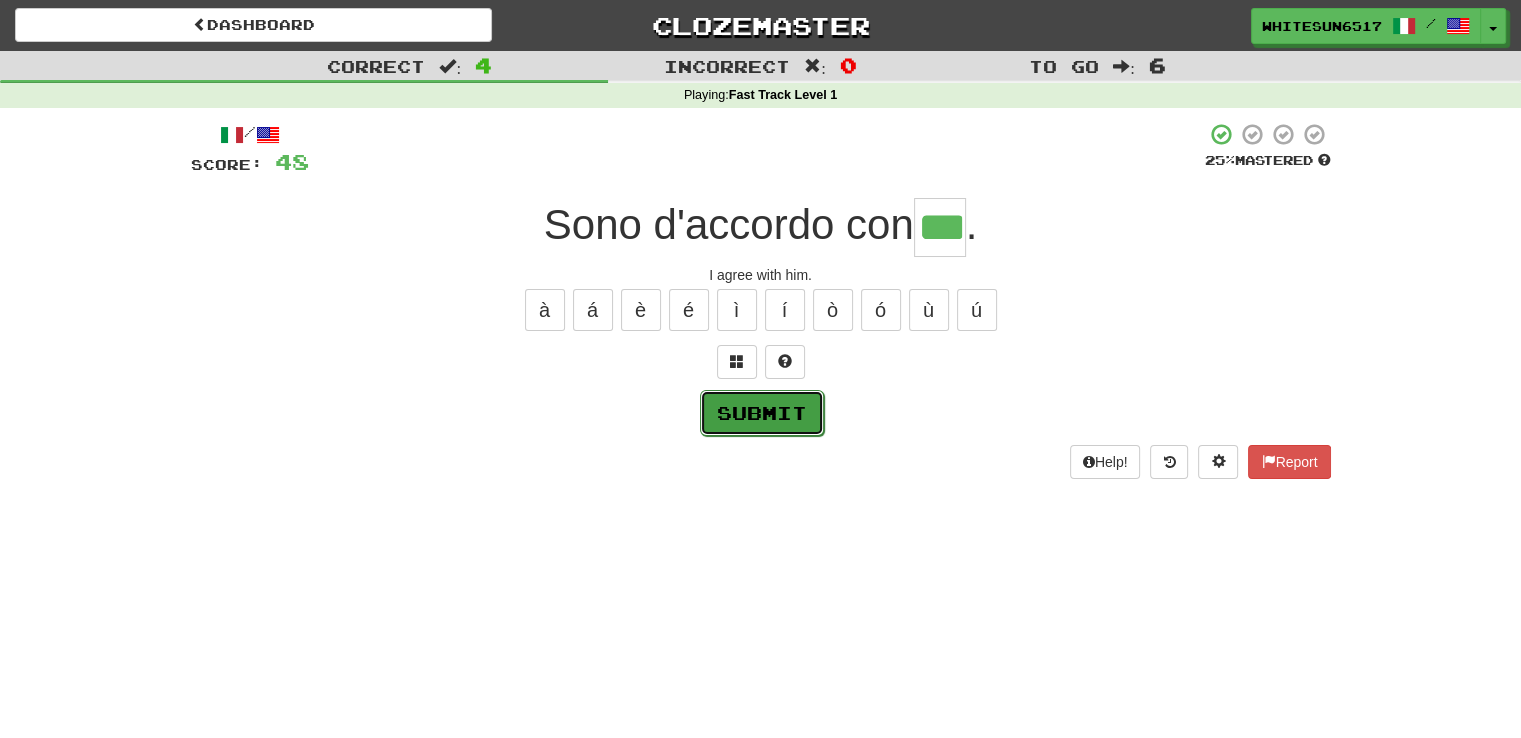 click on "Submit" at bounding box center (762, 413) 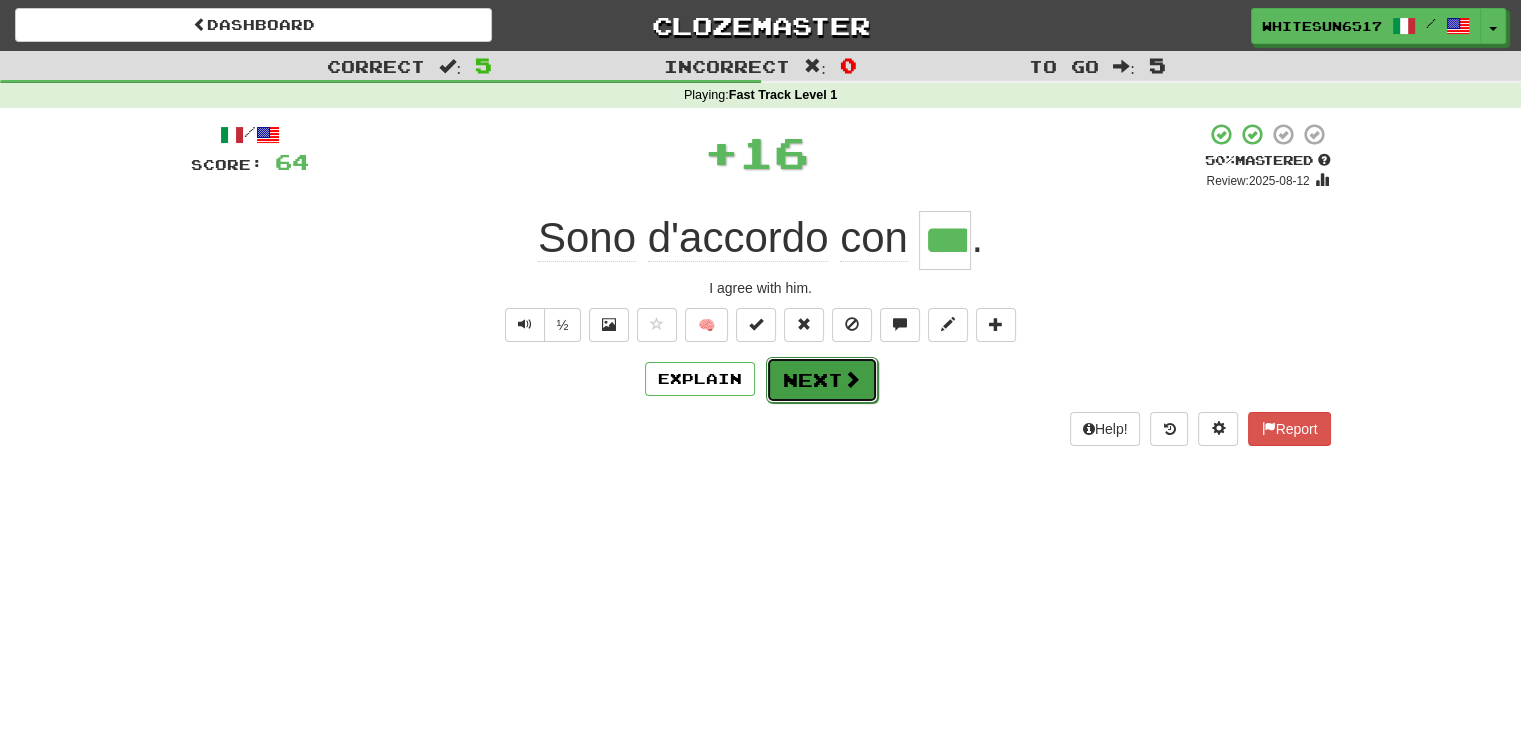 click on "Next" at bounding box center (822, 380) 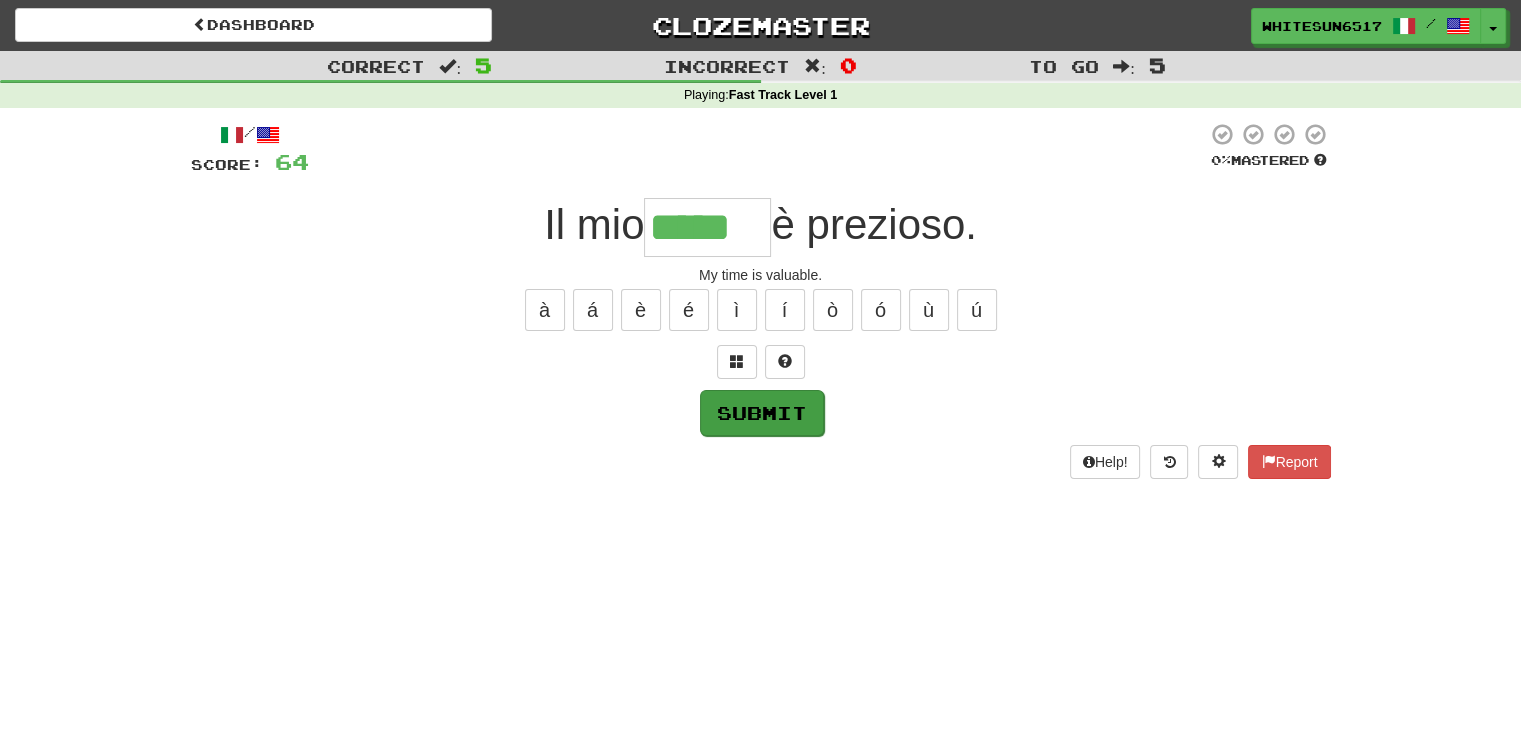 type on "*****" 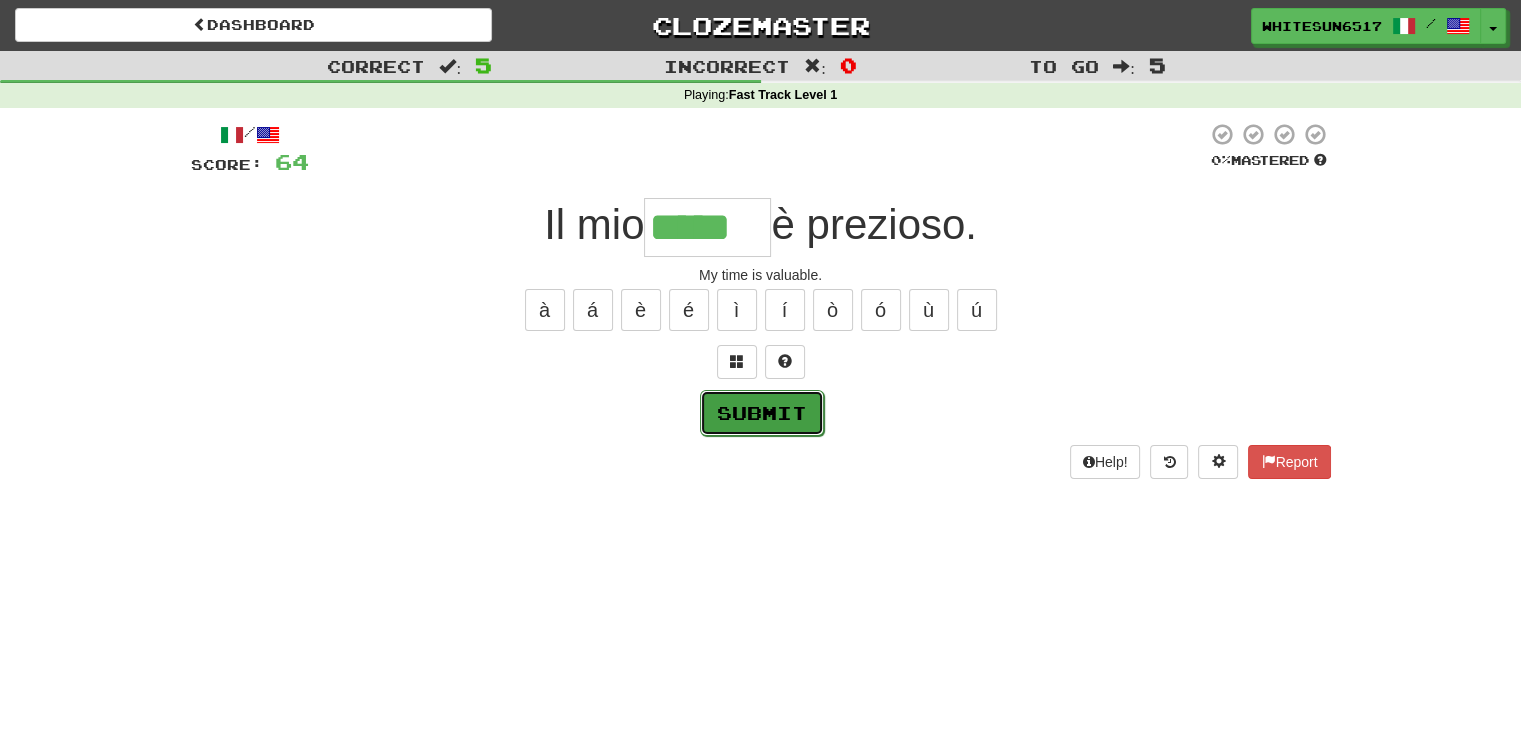 click on "Submit" at bounding box center (762, 413) 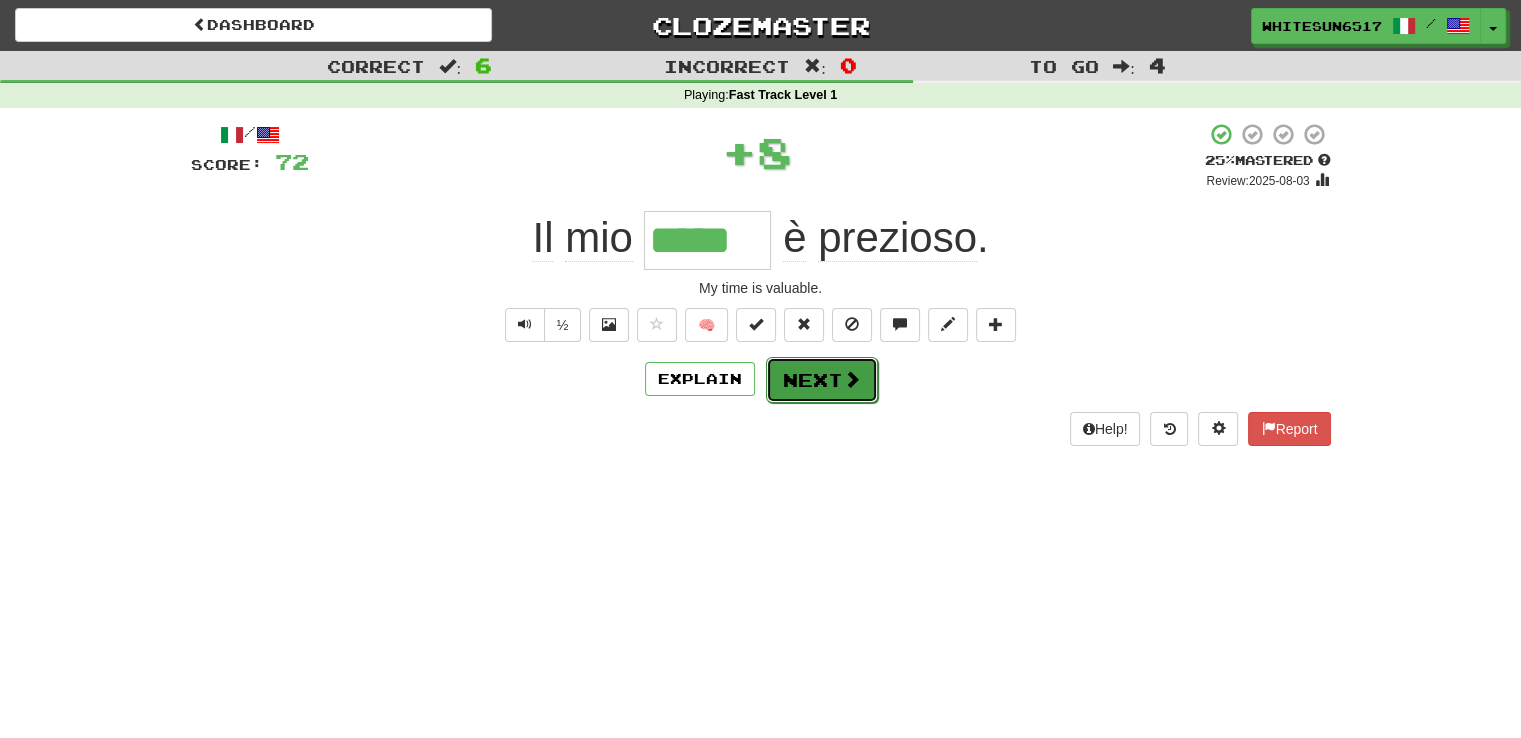 click on "Next" at bounding box center [822, 380] 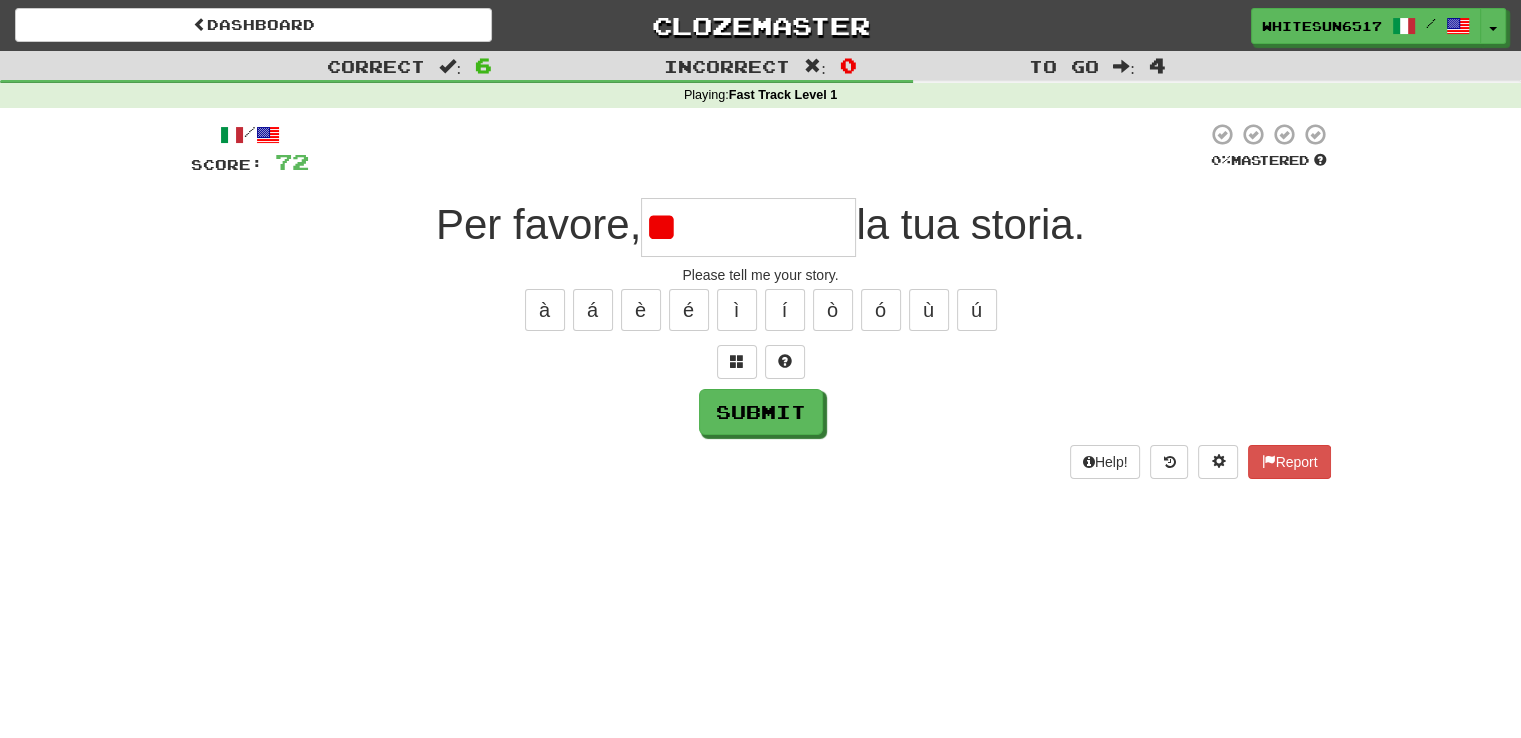 type on "*" 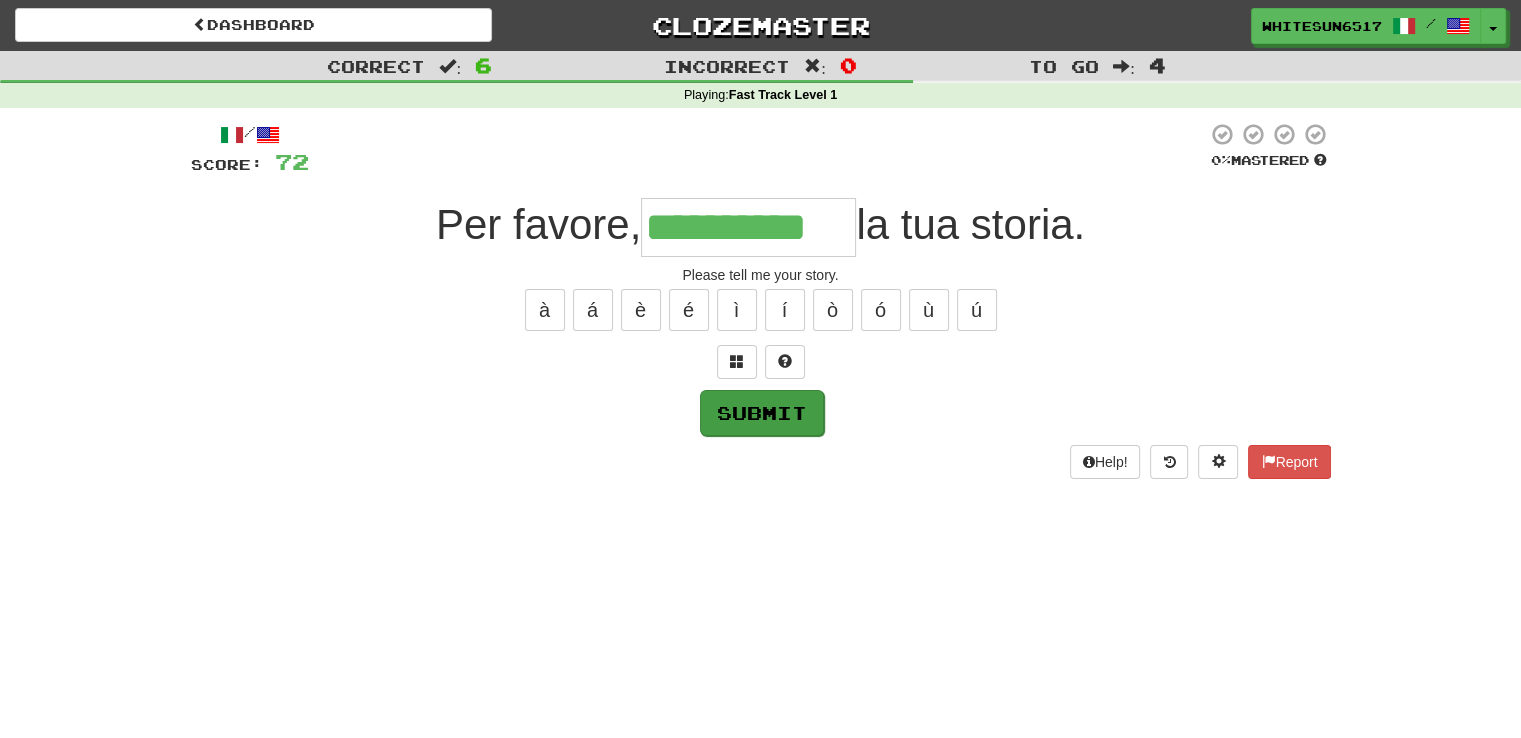 type on "**********" 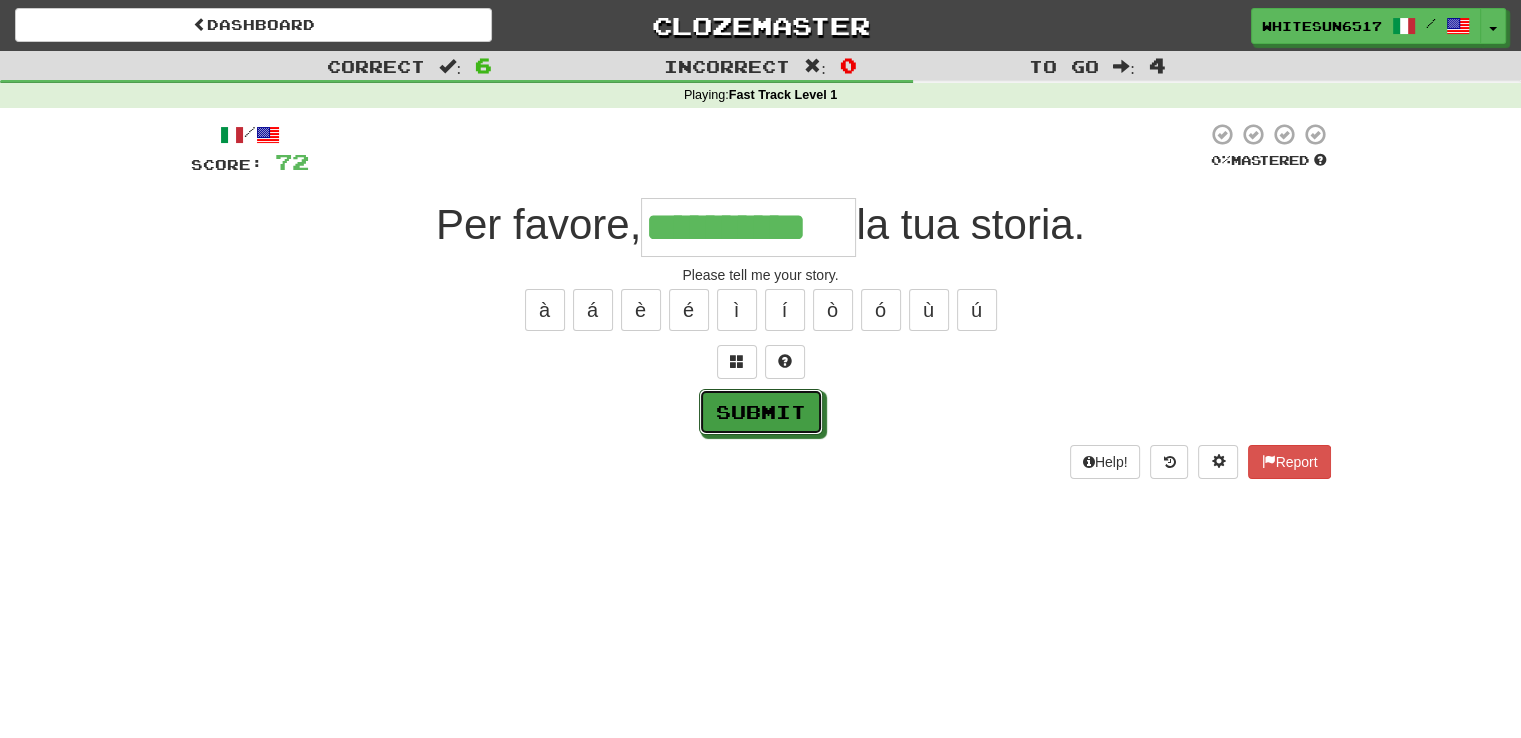 click on "Submit" at bounding box center [761, 412] 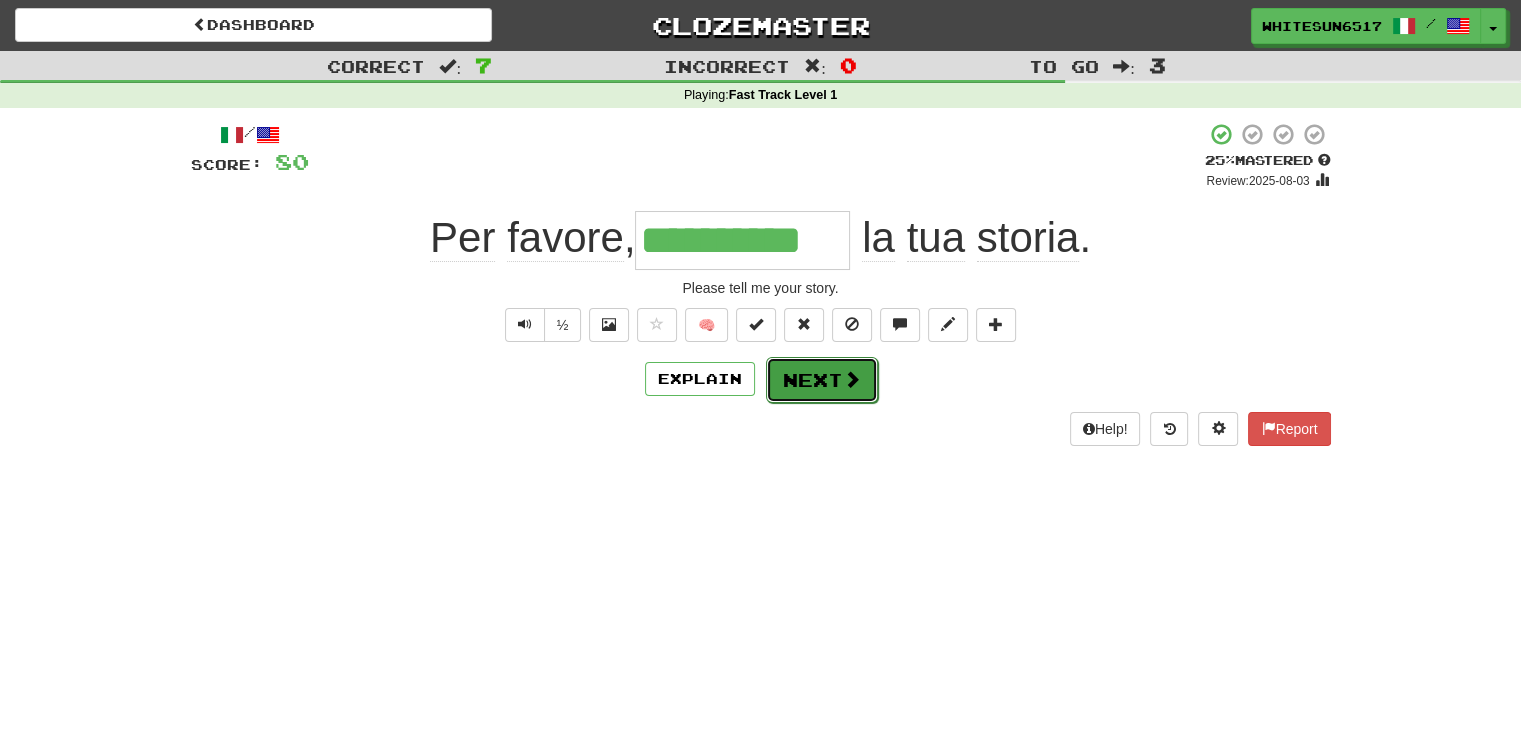 click on "Next" at bounding box center [822, 380] 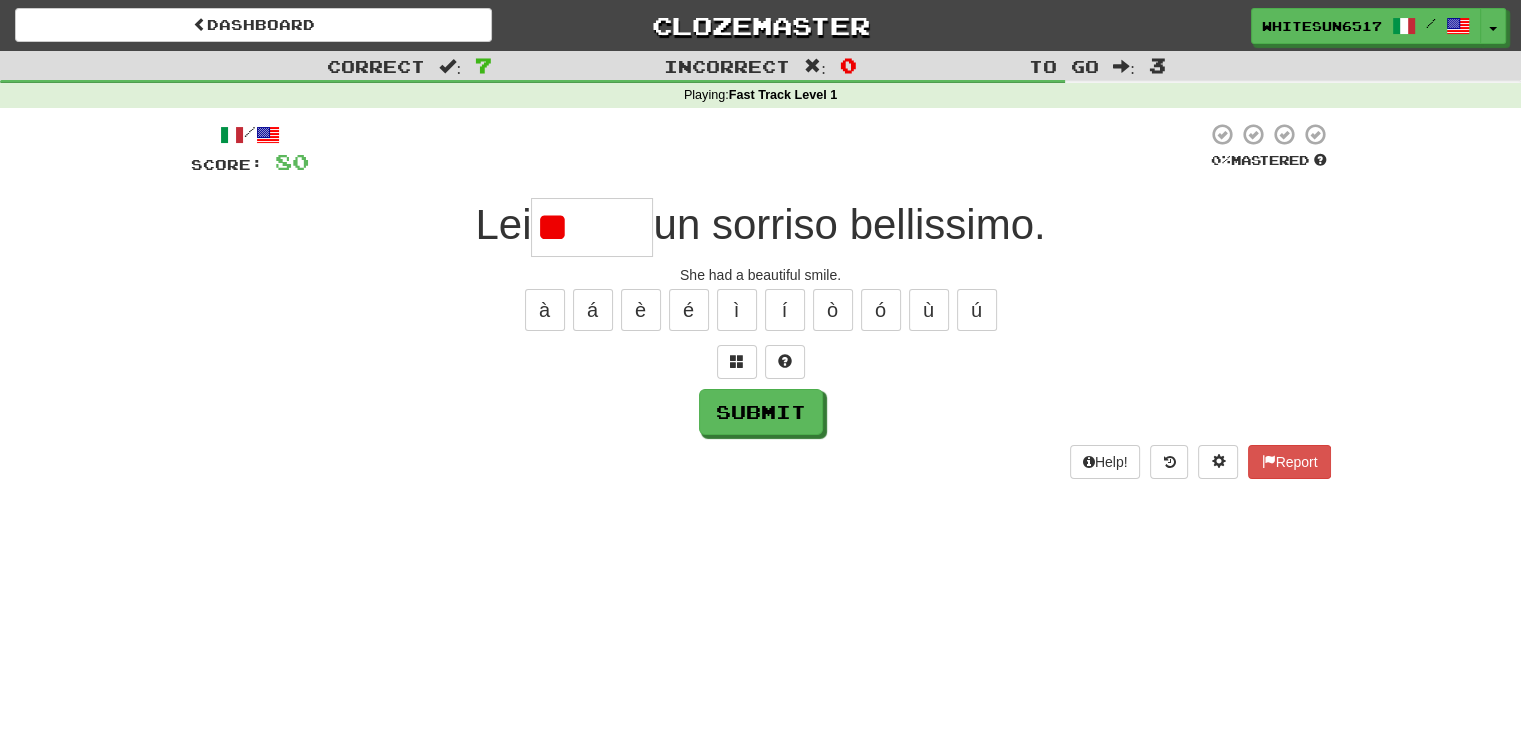 type on "*" 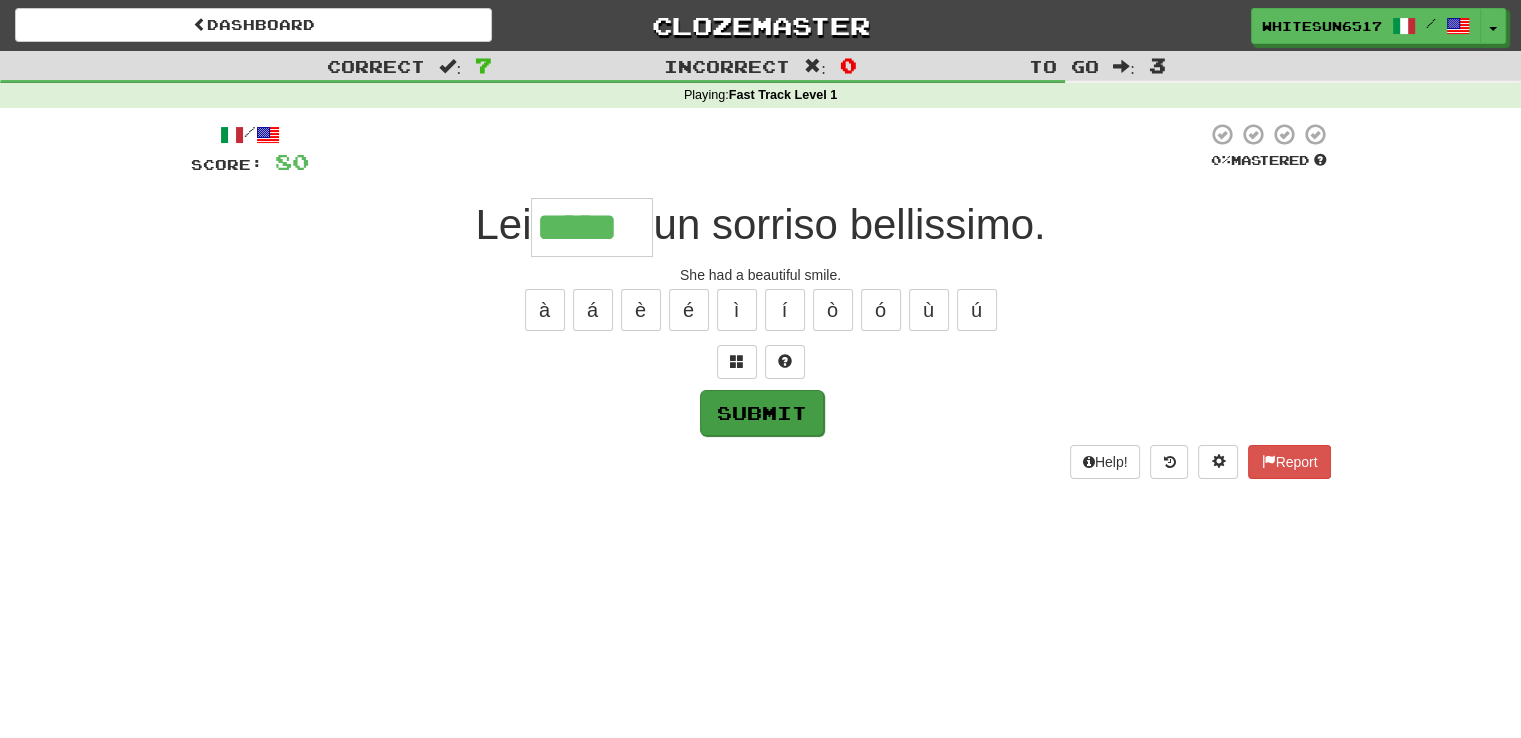 type on "*****" 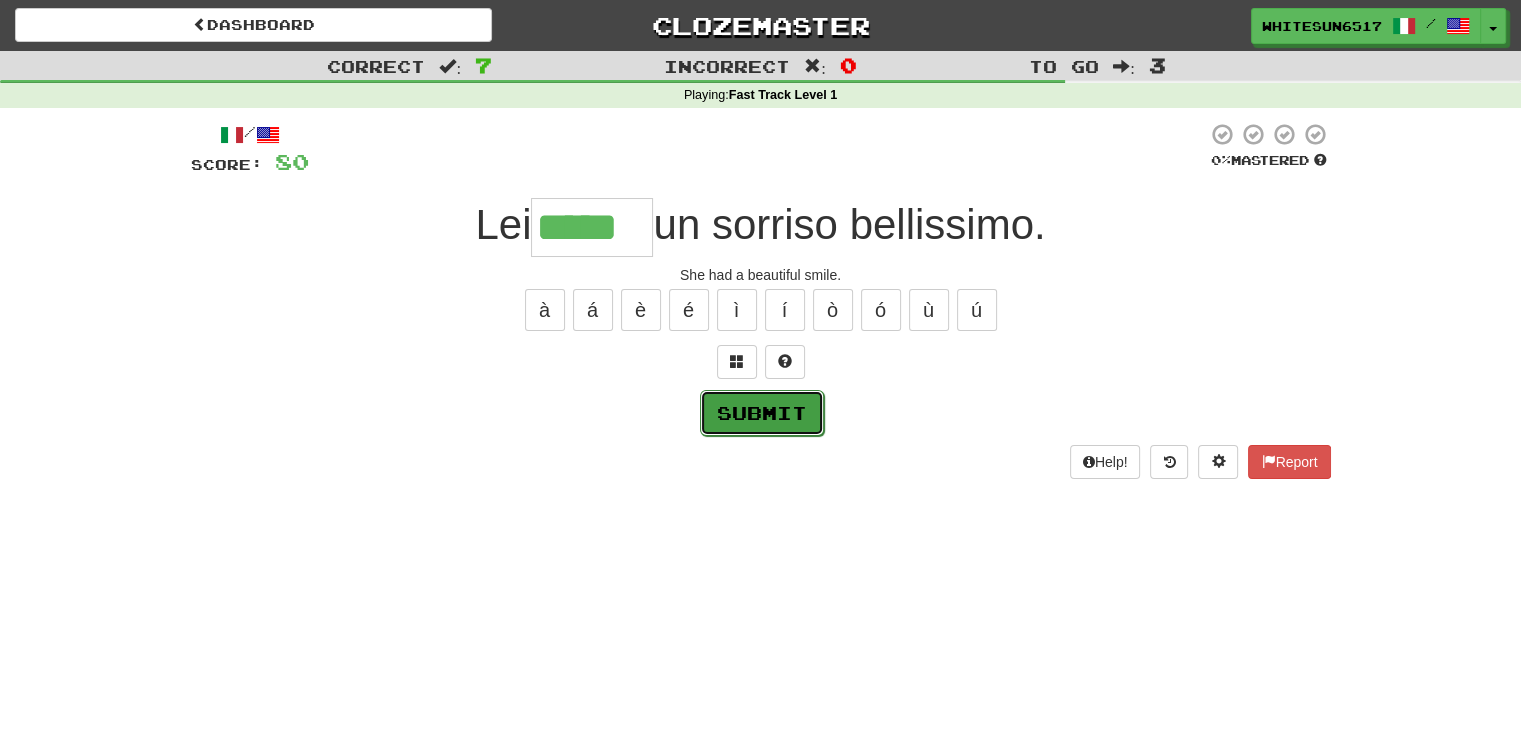 click on "Submit" at bounding box center (762, 413) 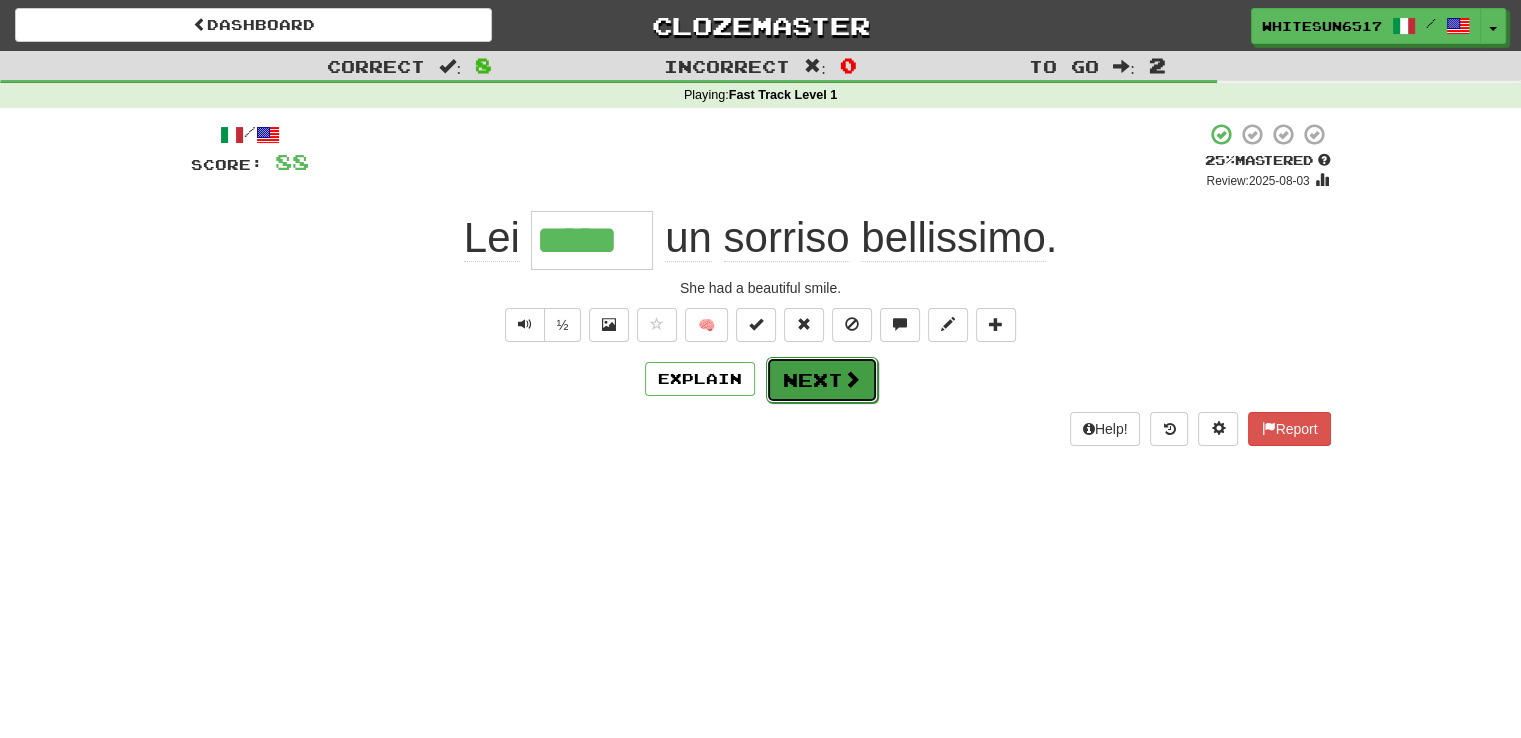 click on "Next" at bounding box center (822, 380) 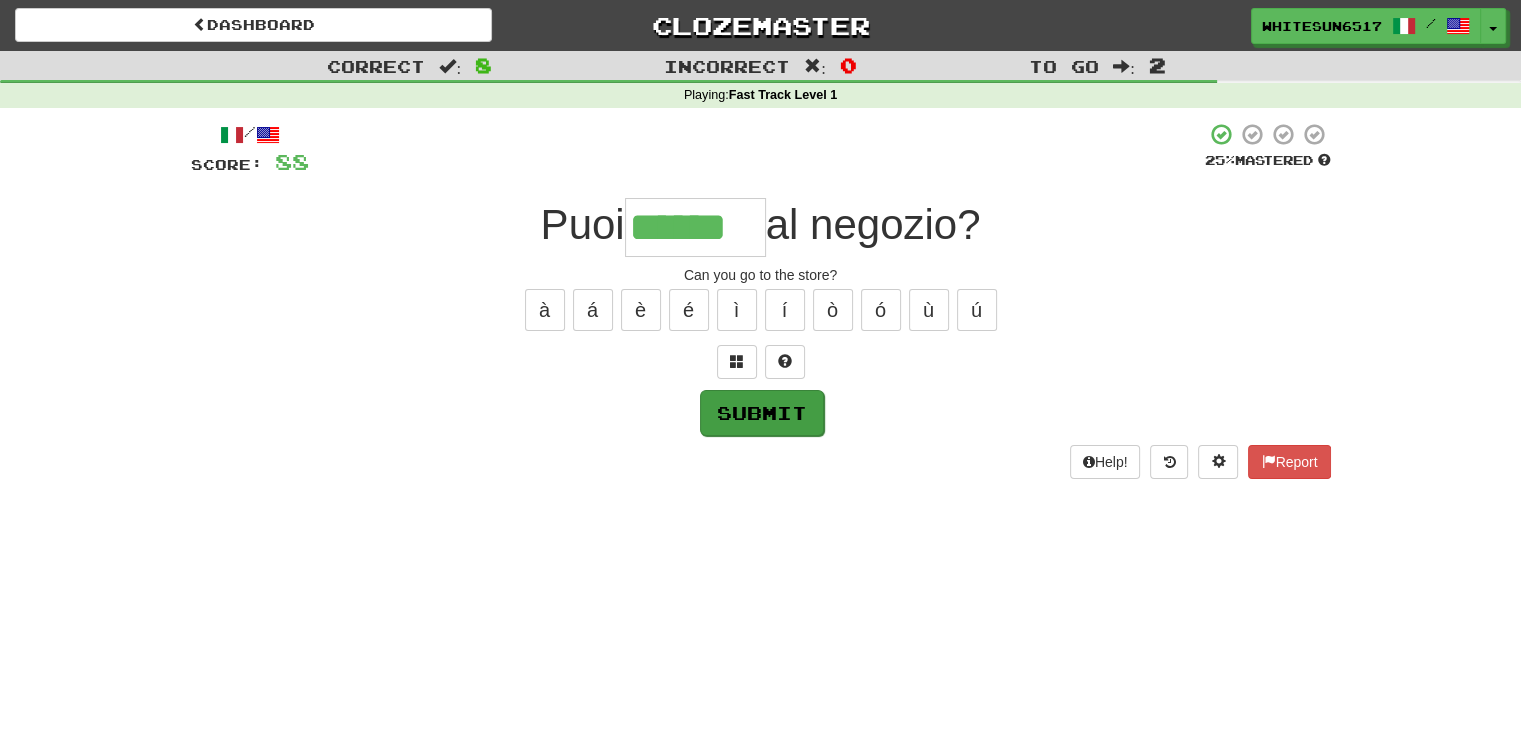 type on "******" 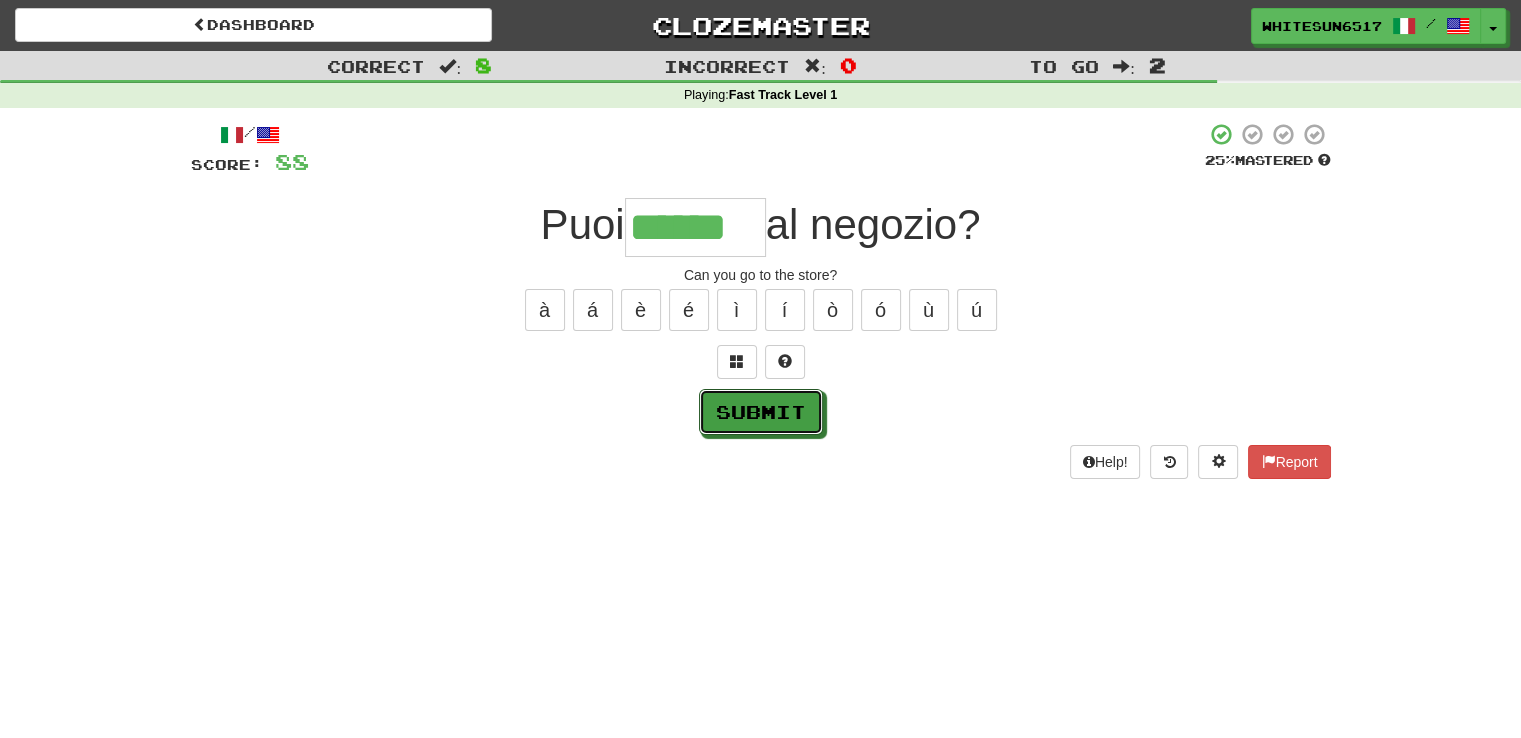 click on "Submit" at bounding box center [761, 412] 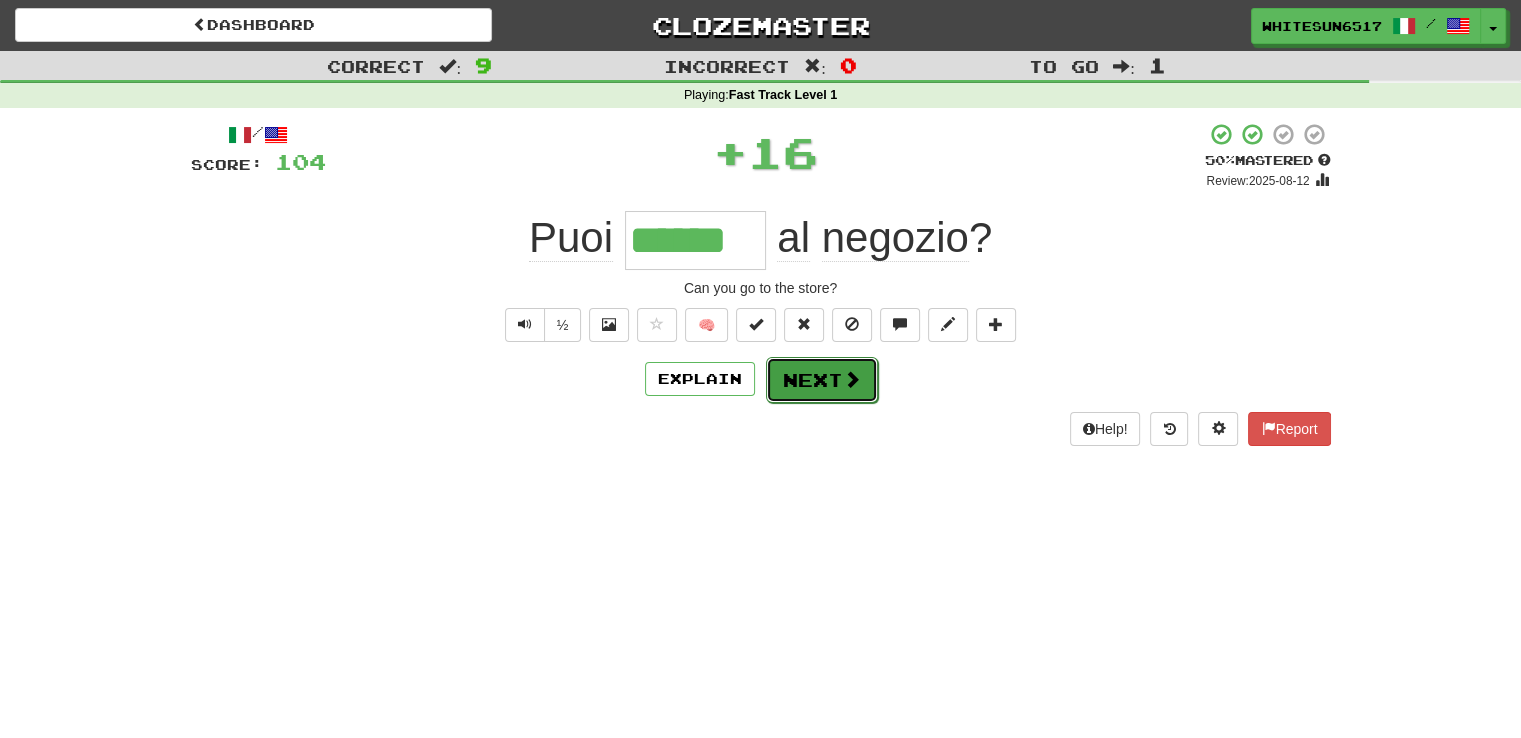click on "Next" at bounding box center (822, 380) 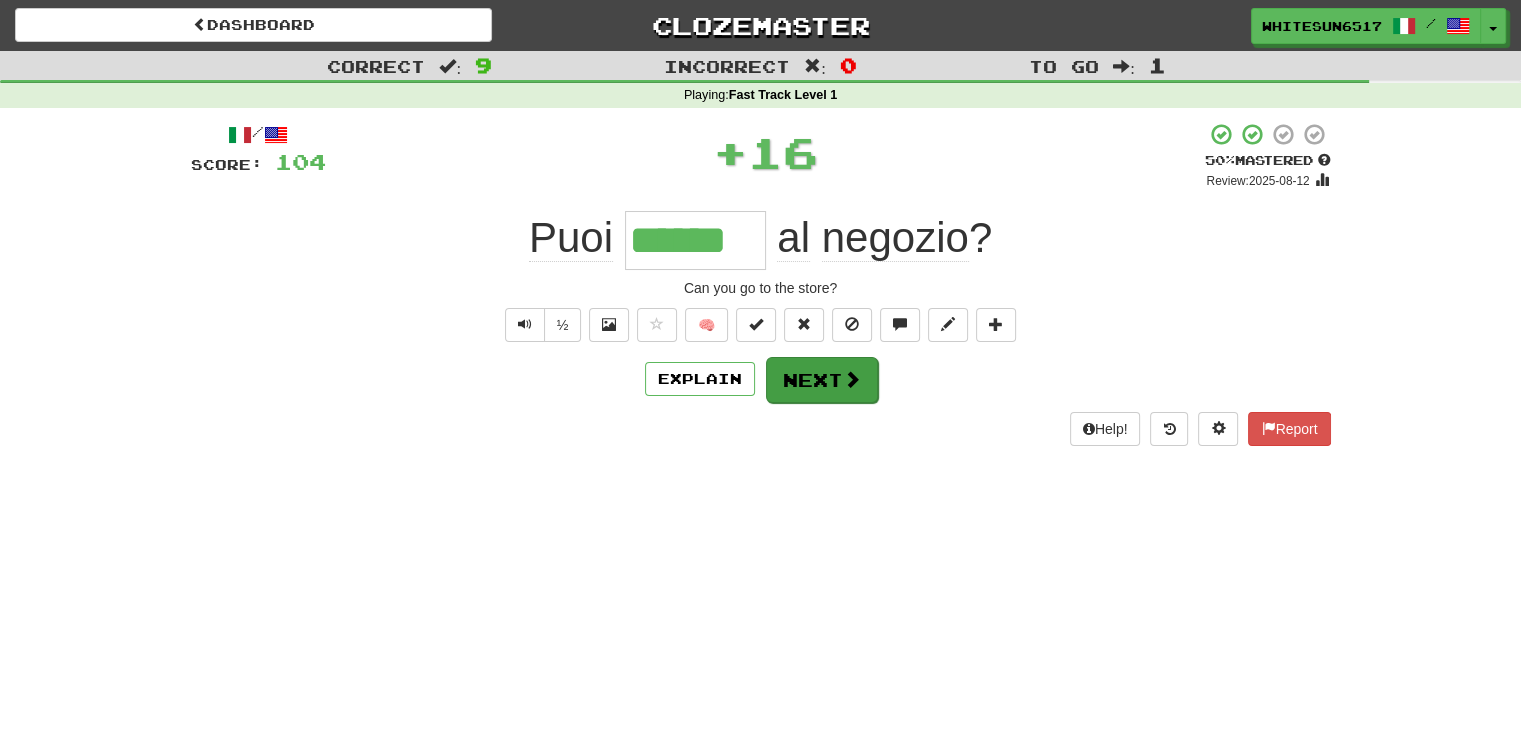 type 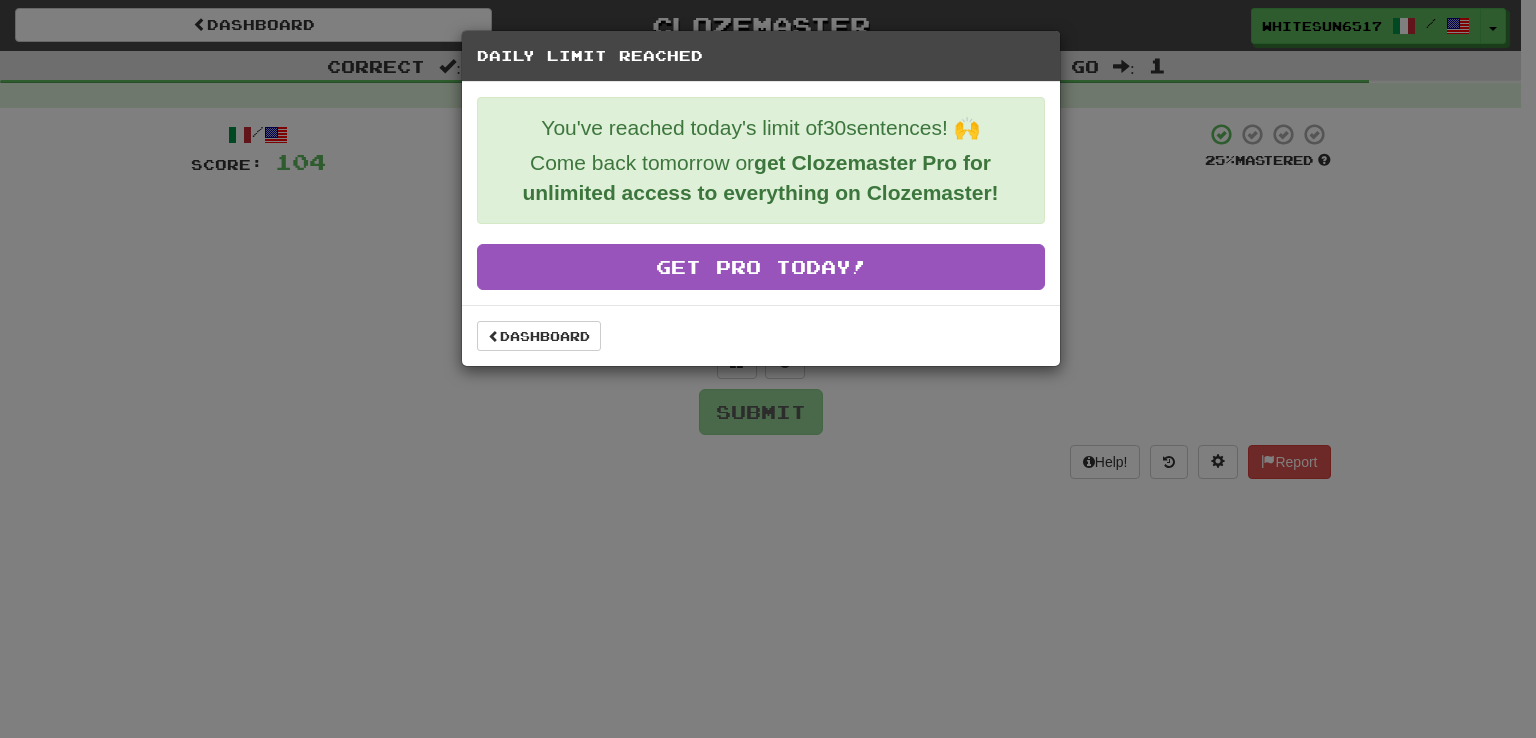 click on "Daily Limit Reached You've reached today's limit of  30  sentences! 🙌  Come back tomorrow or  get Clozemaster Pro for unlimited access to everything on Clozemaster! Get Pro Today! Dashboard" at bounding box center (768, 369) 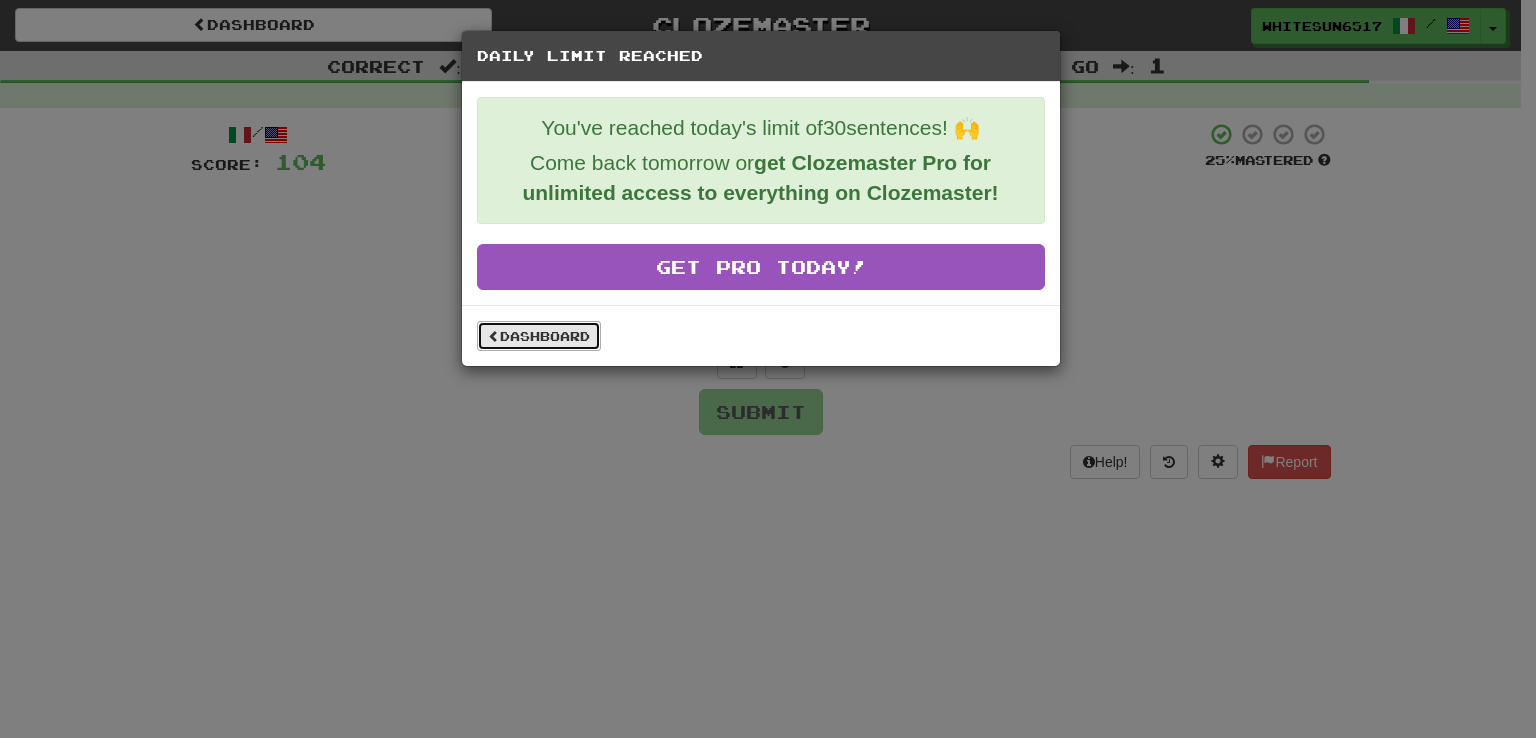 click on "Dashboard" at bounding box center [539, 336] 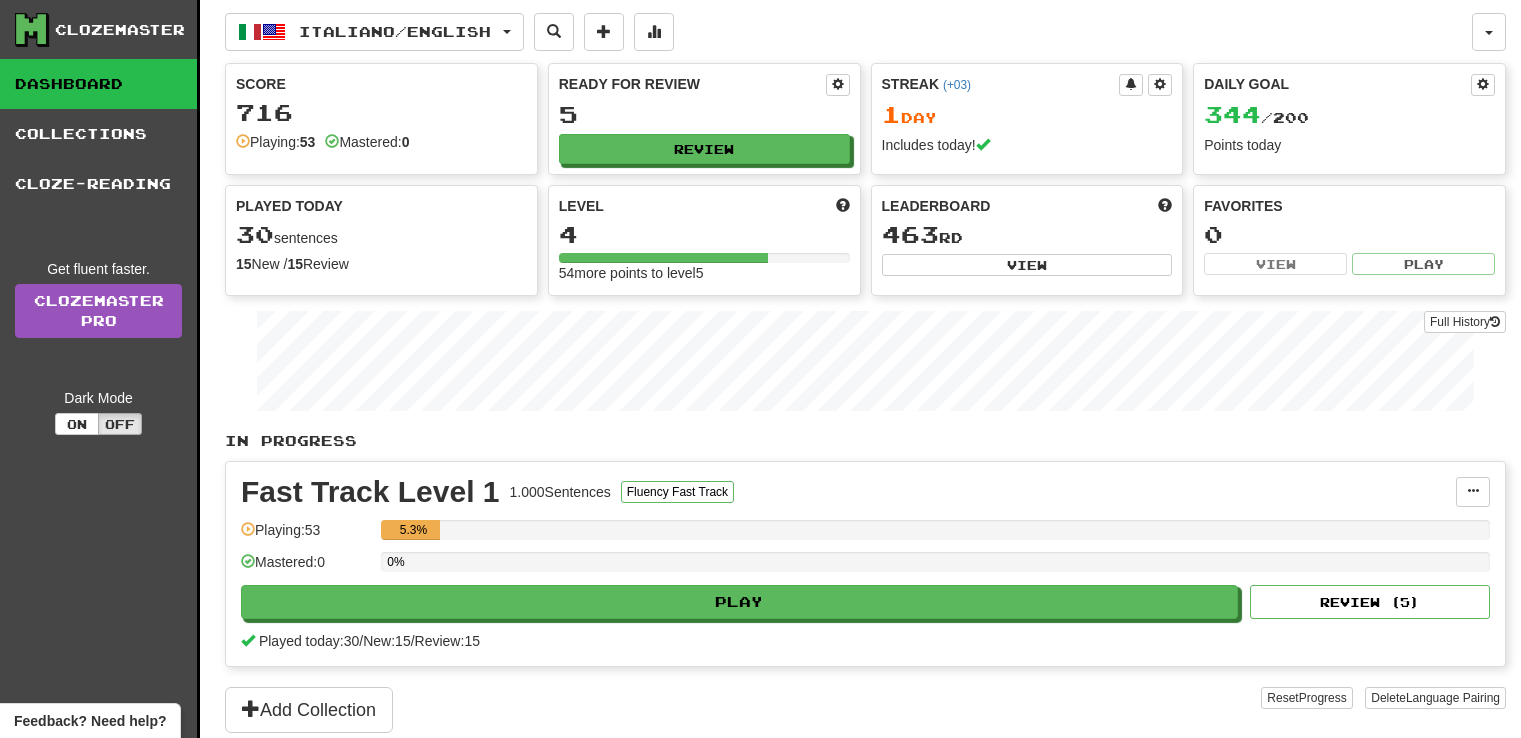 scroll, scrollTop: 0, scrollLeft: 0, axis: both 